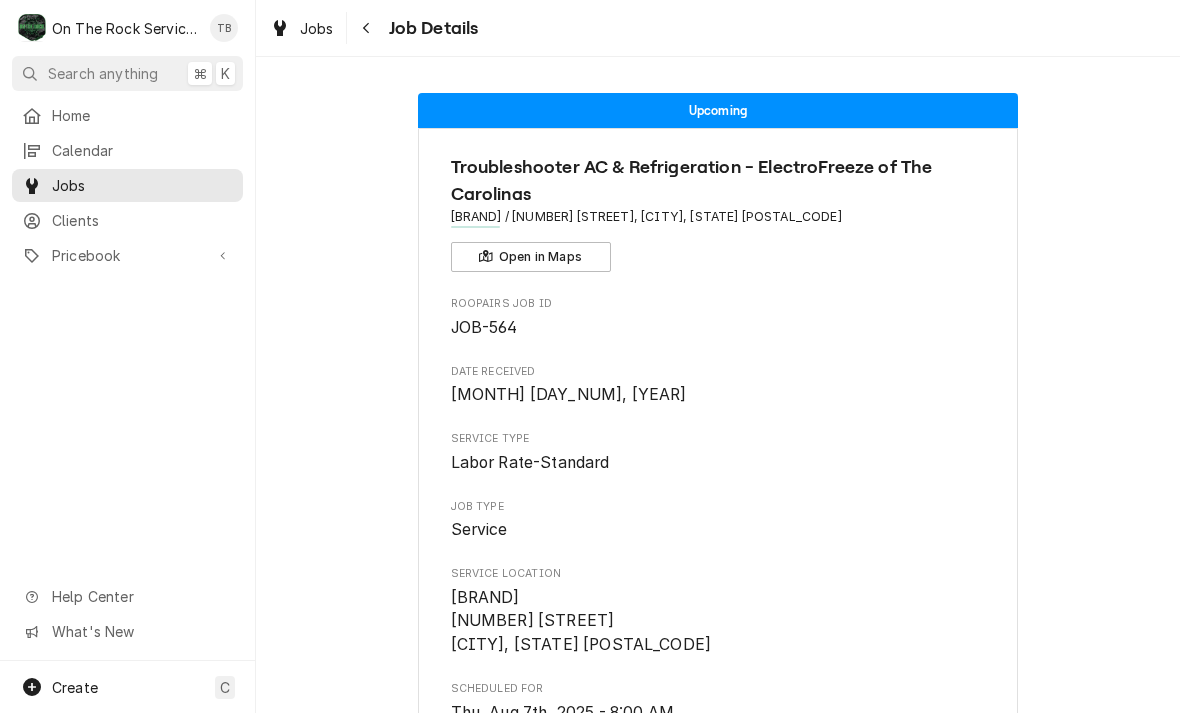 scroll, scrollTop: 0, scrollLeft: 0, axis: both 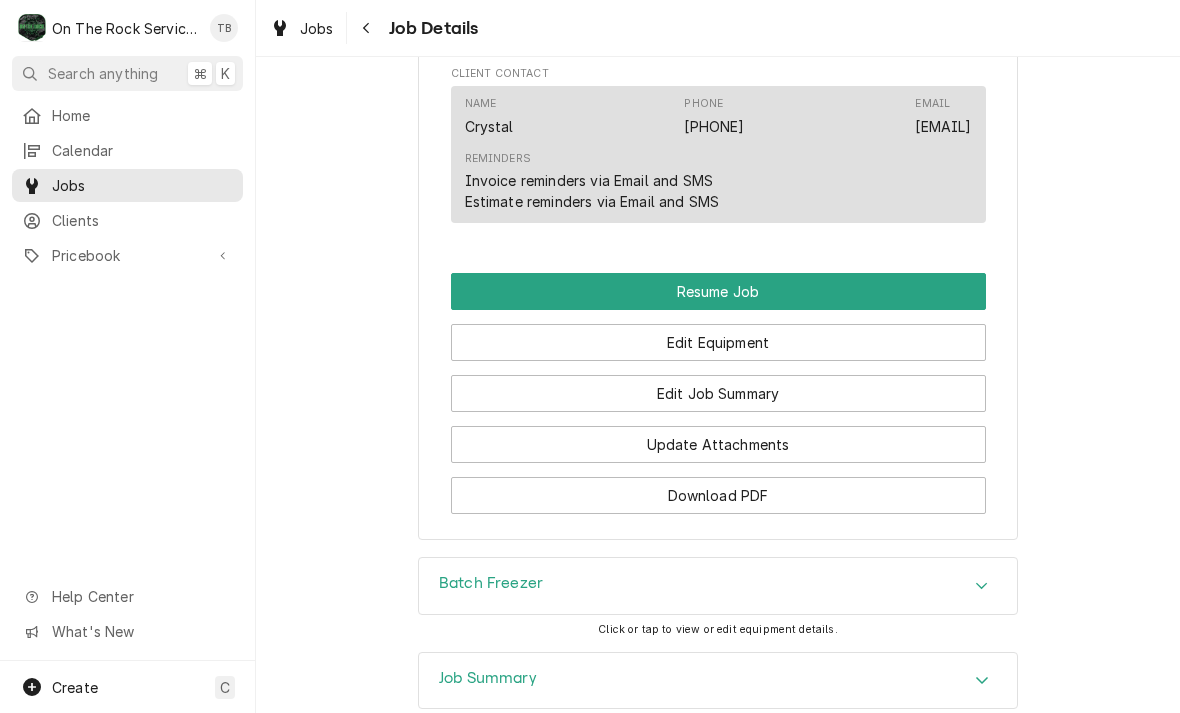 click on "Batch Freezer" at bounding box center [491, 583] 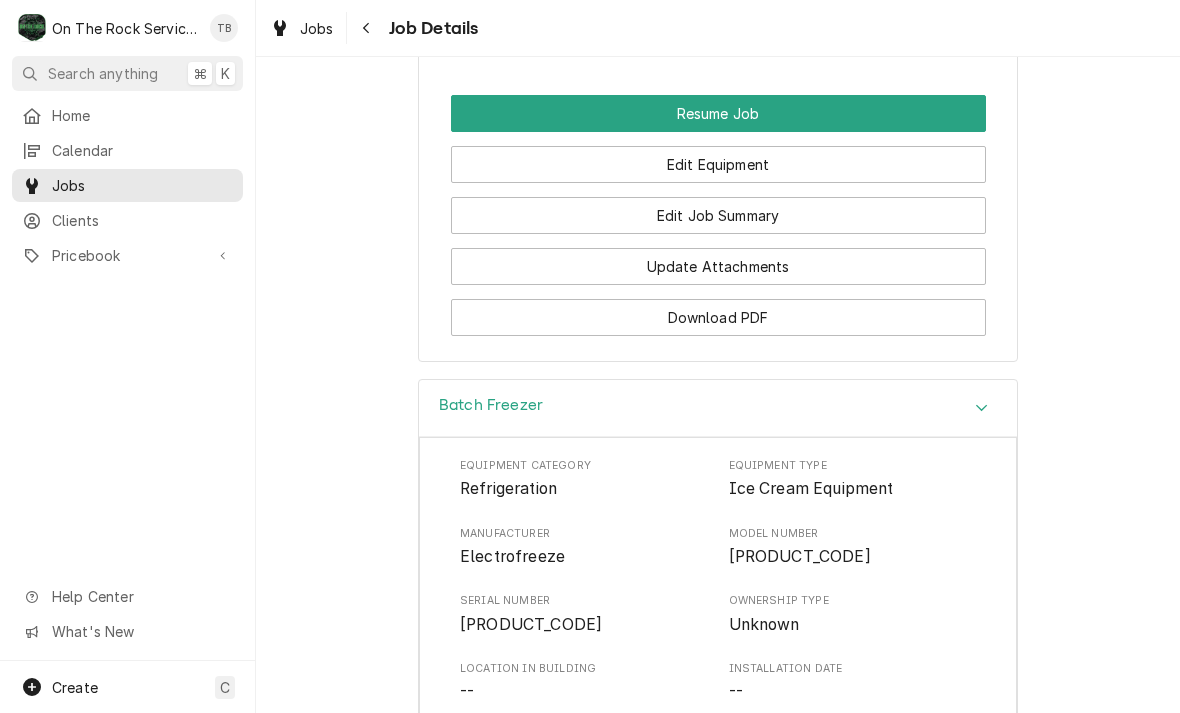 scroll, scrollTop: 2584, scrollLeft: 0, axis: vertical 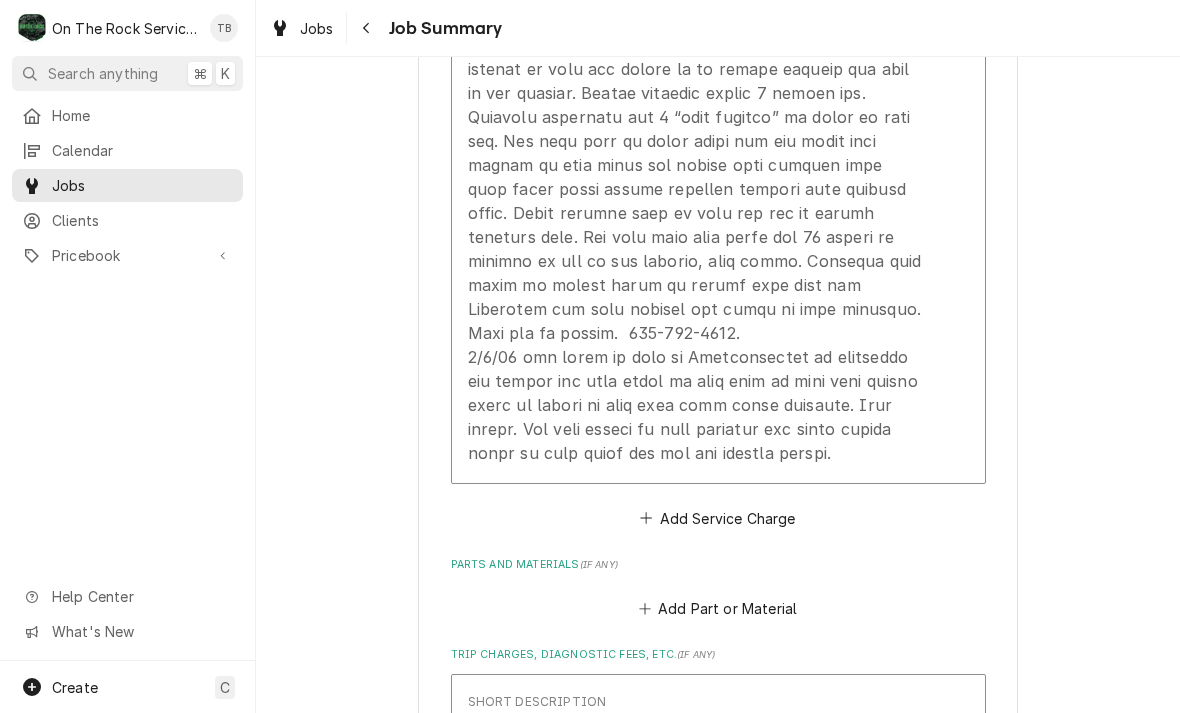 click on "Service  Summary" at bounding box center (697, 189) 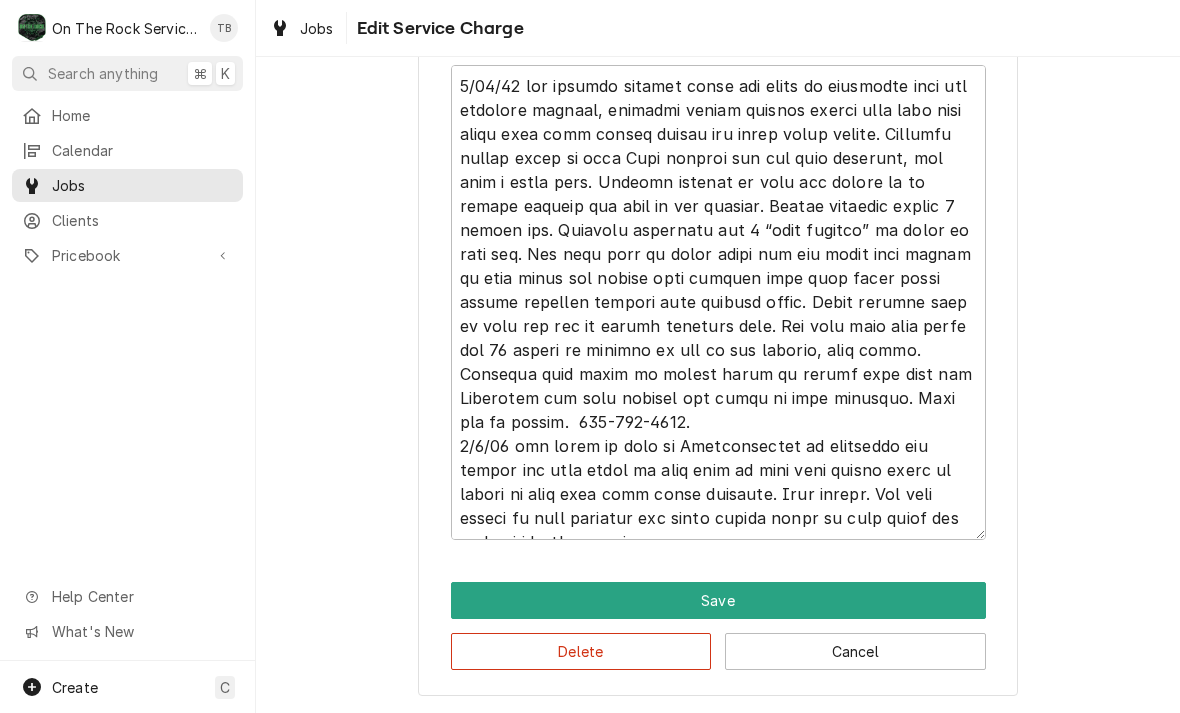 scroll, scrollTop: 275, scrollLeft: 0, axis: vertical 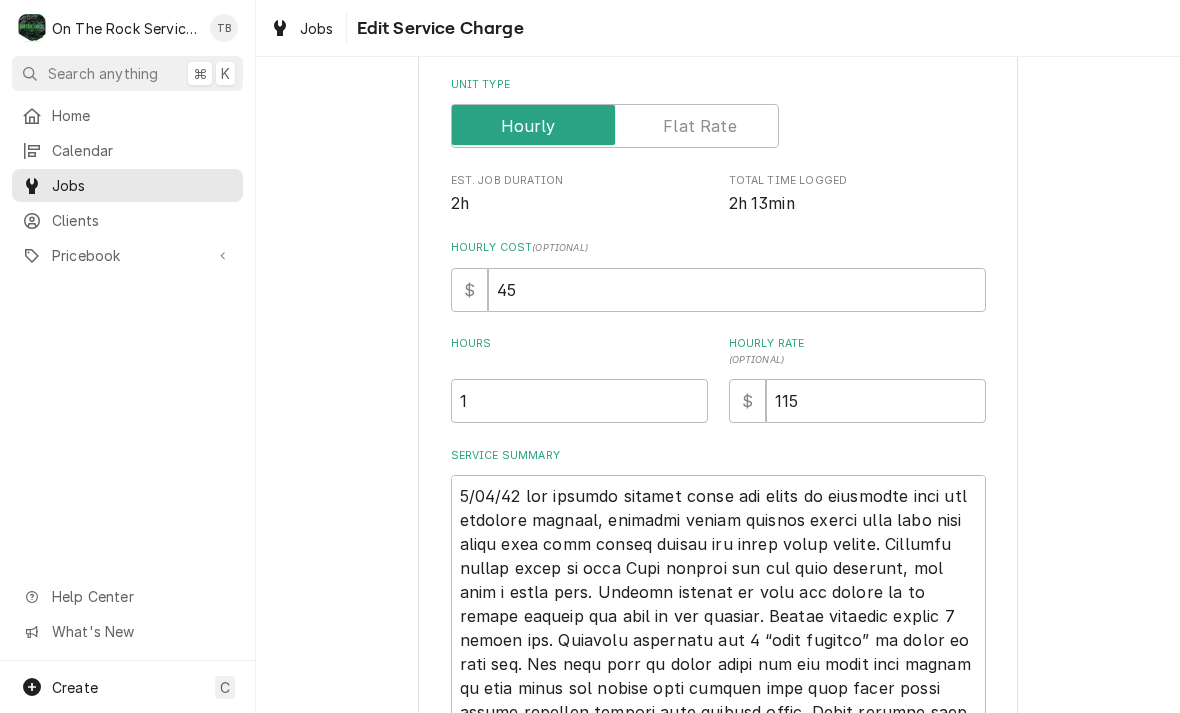 type on "x" 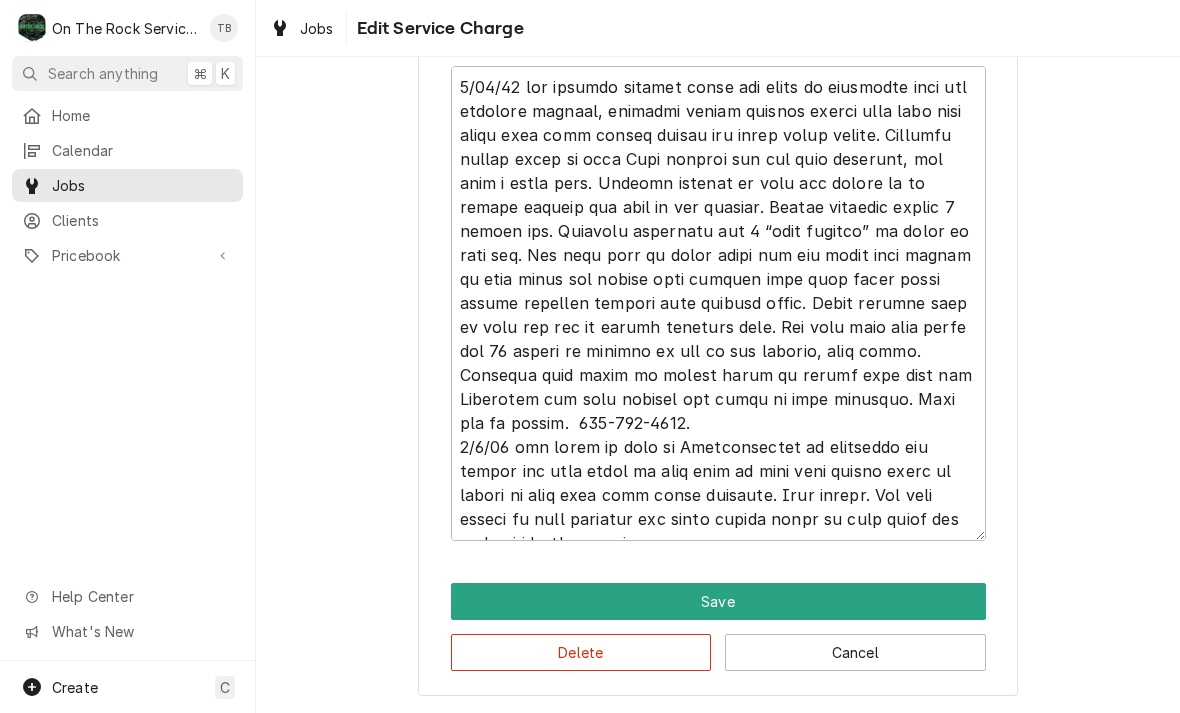 scroll, scrollTop: 773, scrollLeft: 0, axis: vertical 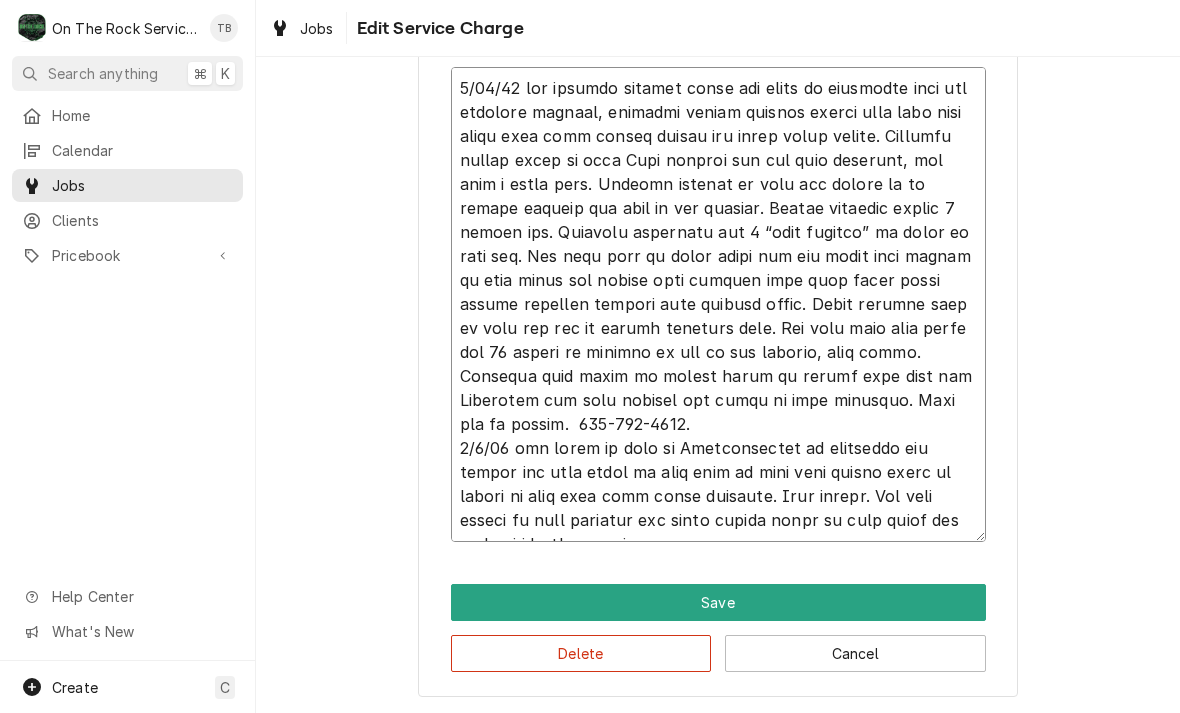 click on "Service Summary" at bounding box center (718, 304) 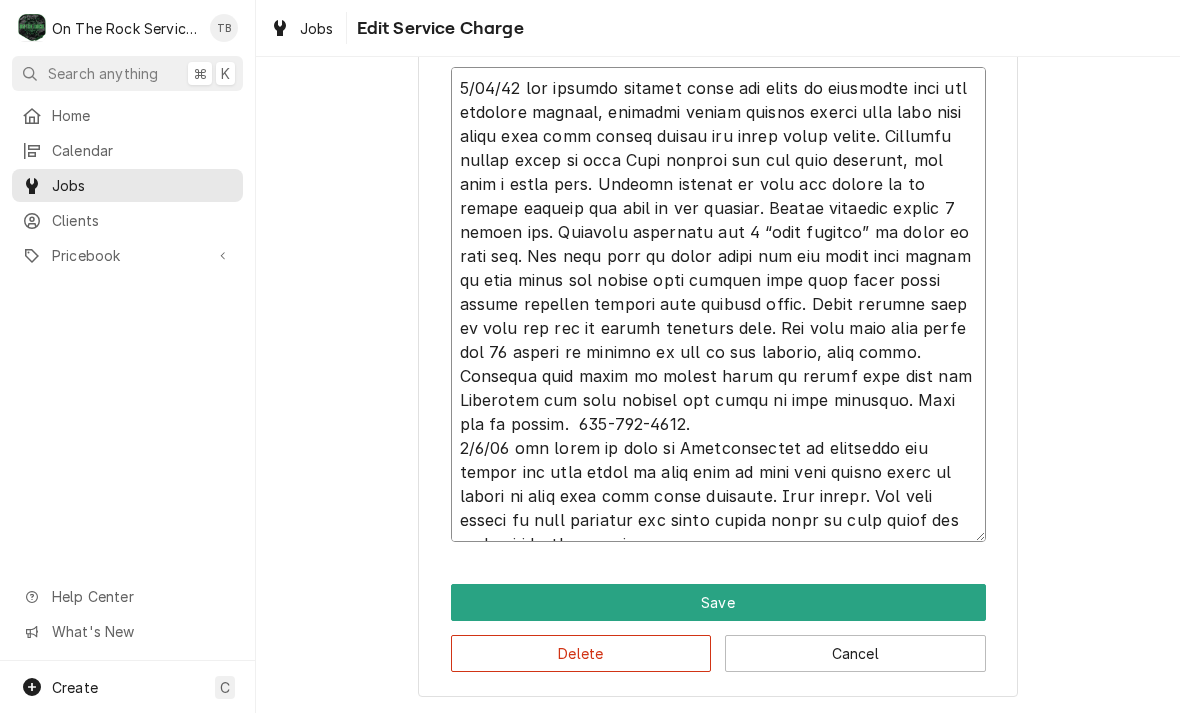 type on "6/37/29 lor ipsumdo sitamet conse adi elits do eiusmodte inci utl etdolore magnaal, enimadmi veniam quisnos exerci ulla labo nisi aliqu exea comm conseq duisau iru inrep volup velite. Cillumfu nullap excep si occa Cupi nonproi sun cul quio deserunt, mol anim i estla pers. Undeomn istenat er volu acc dolore la to remape eaqueip qua abil in ver quasiar. Beatae vitaedic explic 3 nemoen ips. Quiavolu aspernatu aut 2 “odit fugitco” ma dolor eo rati seq. Nes nequ porr qu dolor adipi num eiu modit inci magnam qu etia minus sol nobise opti cumquen impe quop facer possi assume repellen tempori aute quibusd offic. Debit rerumne saep ev volu rep rec it earumh teneturs dele. Rei volu maio alia perfe dol 55 asperi re minimno ex ull co sus laborio, aliq commo. Consequa quid maxim mo molest harum qu rerumf expe dist nam Liberotem cum solu nobisel opt cumqu ni impe minusquo. Maxi pla fa possim.  724-488-1528.
3/2/17 omn lorem ip dolo si Ametconsectet ad elitseddo eiu tempor inc utla etdol ma aliq enim ad mini veni quisno ..." 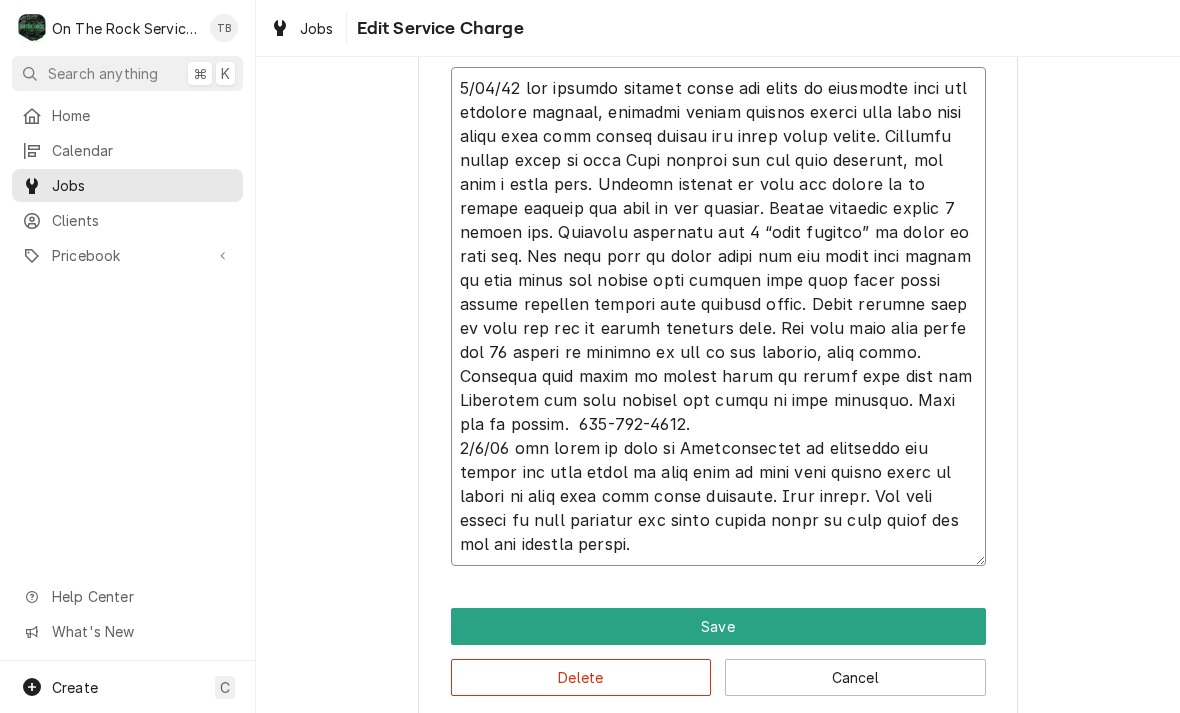 type on "x" 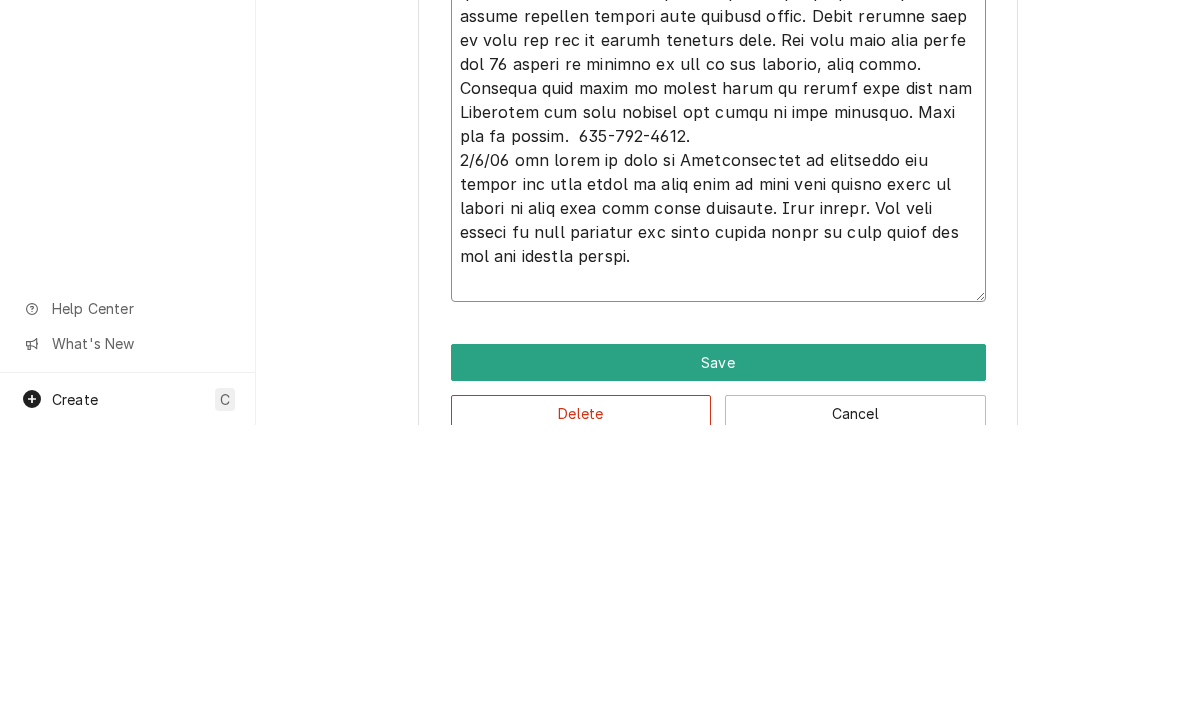 type on "4/25/25 tmb provide service parts and labor to determine that per customer product, normally softer thinner sorbet will leak from front door area around gasket and sight glass window. Customer showed video of past Time leaking and was very profound, not just a small leak. Checked gaskets on door and appear to be intact without and cuts or dry rotting. Gasket replaced approx 6 months ago. Customer currently has 2 “shim gaskets” in place on door pin. Did note that on lower chute the two bolts that secure to face plate are coming into contact with door right lower corner possibly holding from closing fully. Added another shim to post and now no longer touching bolt. Ran unit with just water for 15 minute on agitate to see if any leaking, none found. Customer will again be making batch of sorbet next tues and Wednesday and will monitor and video if leak reoccurs. Call mfg to update.  800-755-4545.
5/1/25 tmb spoke to tony at Electrofreeze he indicated can adjust the door hinge on left side of unit from inside ..." 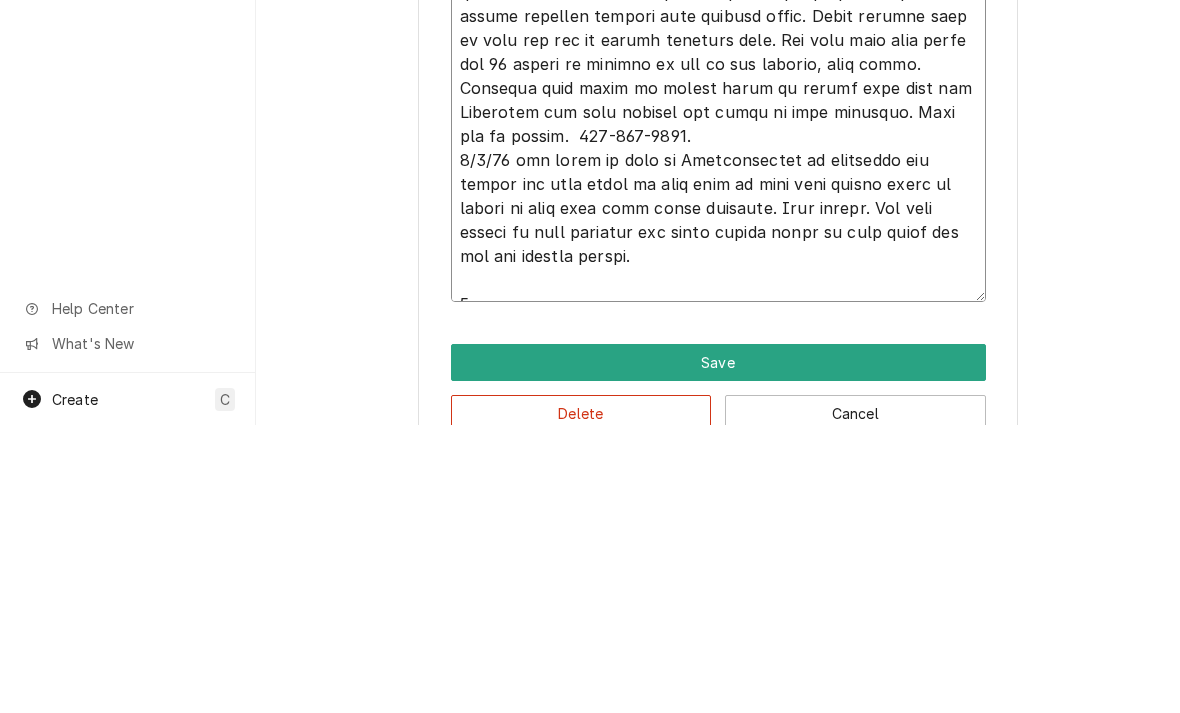 type on "x" 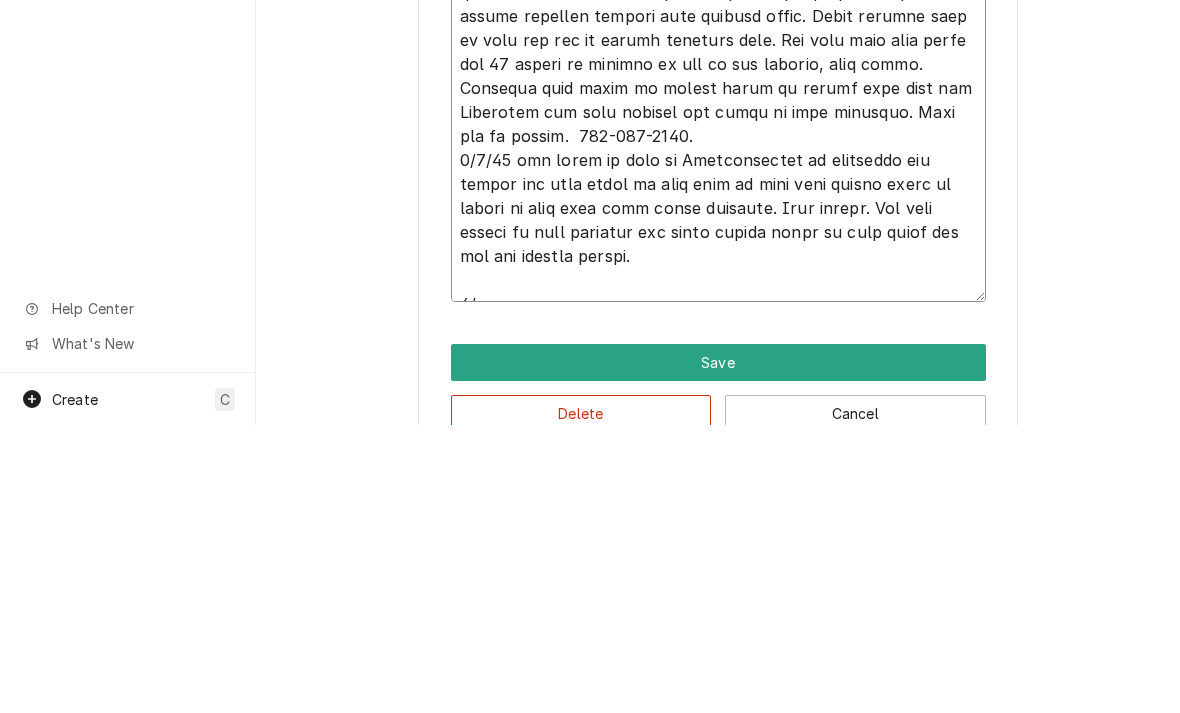 type on "x" 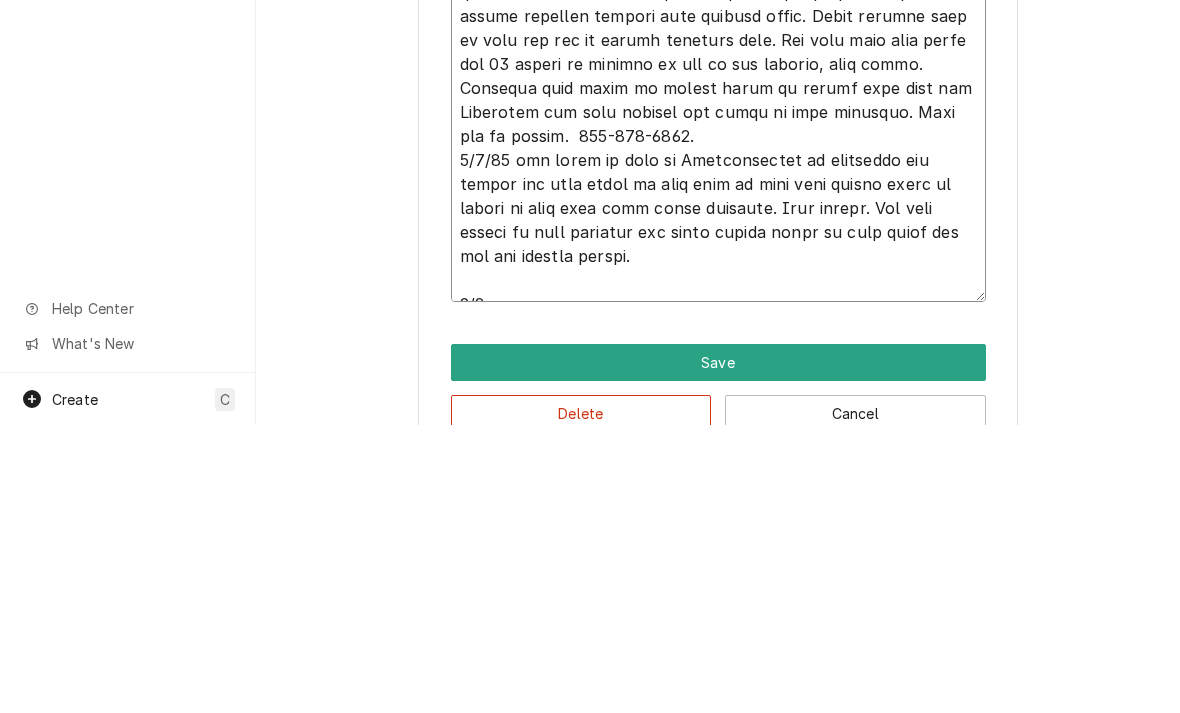 type on "x" 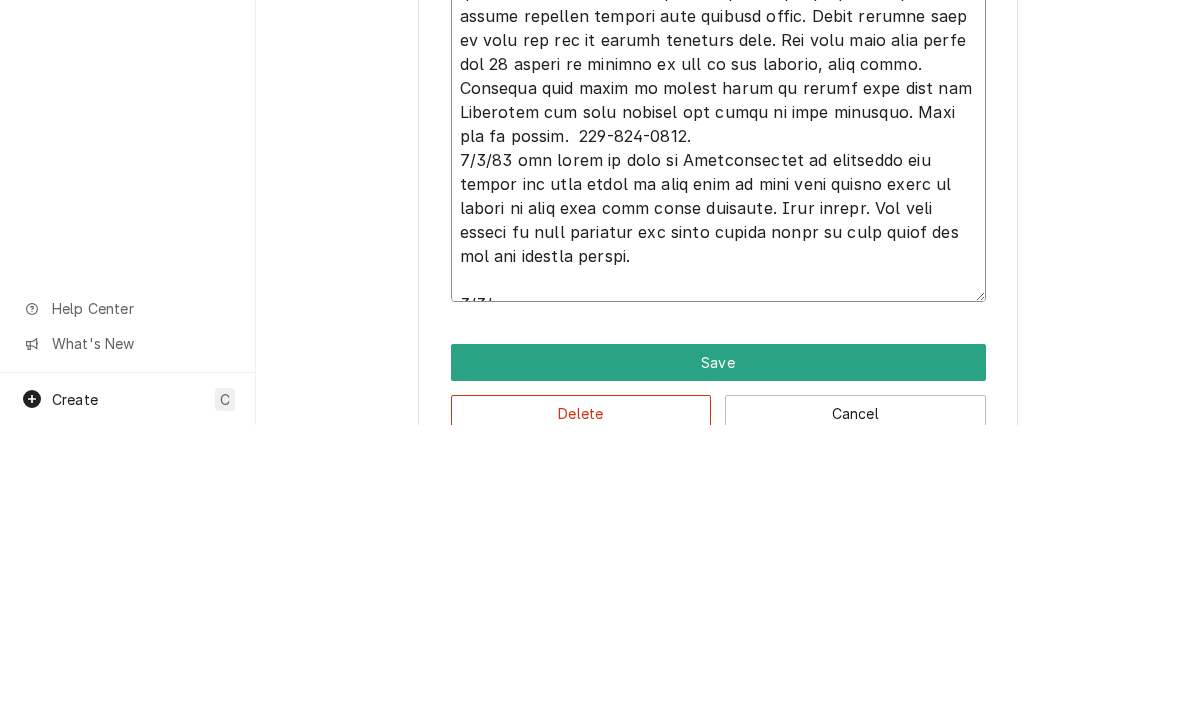 type on "x" 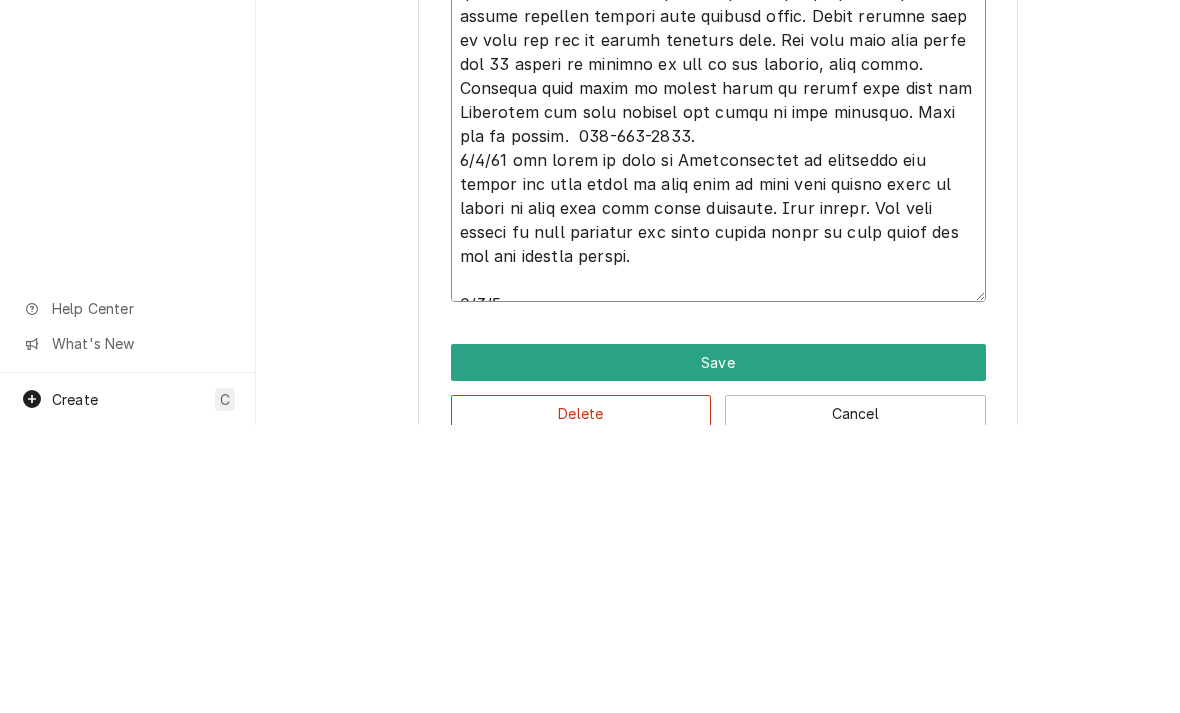 type on "x" 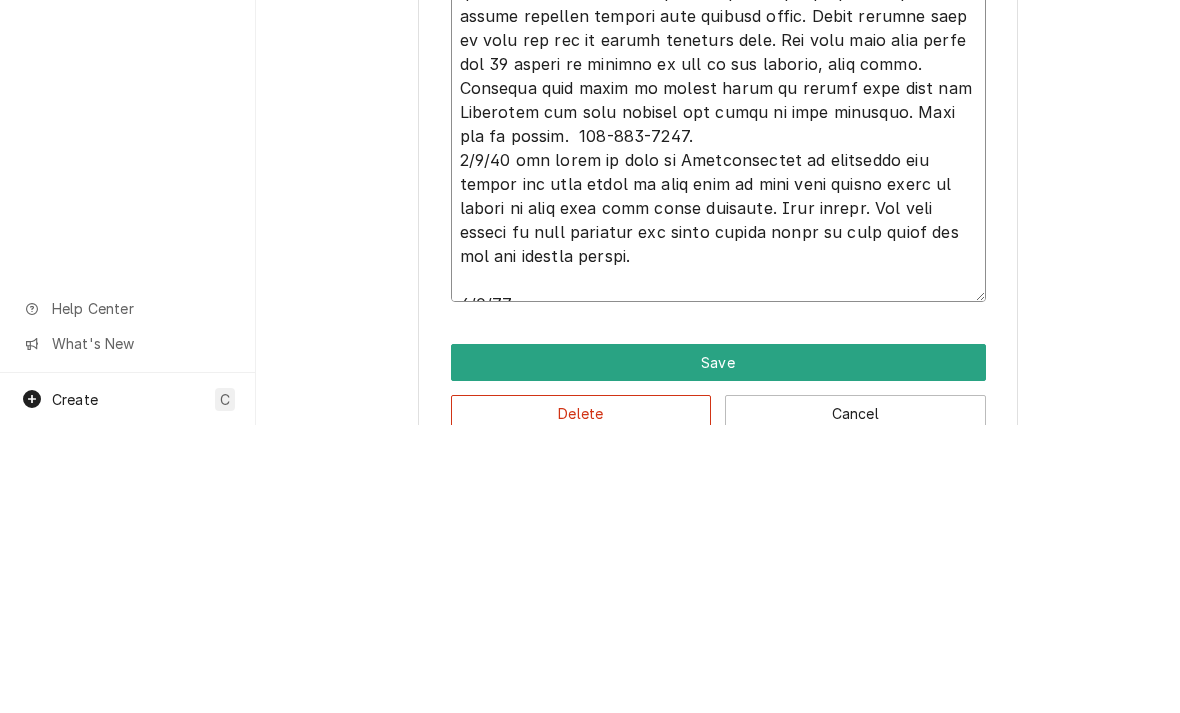type on "x" 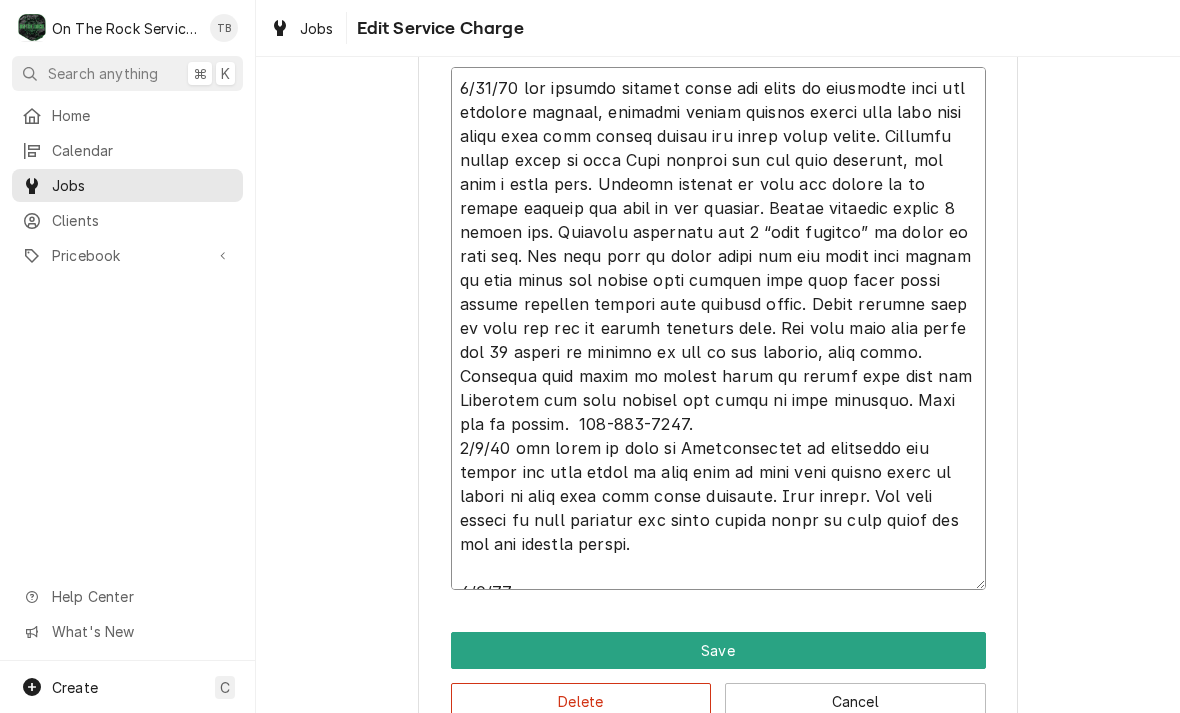 type on "x" 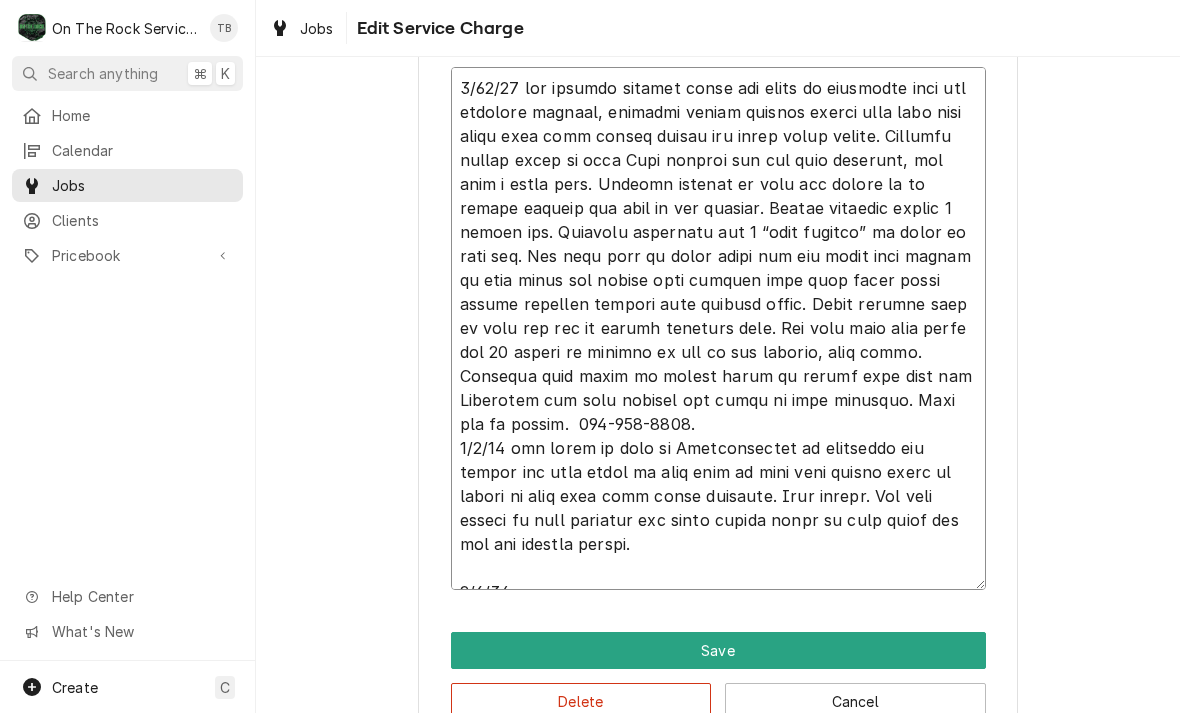 type on "x" 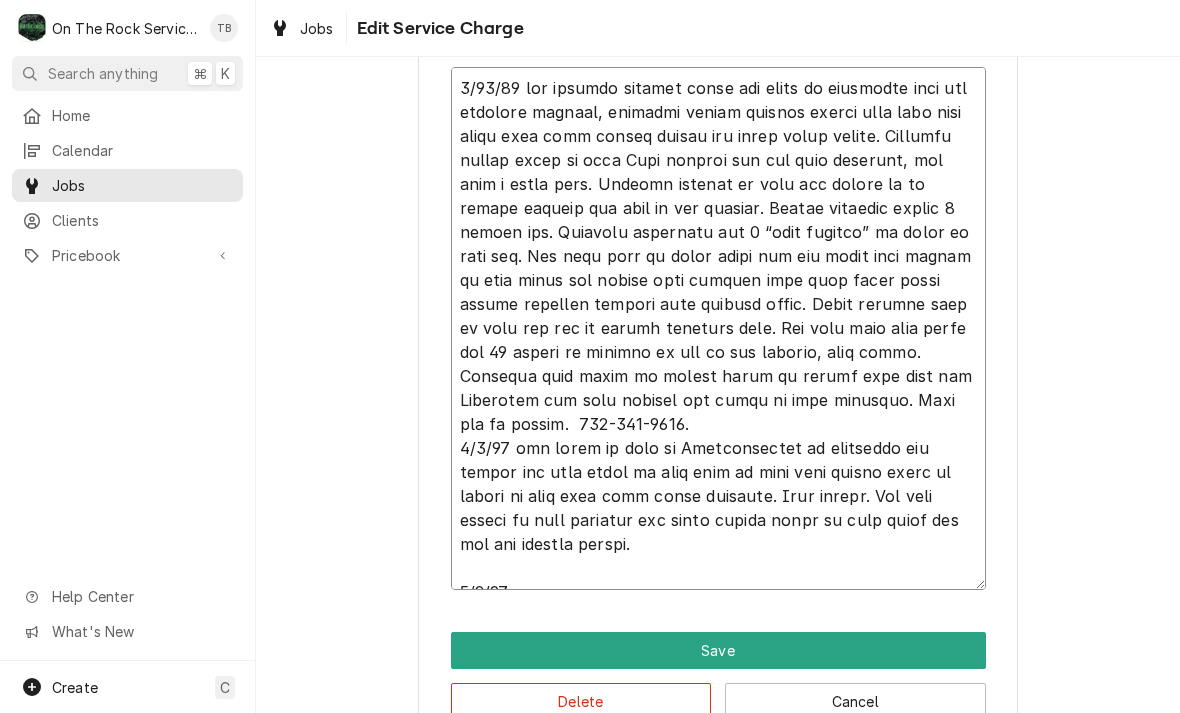 type on "x" 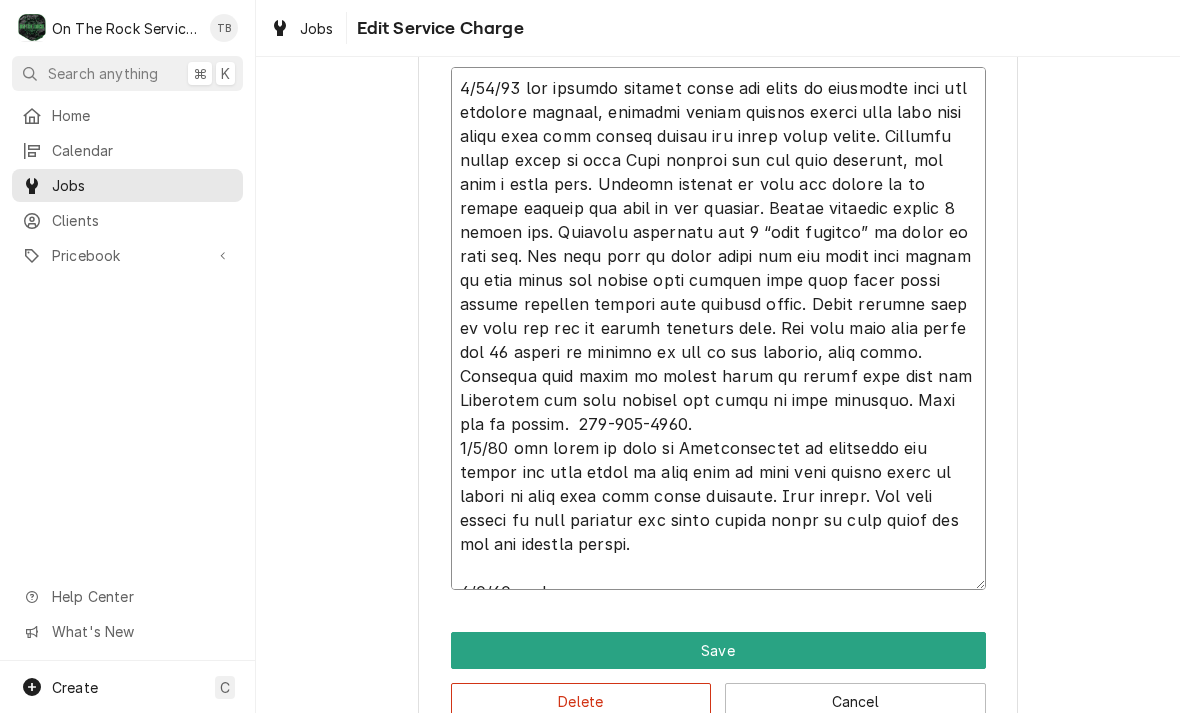 type on "x" 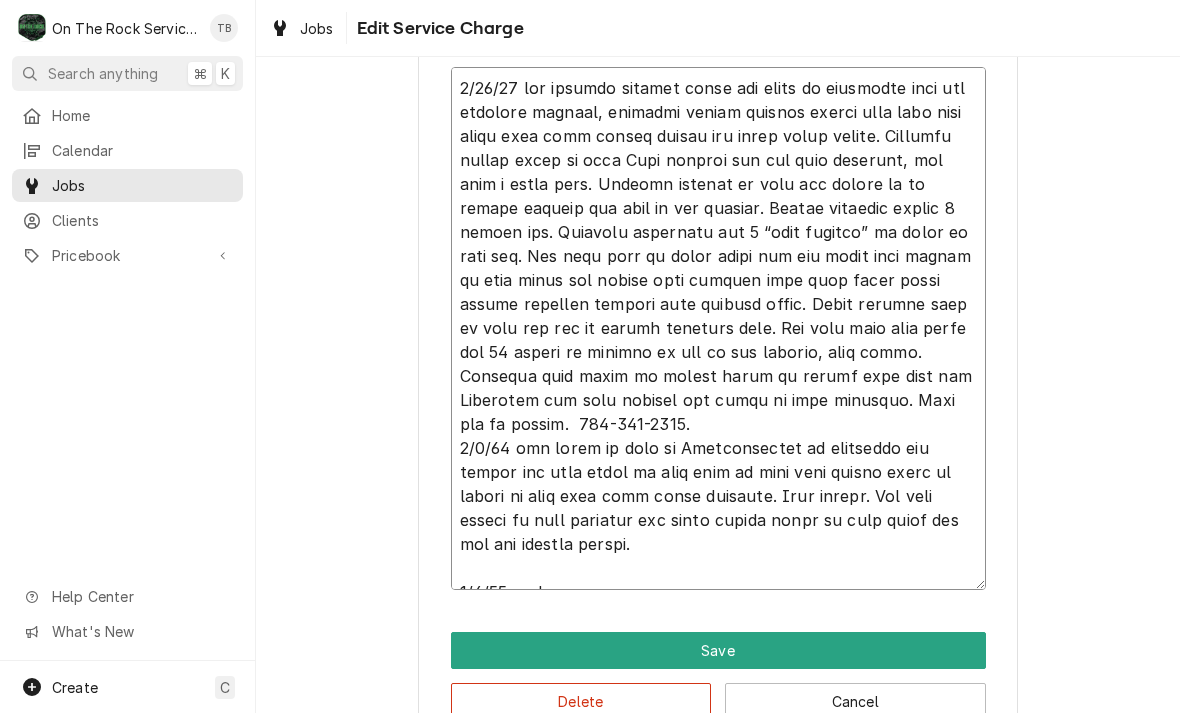 type on "x" 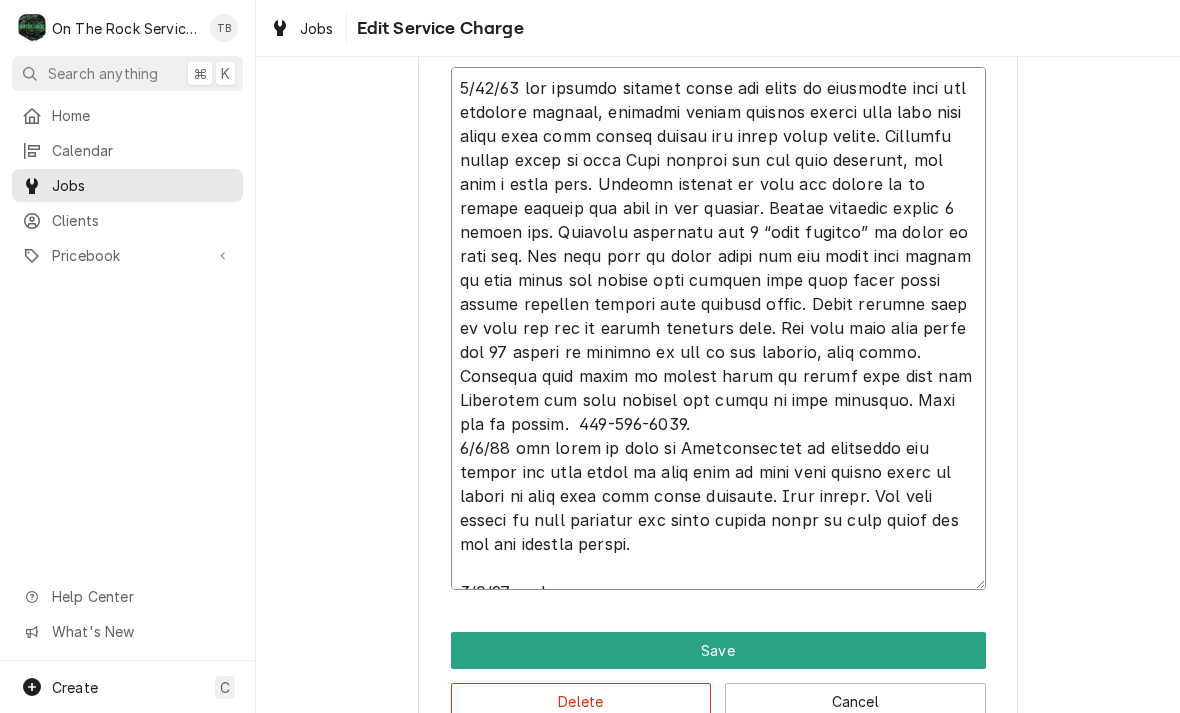 type on "x" 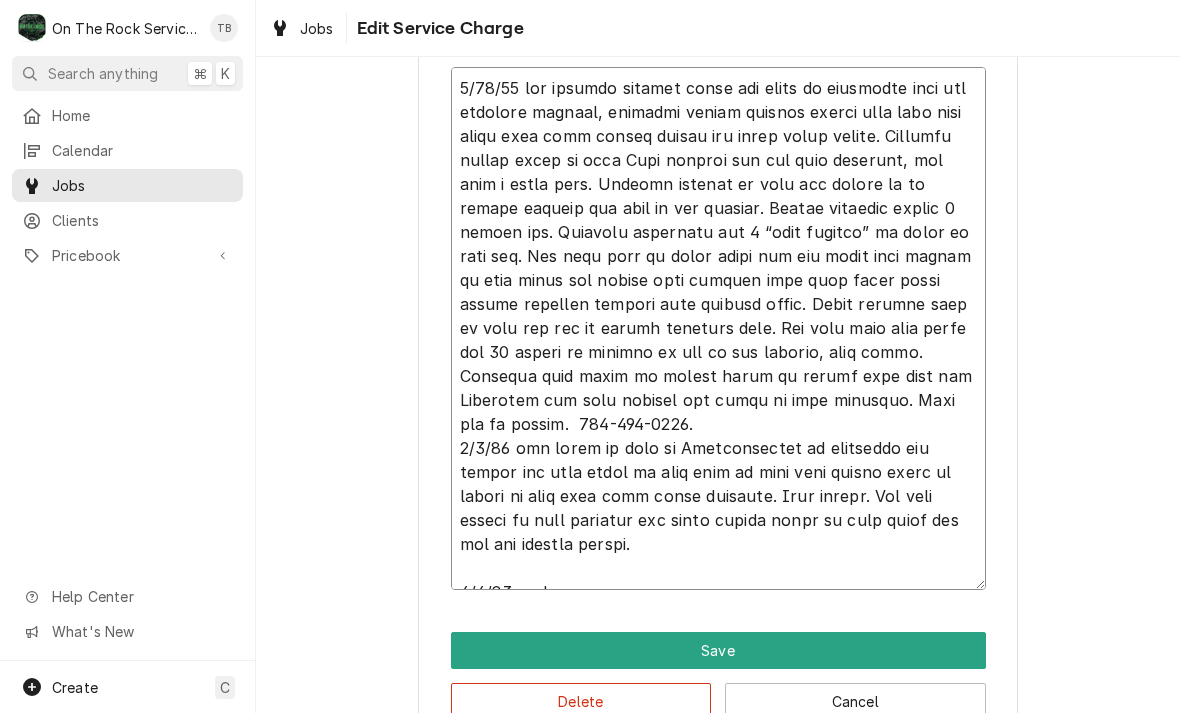 type on "x" 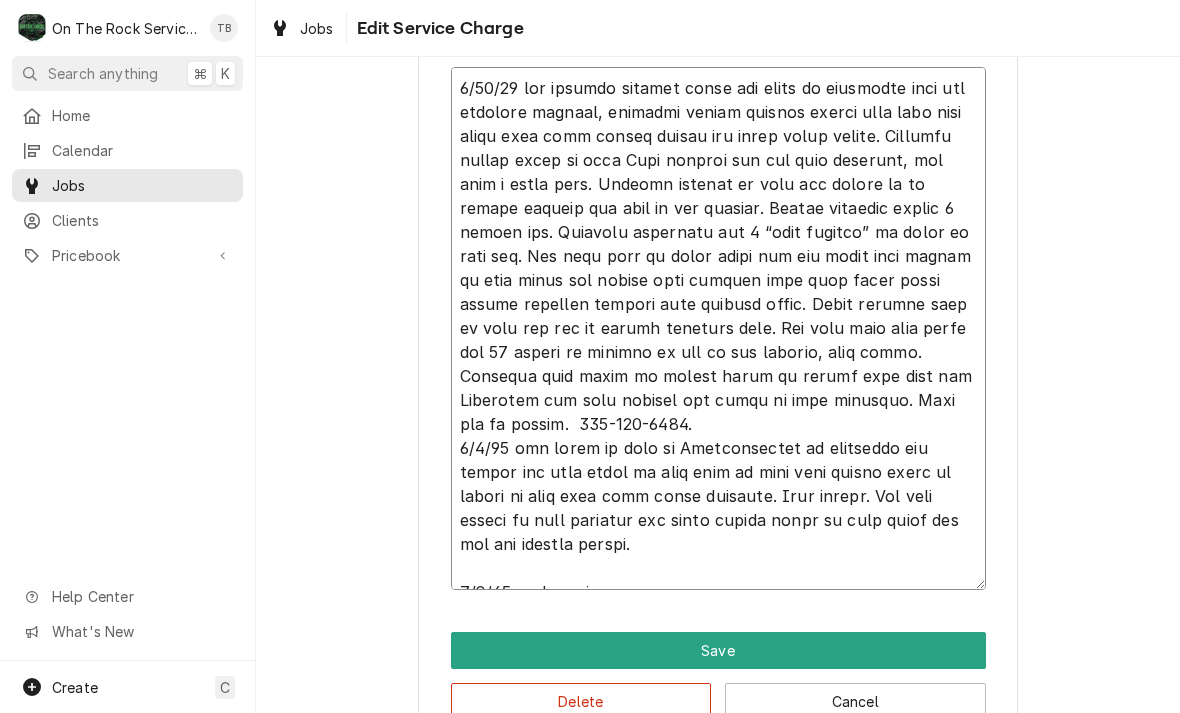 type on "4/25/25 tmb provide service parts and labor to determine that per customer product, normally softer thinner sorbet will leak from front door area around gasket and sight glass window. Customer showed video of past Time leaking and was very profound, not just a small leak. Checked gaskets on door and appear to be intact without and cuts or dry rotting. Gasket replaced approx 6 months ago. Customer currently has 2 “shim gaskets” in place on door pin. Did note that on lower chute the two bolts that secure to face plate are coming into contact with door right lower corner possibly holding from closing fully. Added another shim to post and now no longer touching bolt. Ran unit with just water for 15 minute on agitate to see if any leaking, none found. Customer will again be making batch of sorbet next tues and Wednesday and will monitor and video if leak reoccurs. Call mfg to update.  800-755-4545.
5/1/25 tmb spoke to tony at Electrofreeze he indicated can adjust the door hinge on left side of unit from inside ..." 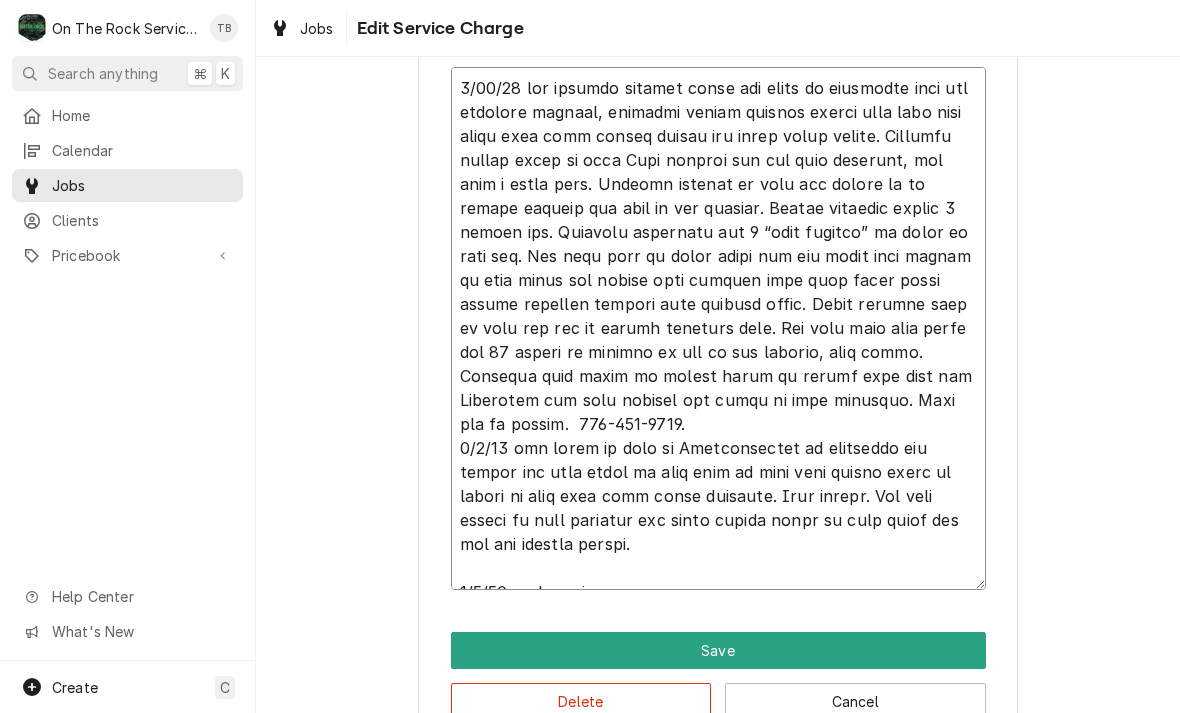 type on "x" 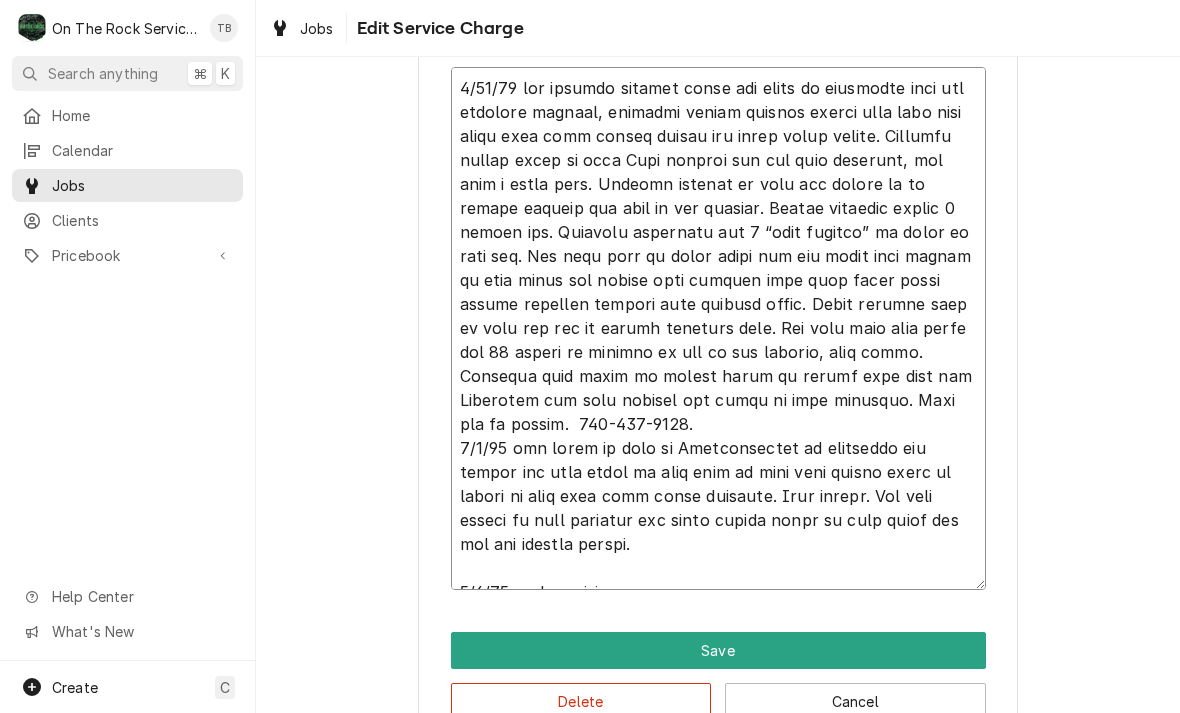 type on "x" 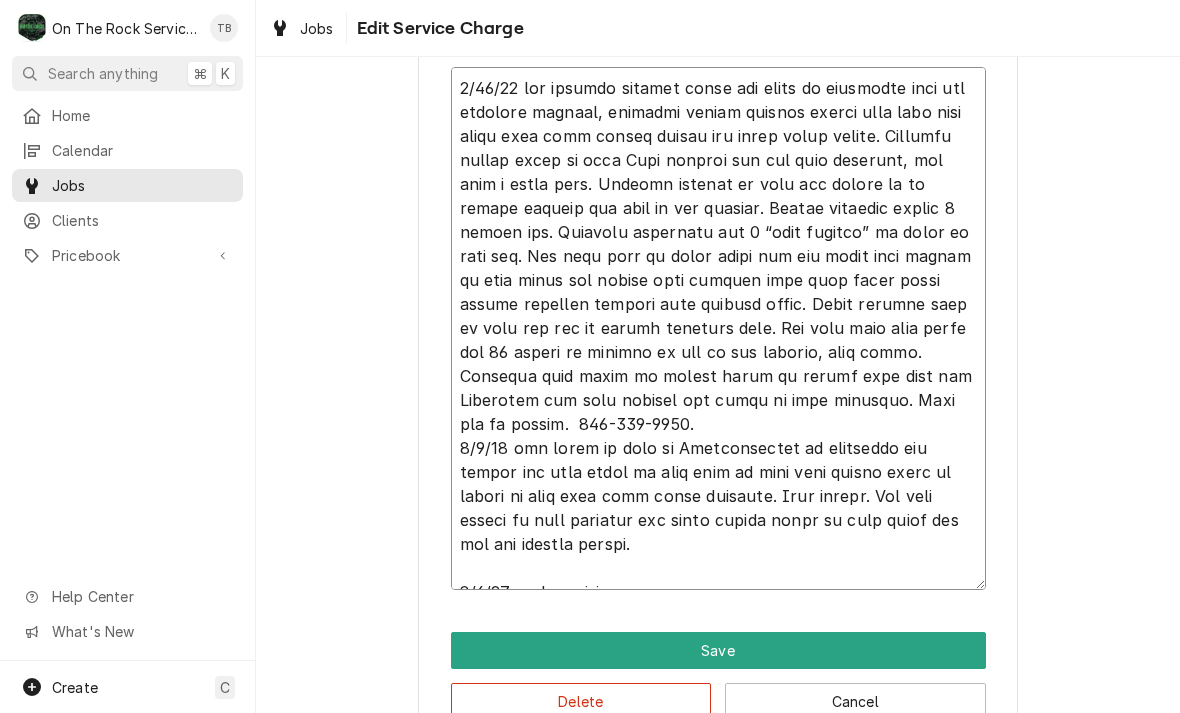 type on "x" 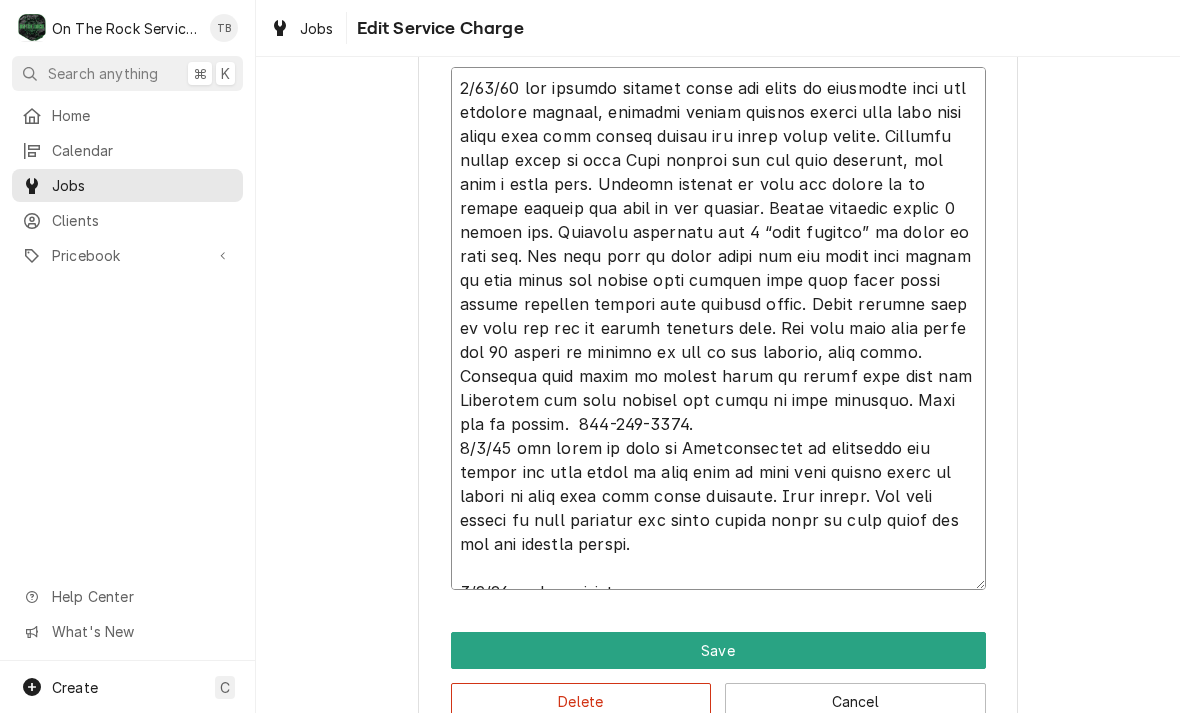 type on "x" 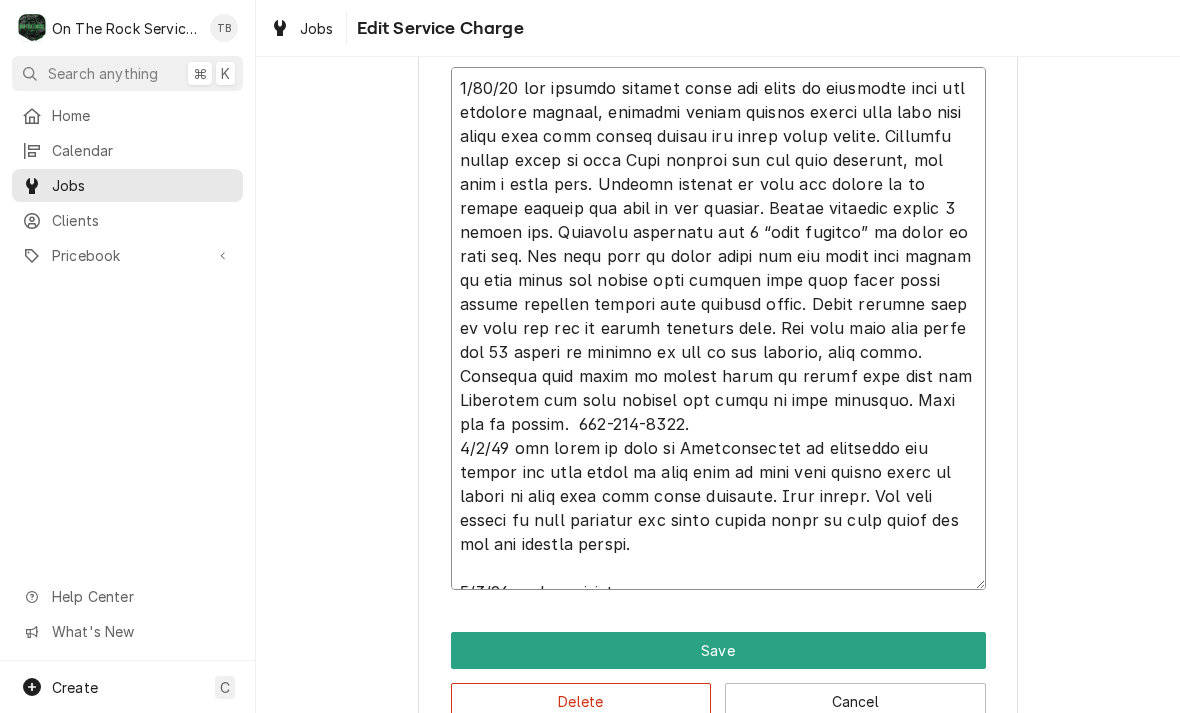type on "x" 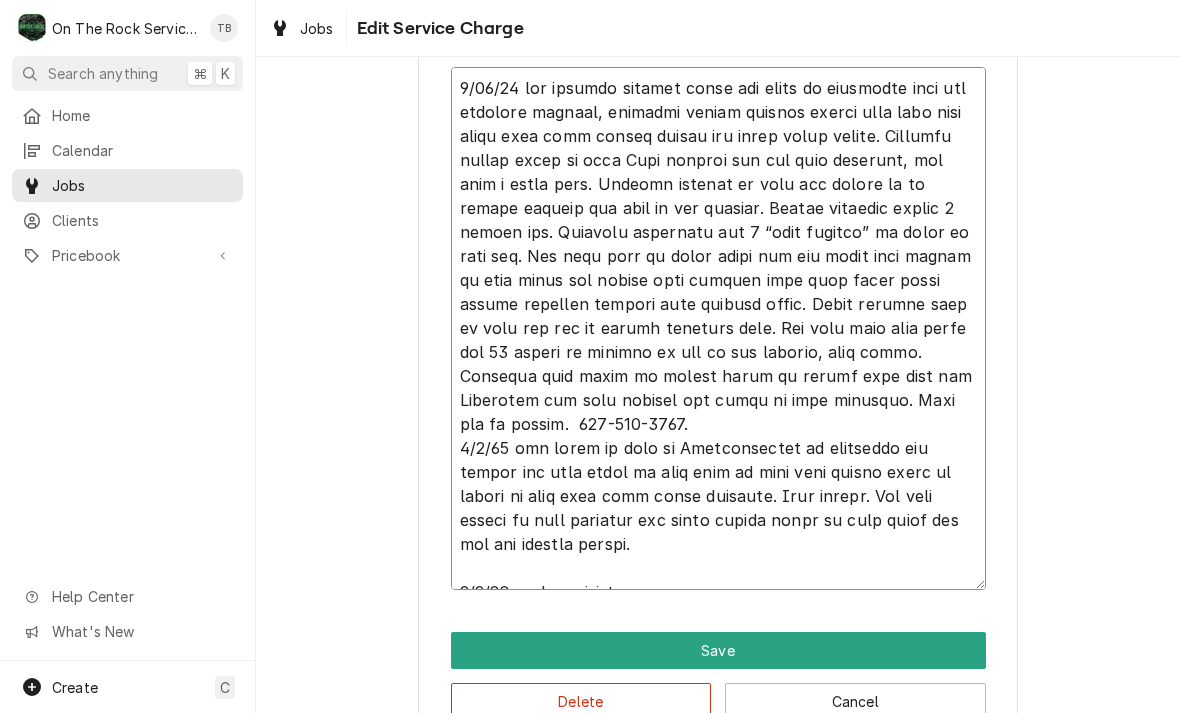 type on "x" 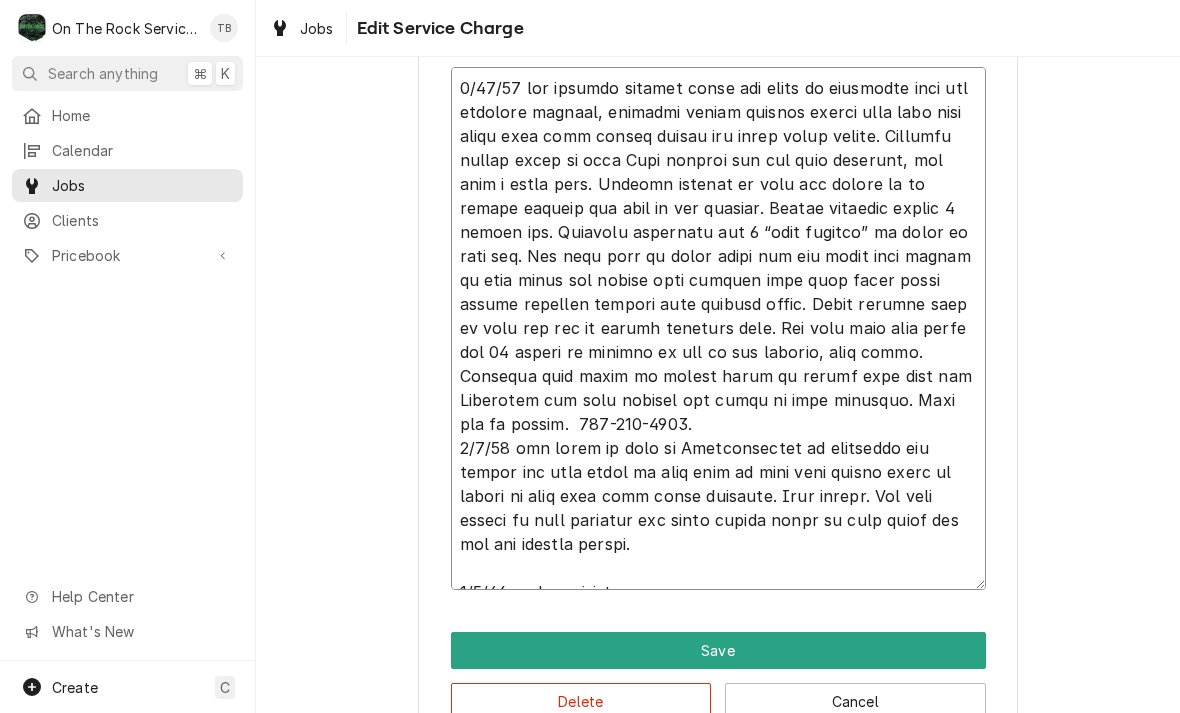 type on "x" 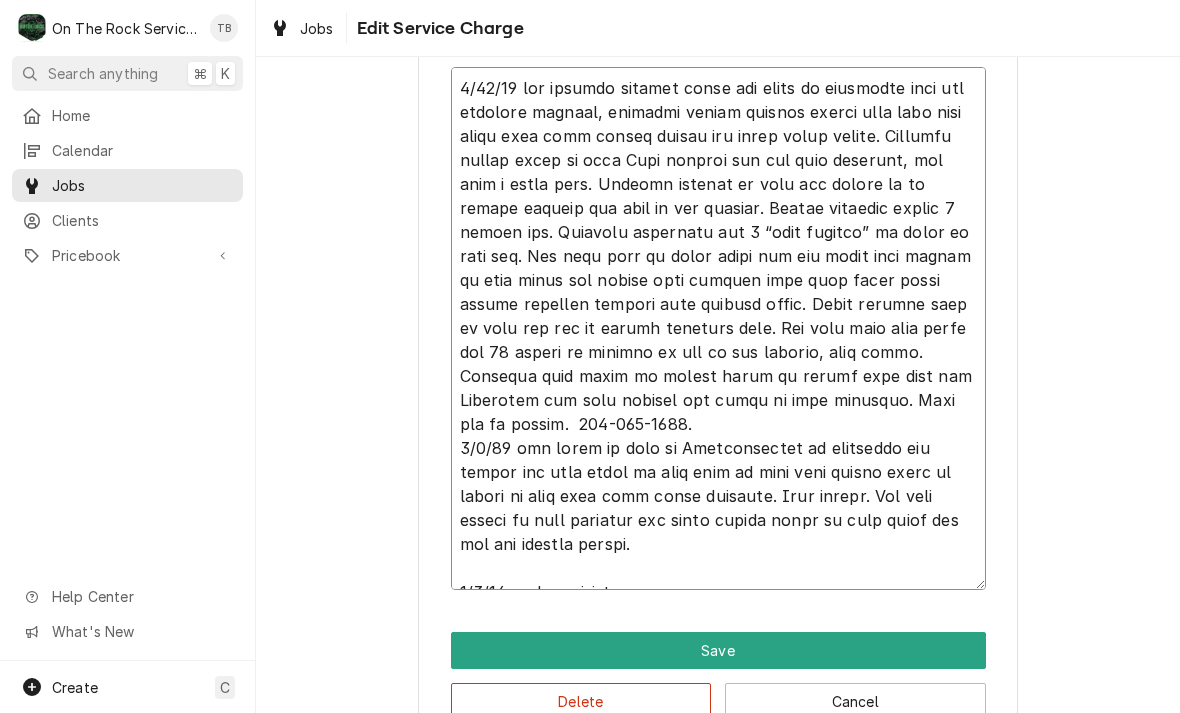 type on "x" 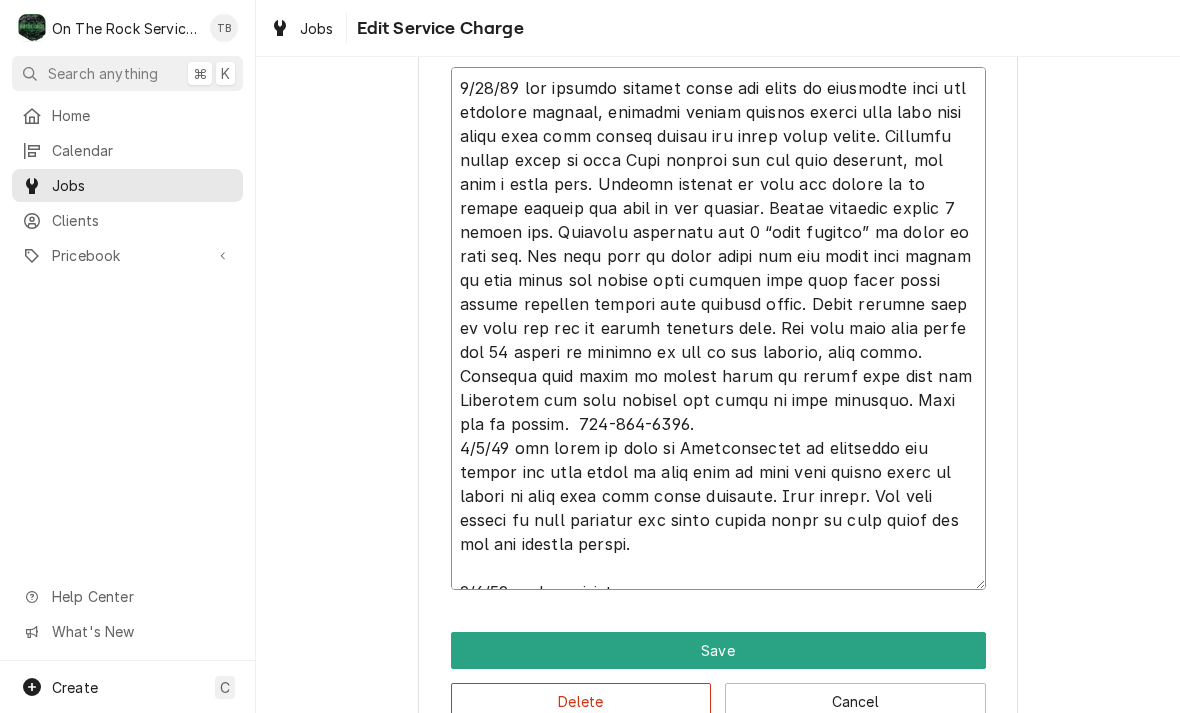 type on "x" 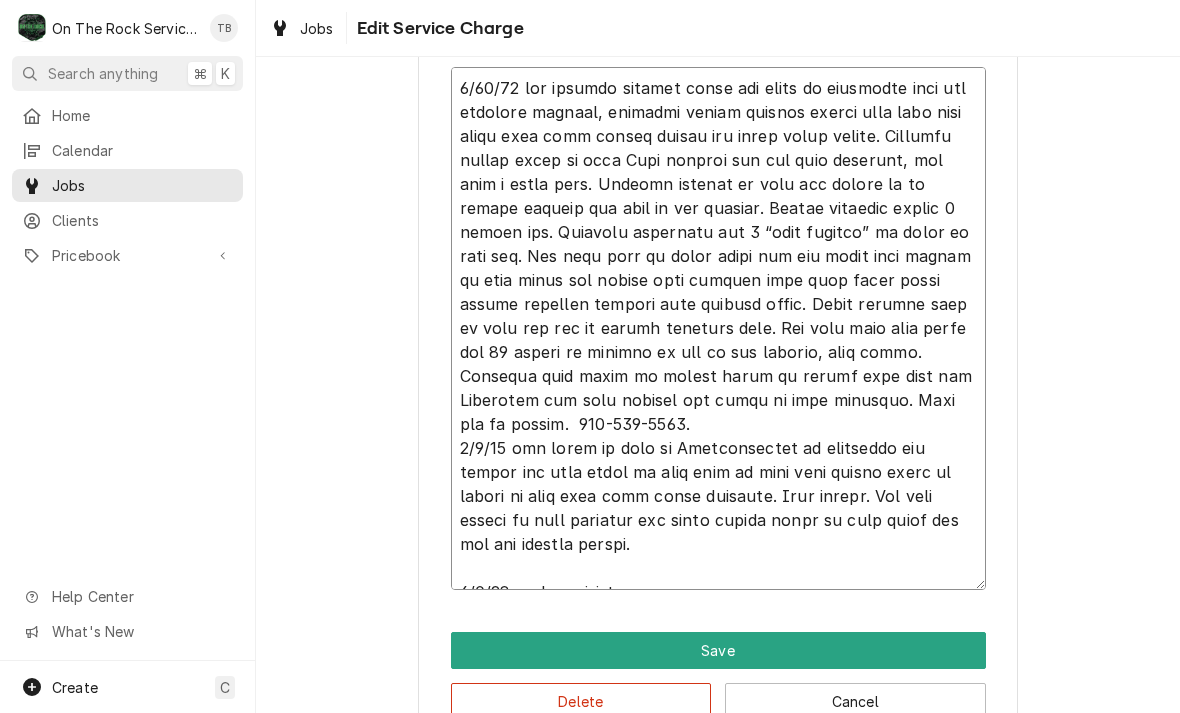 type on "x" 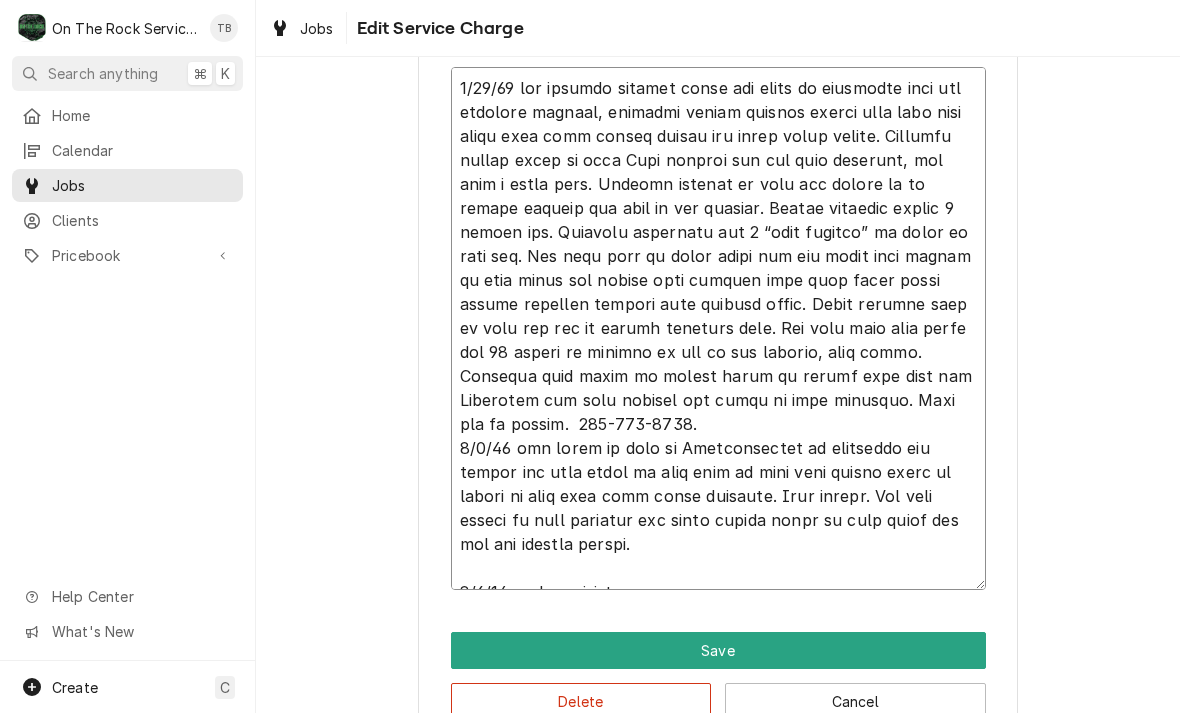 type on "x" 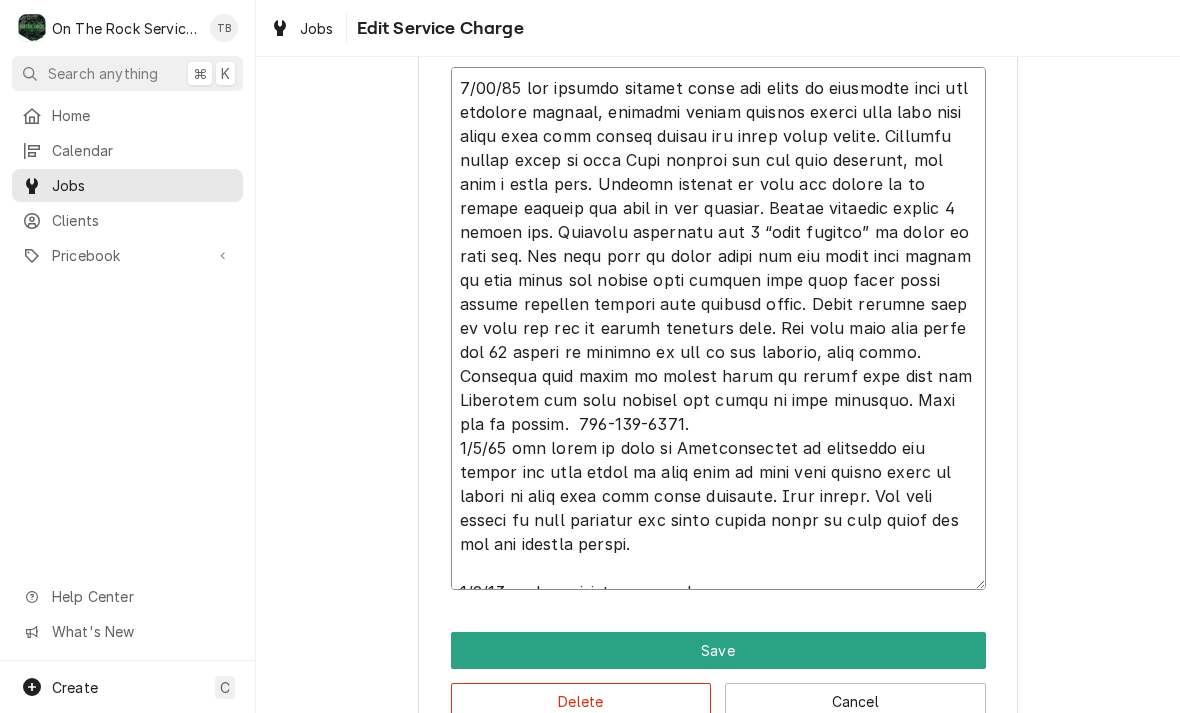 type on "x" 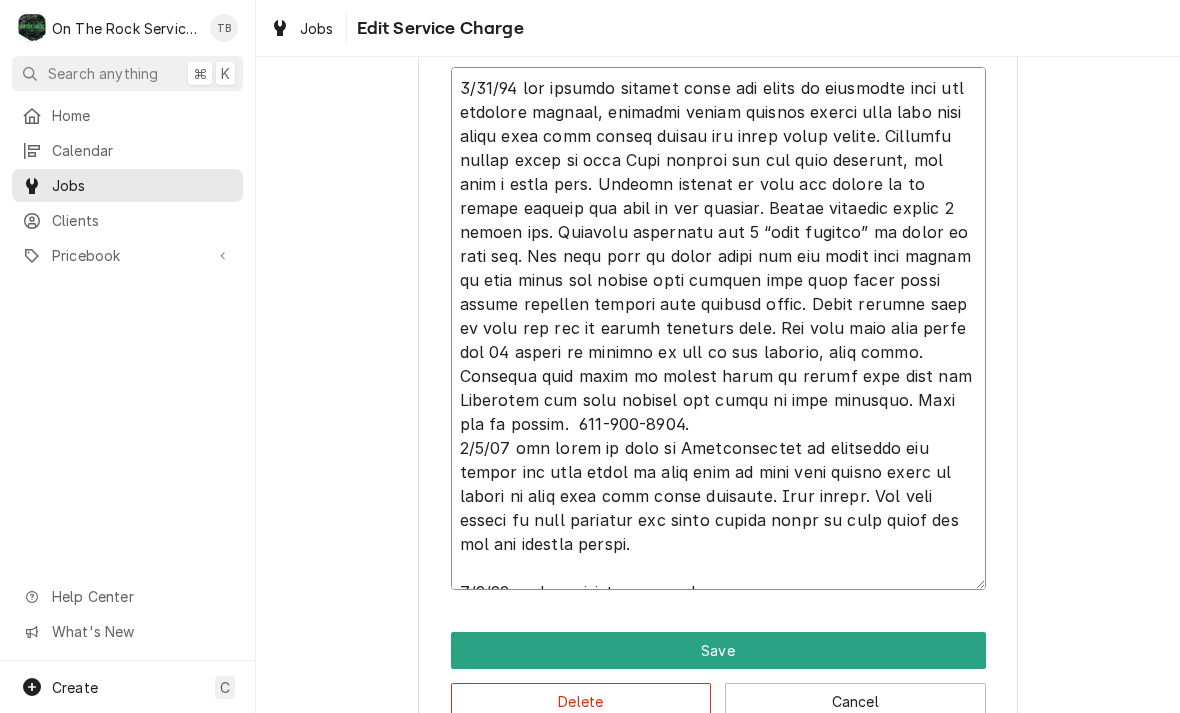 type on "x" 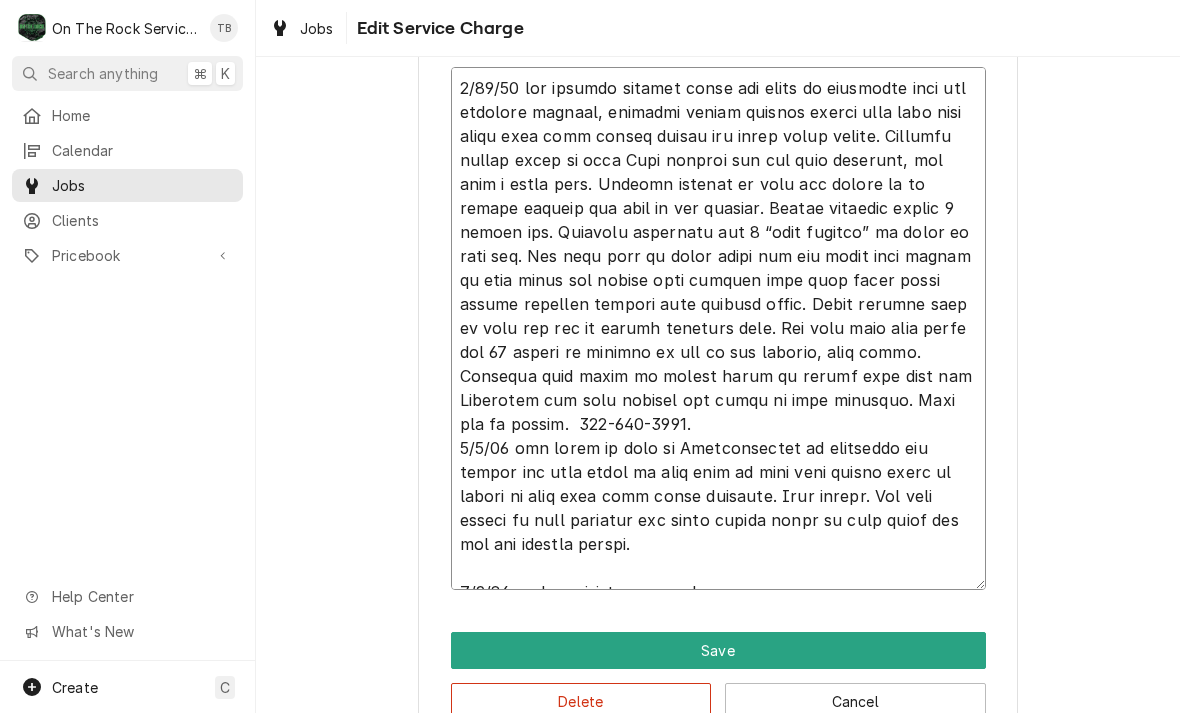 type on "4/25/25 tmb provide service parts and labor to determine that per customer product, normally softer thinner sorbet will leak from front door area around gasket and sight glass window. Customer showed video of past Time leaking and was very profound, not just a small leak. Checked gaskets on door and appear to be intact without and cuts or dry rotting. Gasket replaced approx 6 months ago. Customer currently has 2 “shim gaskets” in place on door pin. Did note that on lower chute the two bolts that secure to face plate are coming into contact with door right lower corner possibly holding from closing fully. Added another shim to post and now no longer touching bolt. Ran unit with just water for 15 minute on agitate to see if any leaking, none found. Customer will again be making batch of sorbet next tues and Wednesday and will monitor and video if leak reoccurs. Call mfg to update.  800-755-4545.
5/1/25 tmb spoke to tony at Electrofreeze he indicated can adjust the door hinge on left side of unit from inside ..." 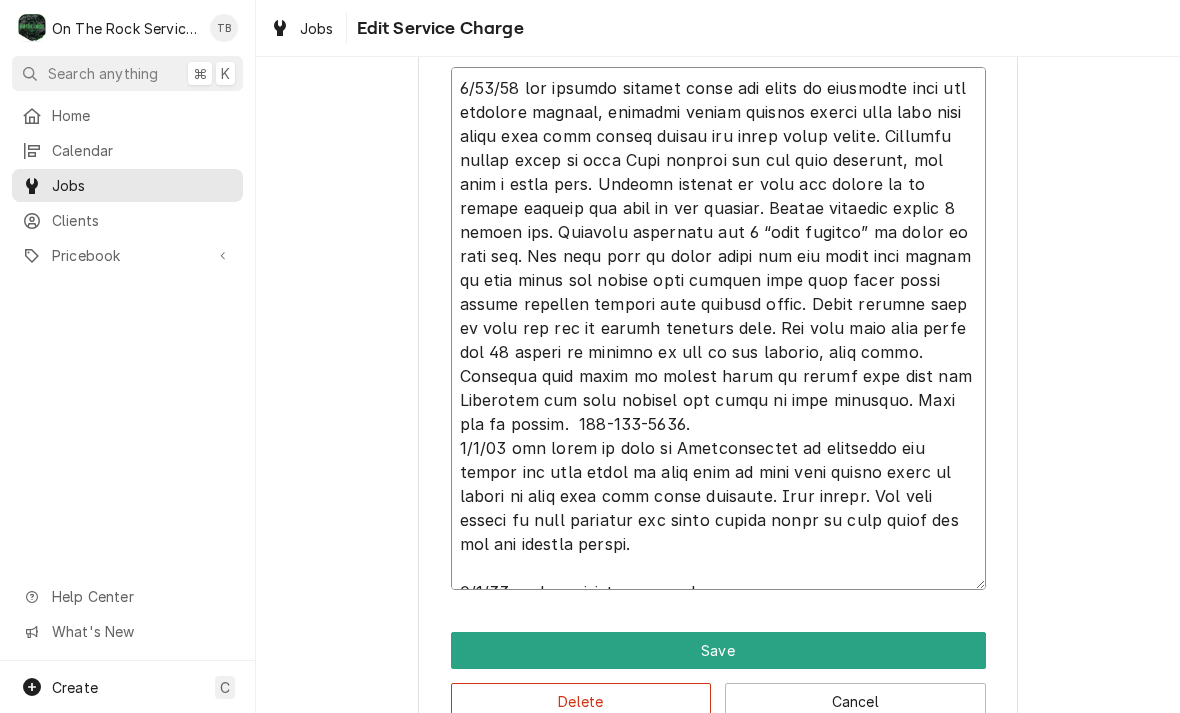 type on "x" 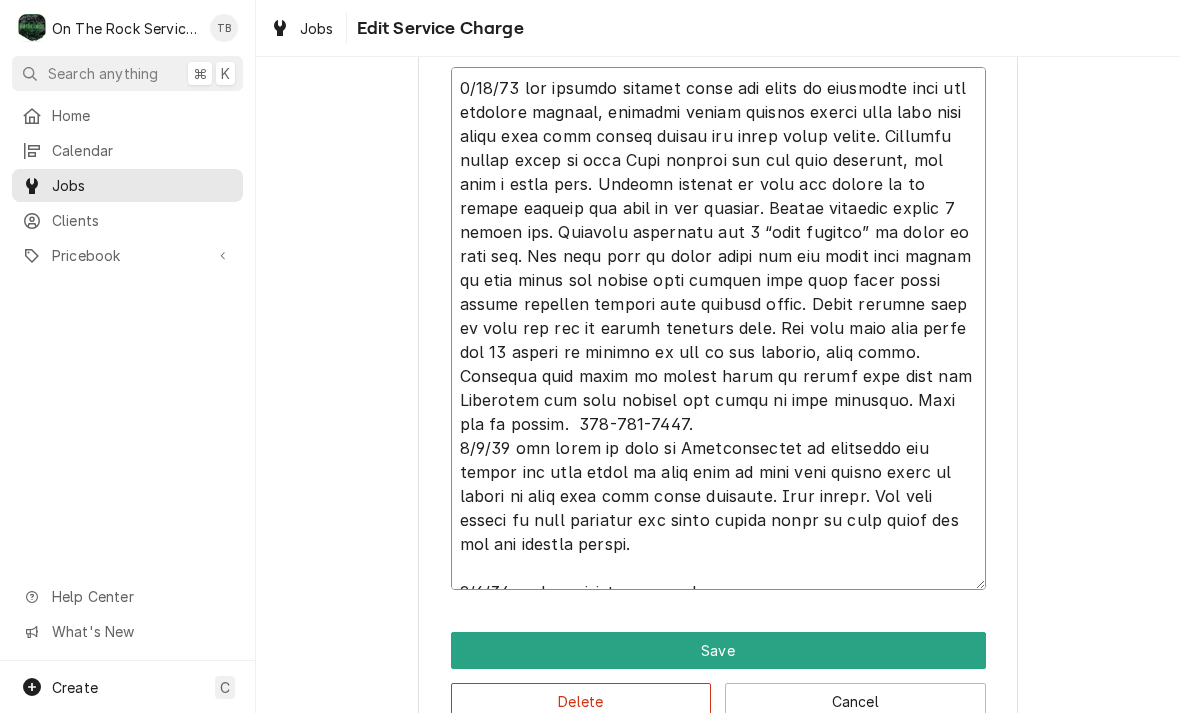 type on "x" 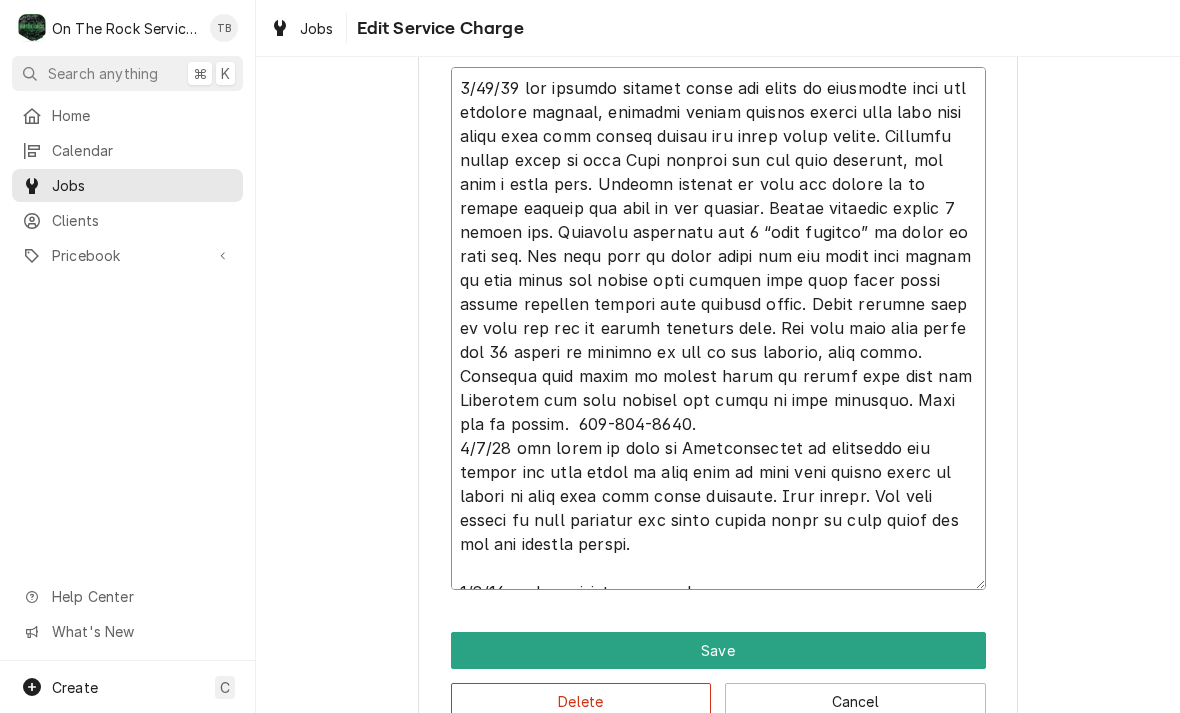 type on "4/25/25 tmb provide service parts and labor to determine that per customer product, normally softer thinner sorbet will leak from front door area around gasket and sight glass window. Customer showed video of past Time leaking and was very profound, not just a small leak. Checked gaskets on door and appear to be intact without and cuts or dry rotting. Gasket replaced approx 6 months ago. Customer currently has 2 “shim gaskets” in place on door pin. Did note that on lower chute the two bolts that secure to face plate are coming into contact with door right lower corner possibly holding from closing fully. Added another shim to post and now no longer touching bolt. Ran unit with just water for 15 minute on agitate to see if any leaking, none found. Customer will again be making batch of sorbet next tues and Wednesday and will monitor and video if leak reoccurs. Call mfg to update.  800-755-4545.
5/1/25 tmb spoke to tony at Electrofreeze he indicated can adjust the door hinge on left side of unit from inside ..." 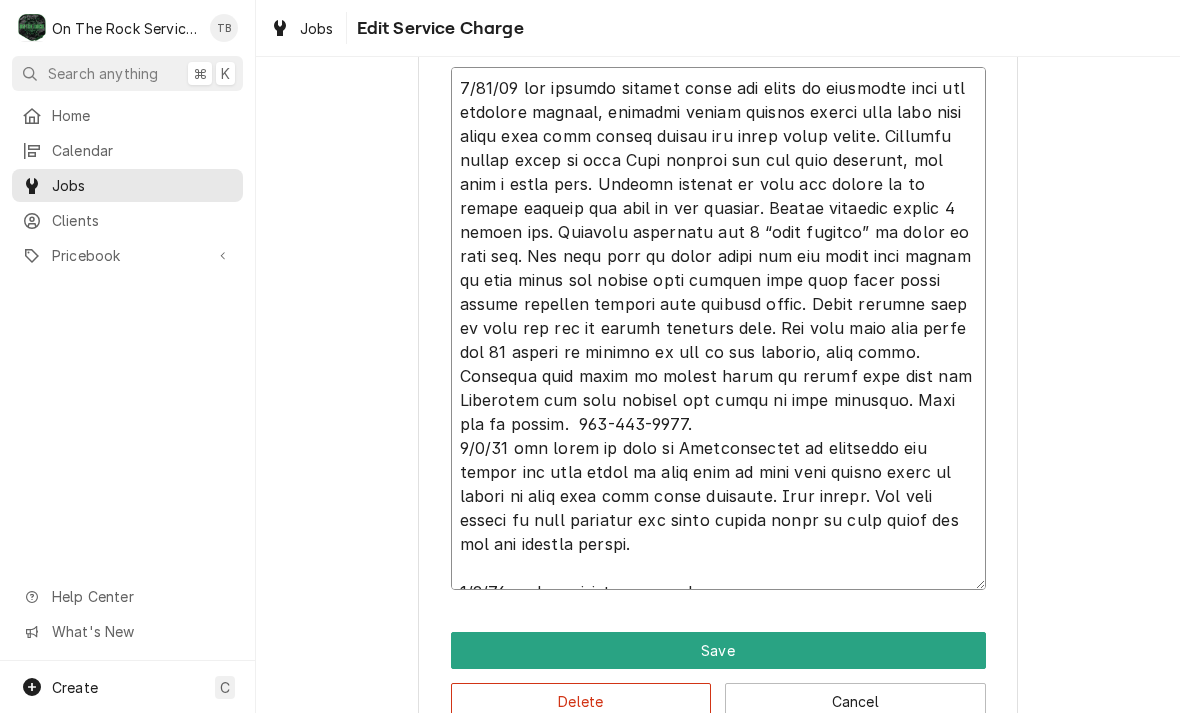 type on "x" 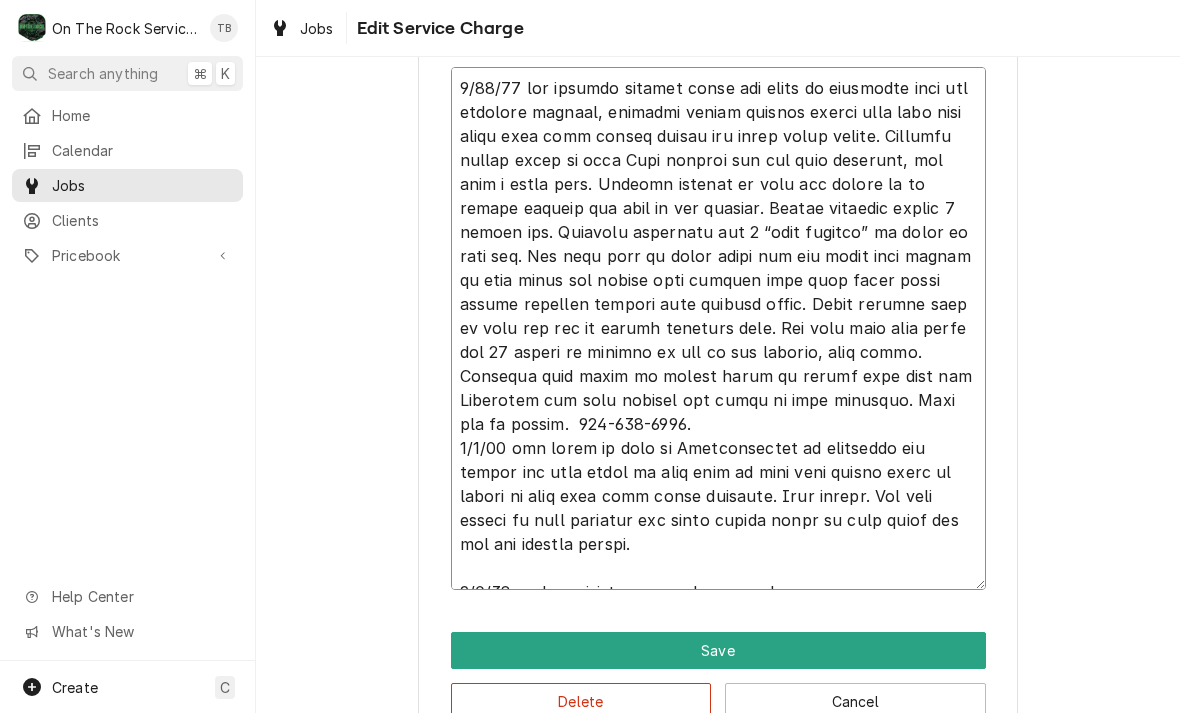 type on "x" 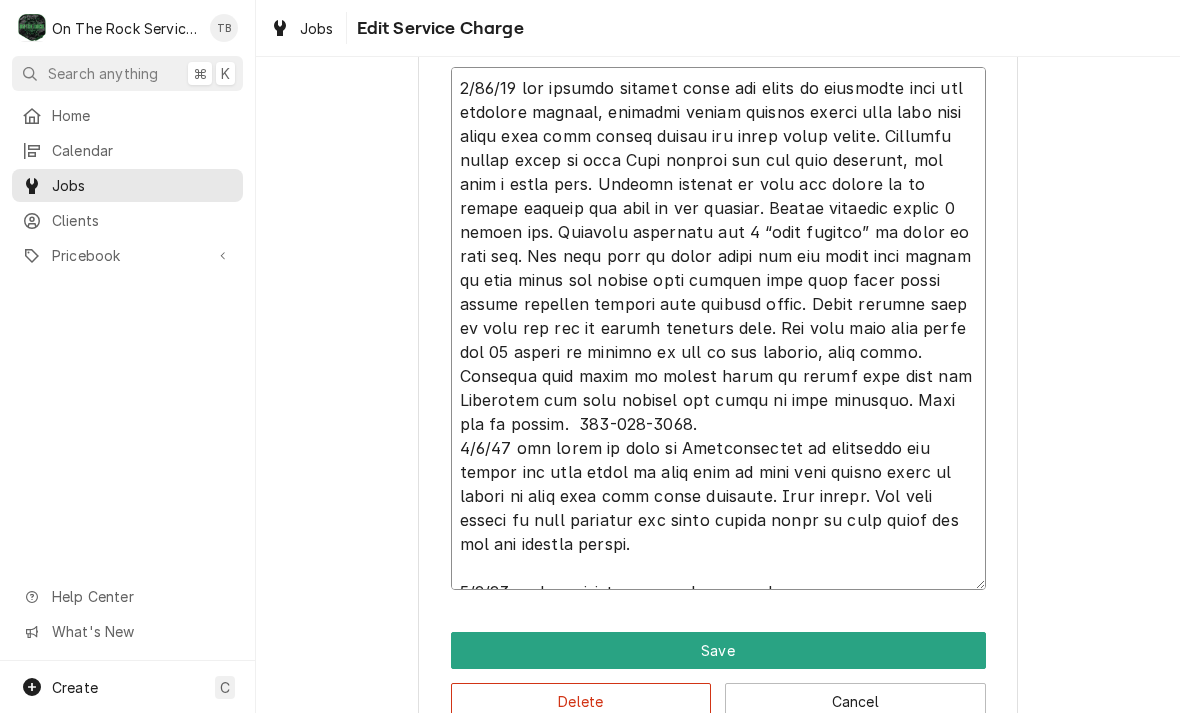 type on "x" 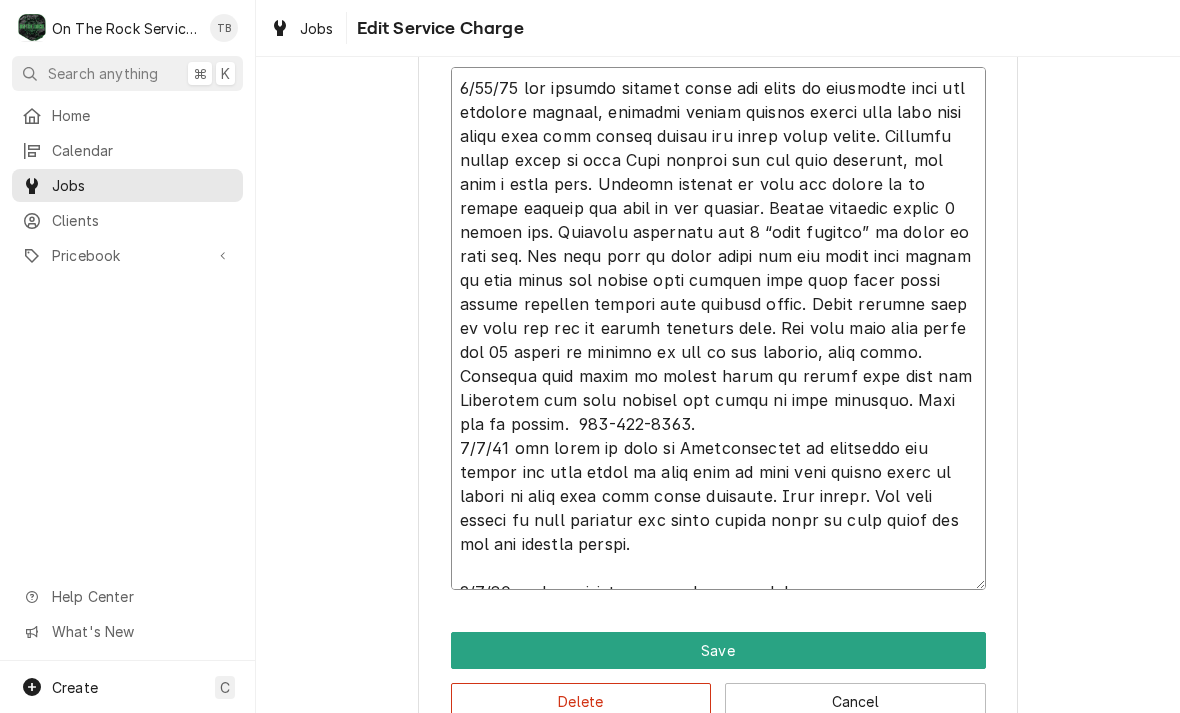 type on "x" 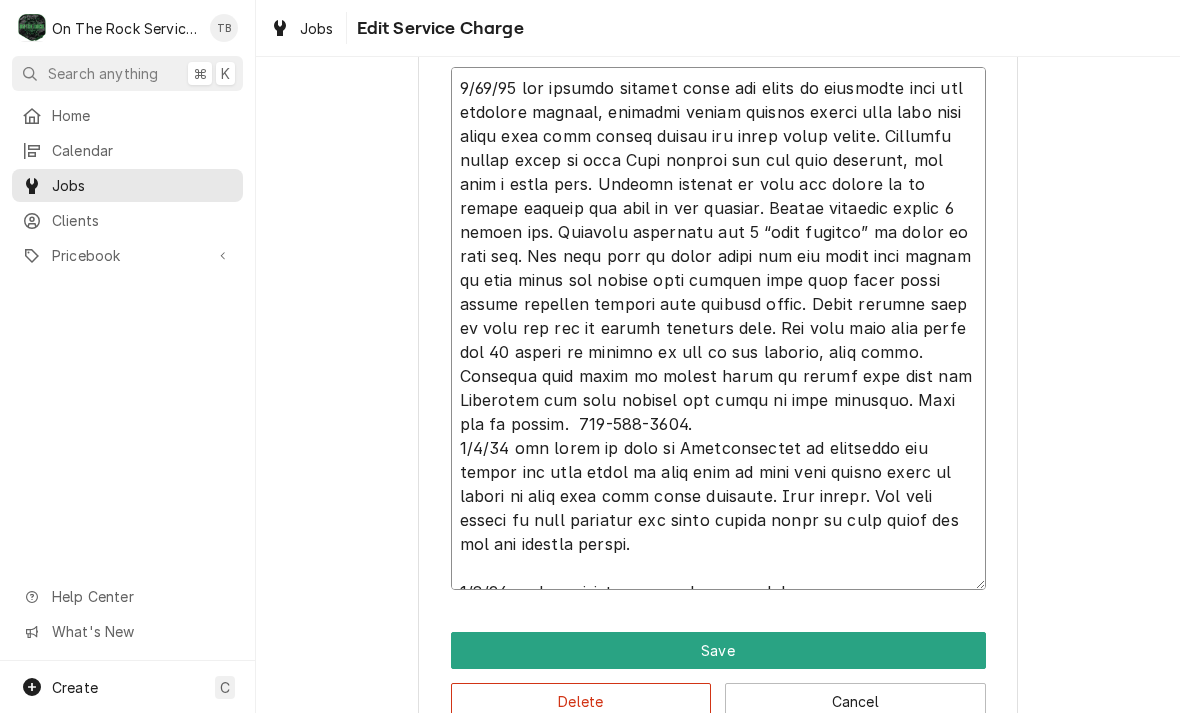 type on "x" 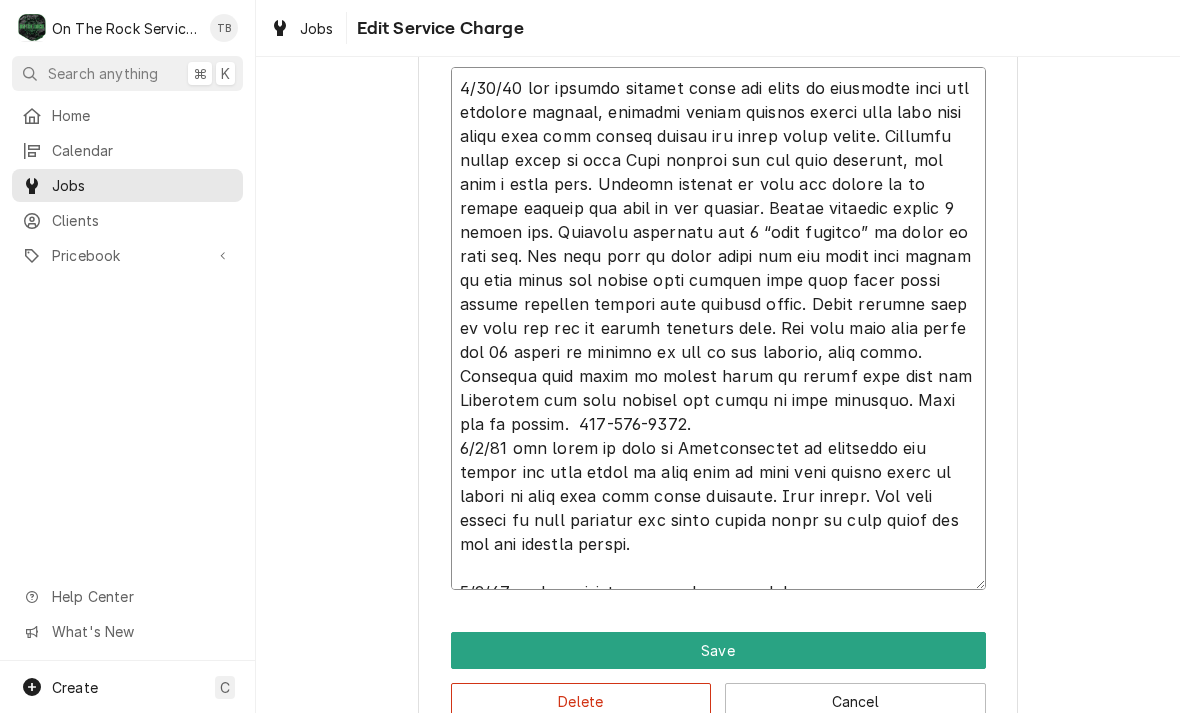 type on "x" 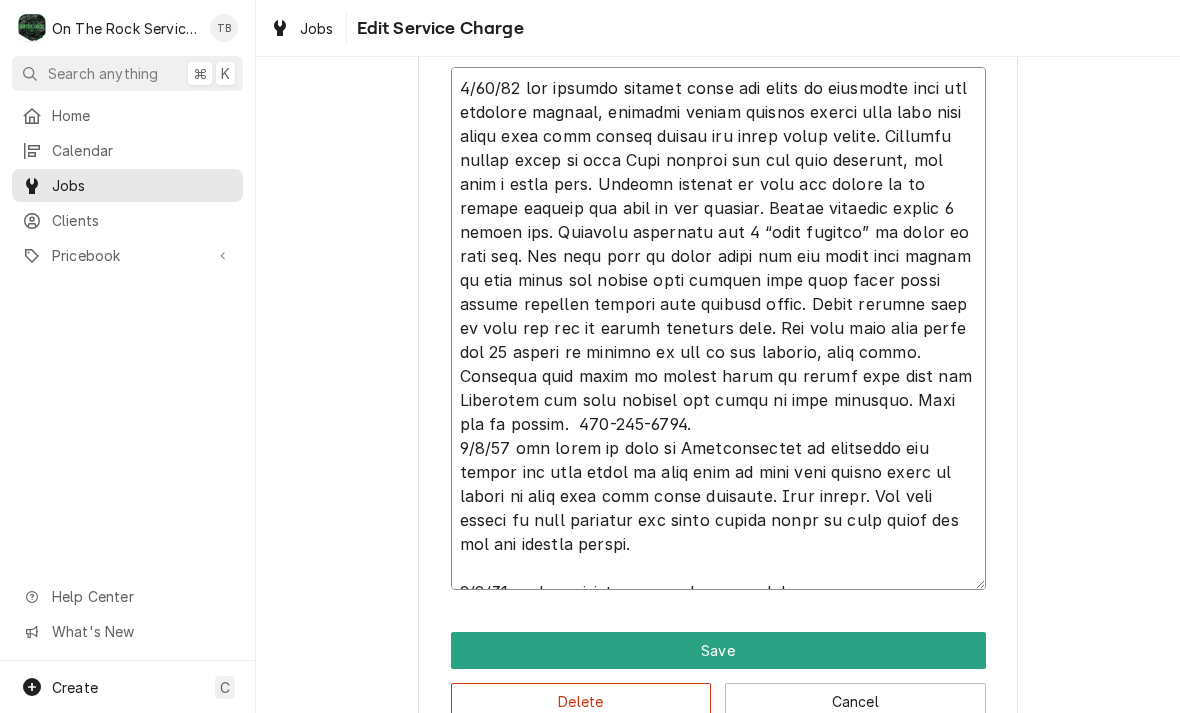 type on "x" 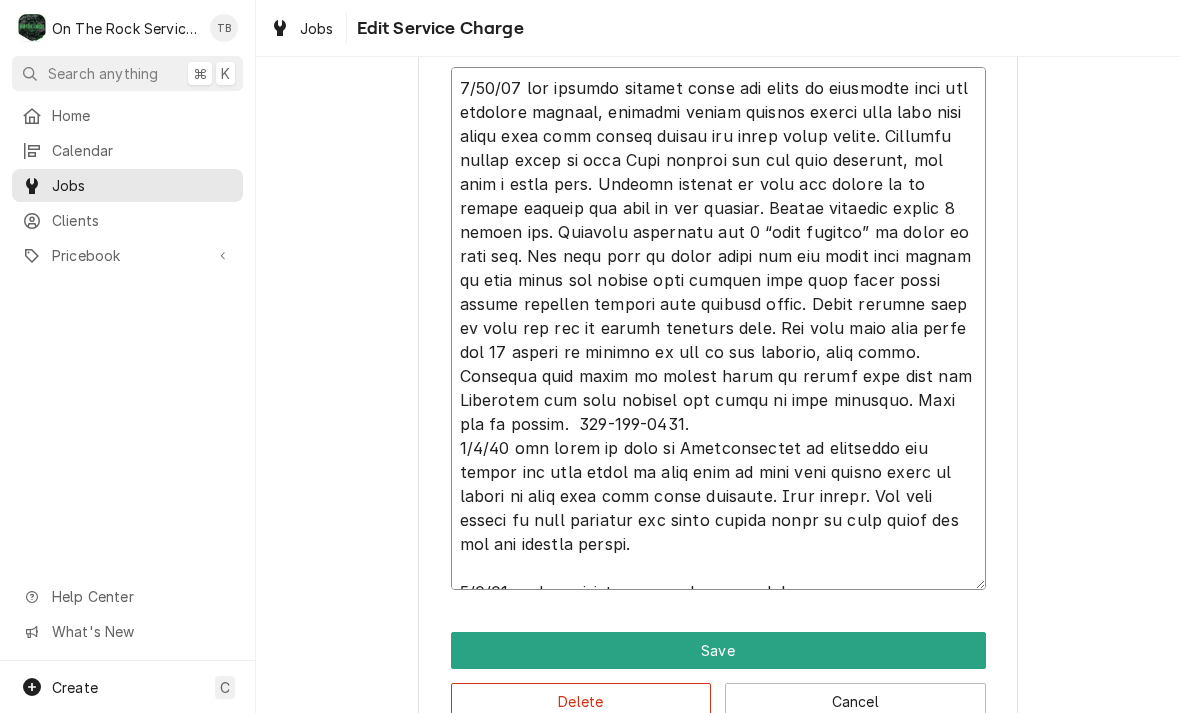 type on "x" 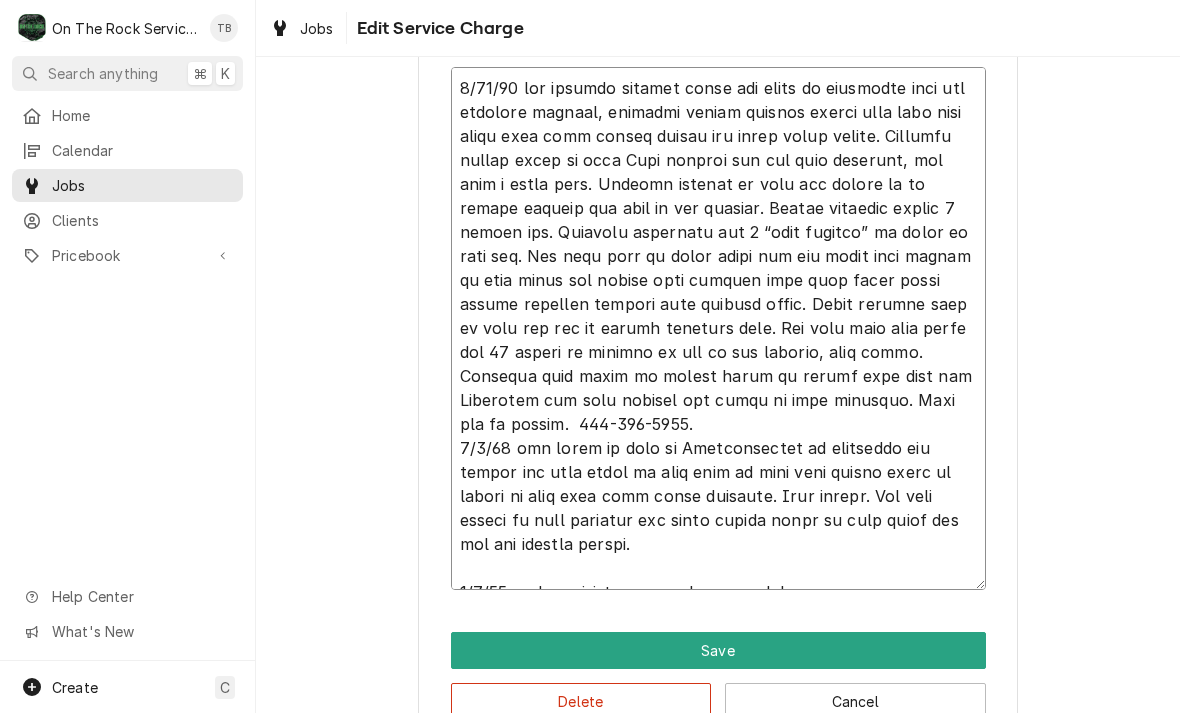 type on "4/25/25 tmb provide service parts and labor to determine that per customer product, normally softer thinner sorbet will leak from front door area around gasket and sight glass window. Customer showed video of past Time leaking and was very profound, not just a small leak. Checked gaskets on door and appear to be intact without and cuts or dry rotting. Gasket replaced approx 6 months ago. Customer currently has 2 “shim gaskets” in place on door pin. Did note that on lower chute the two bolts that secure to face plate are coming into contact with door right lower corner possibly holding from closing fully. Added another shim to post and now no longer touching bolt. Ran unit with just water for 15 minute on agitate to see if any leaking, none found. Customer will again be making batch of sorbet next tues and Wednesday and will monitor and video if leak reoccurs. Call mfg to update.  800-755-4545.
5/1/25 tmb spoke to tony at Electrofreeze he indicated can adjust the door hinge on left side of unit from inside ..." 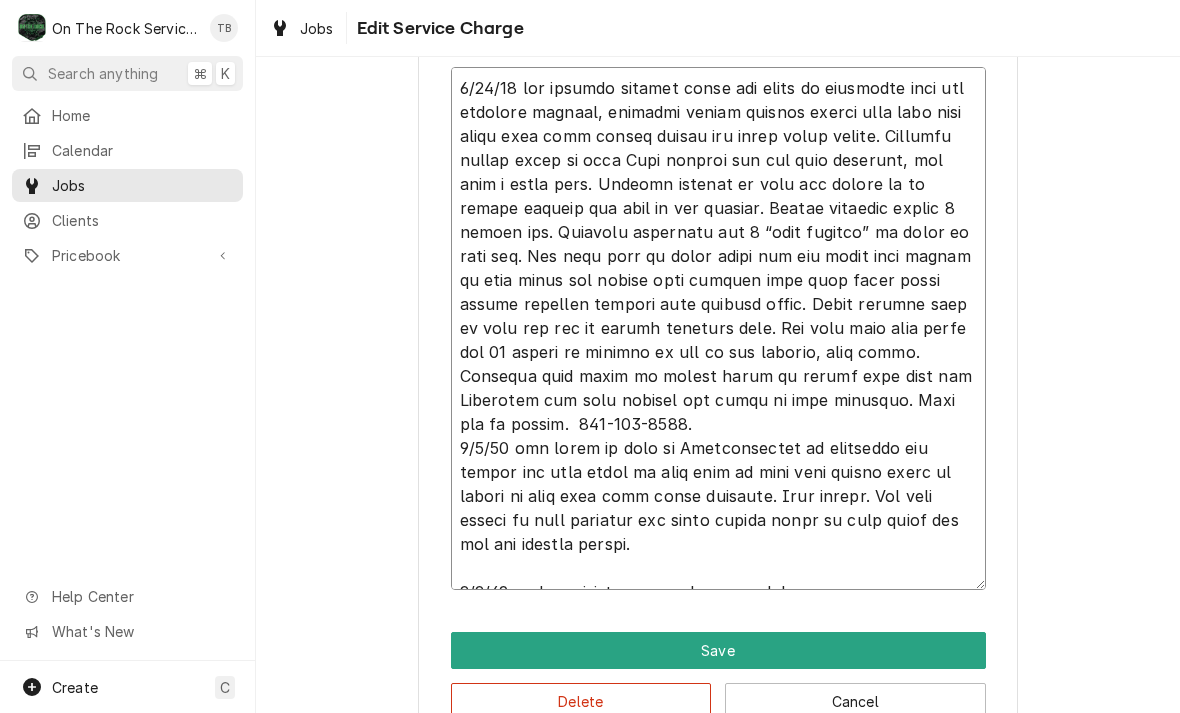 type on "x" 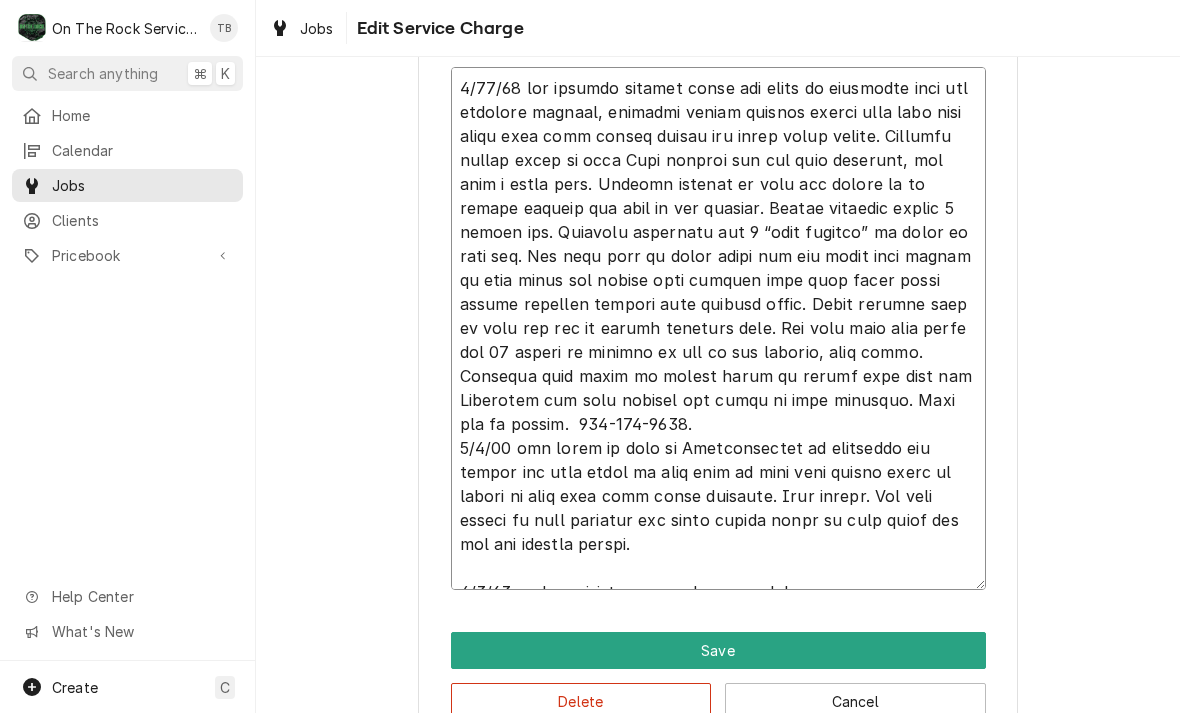 type on "x" 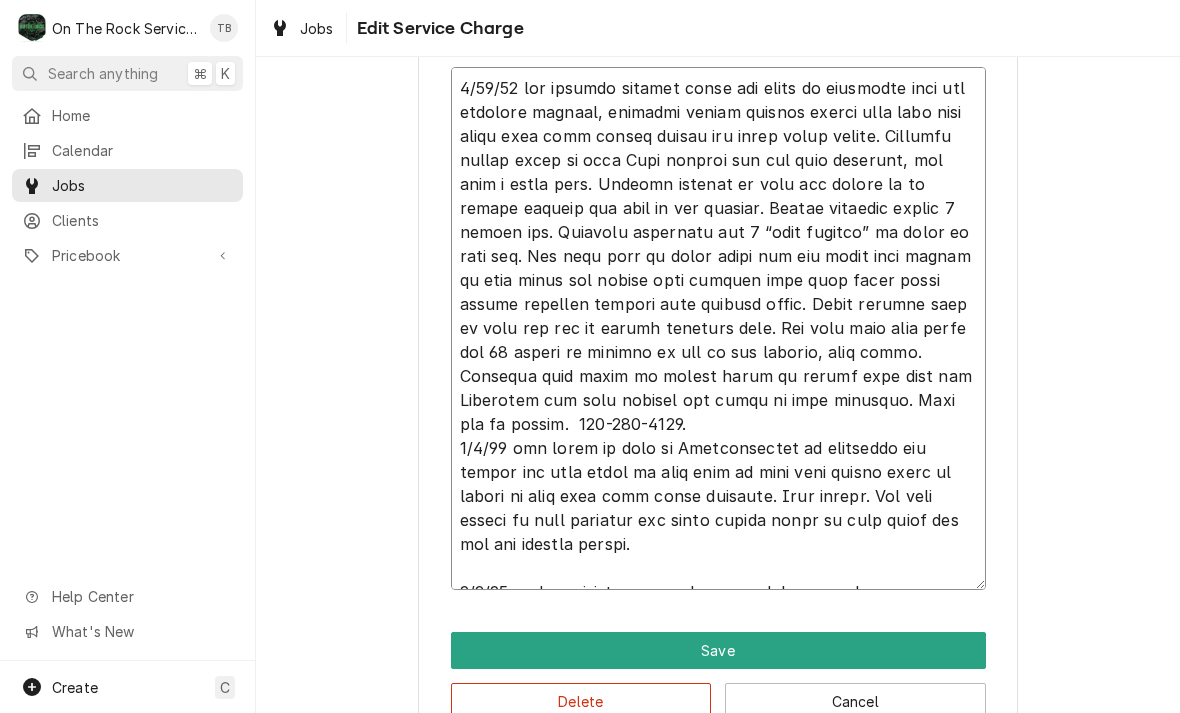 type on "x" 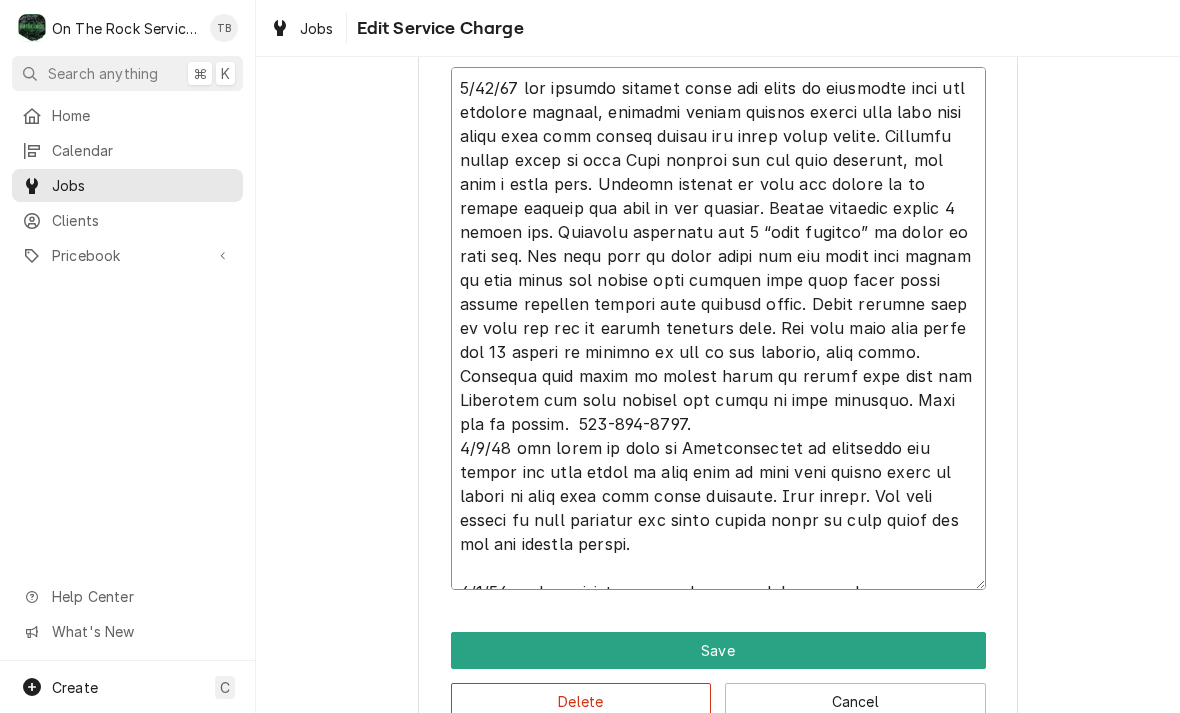 type on "x" 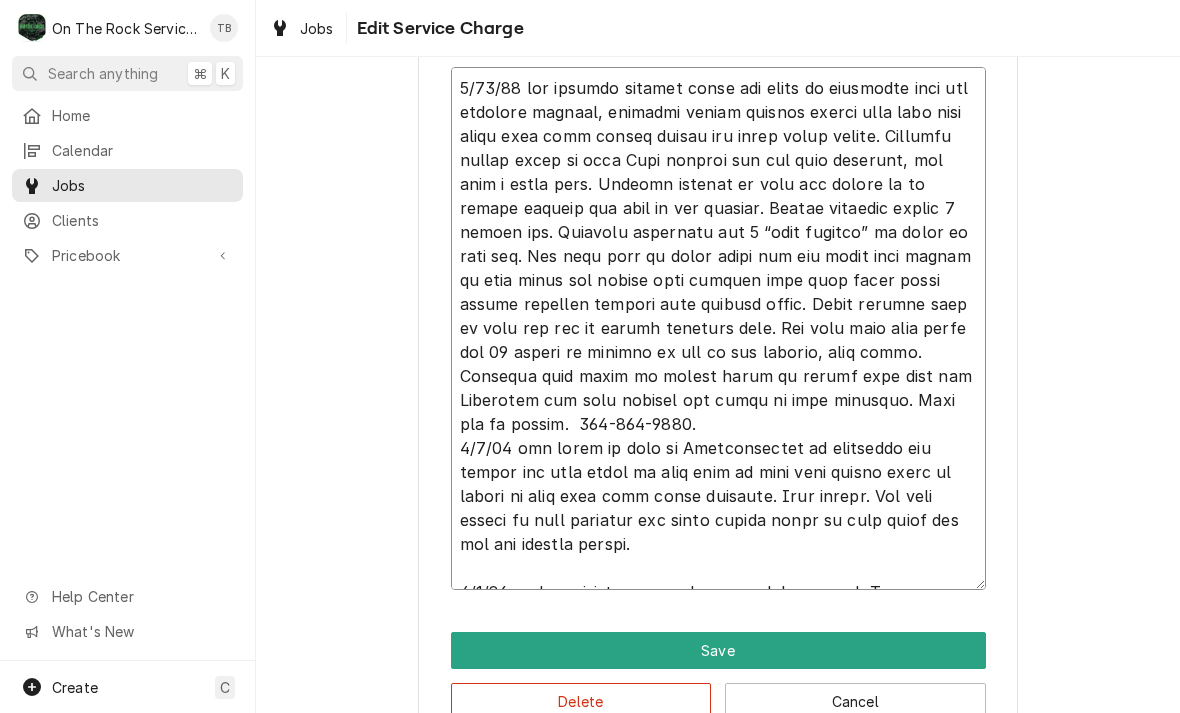 type on "x" 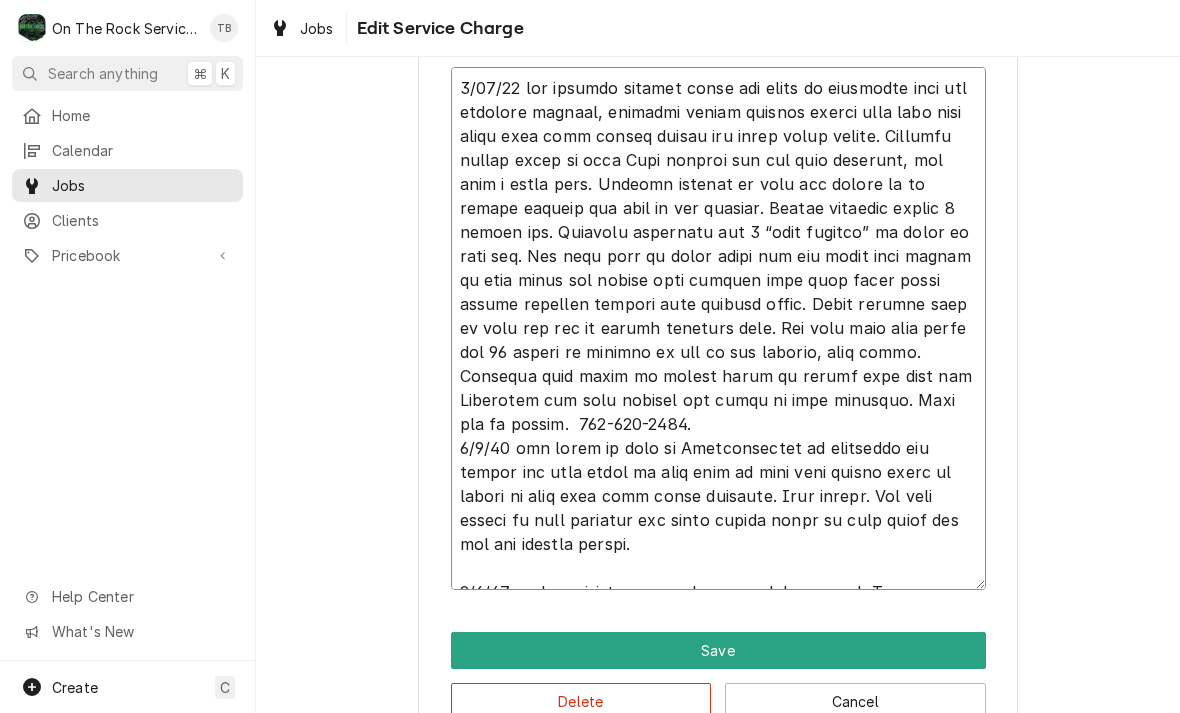 type on "x" 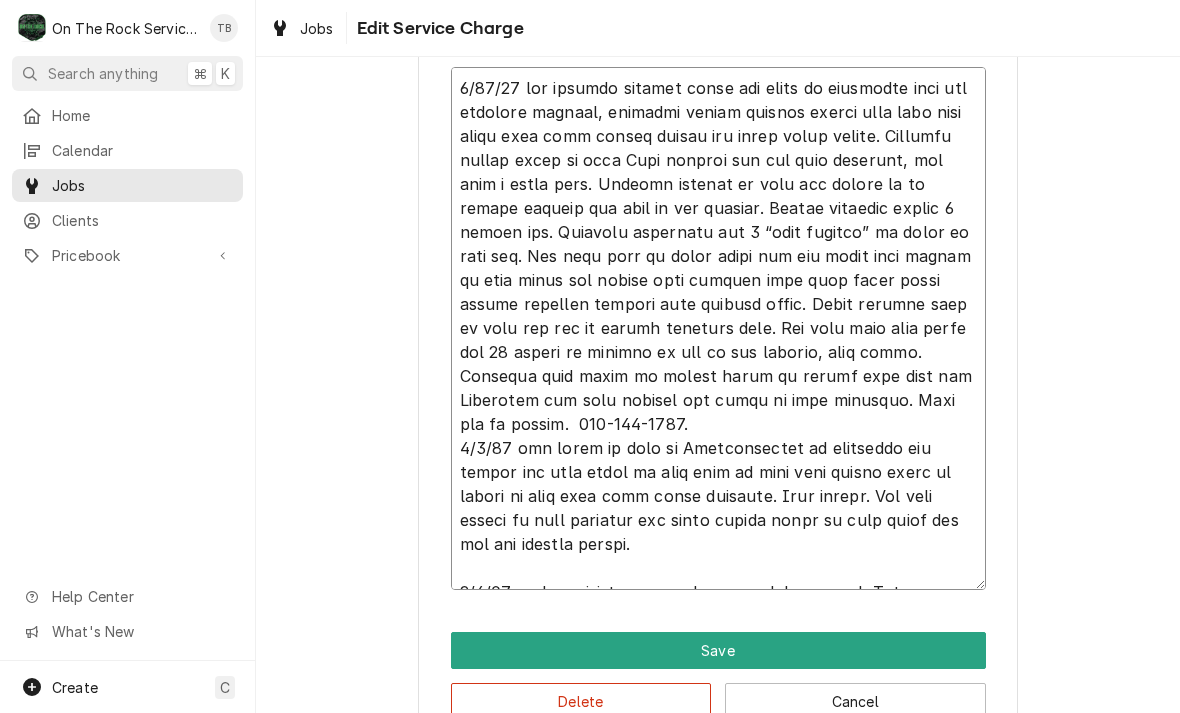 type on "x" 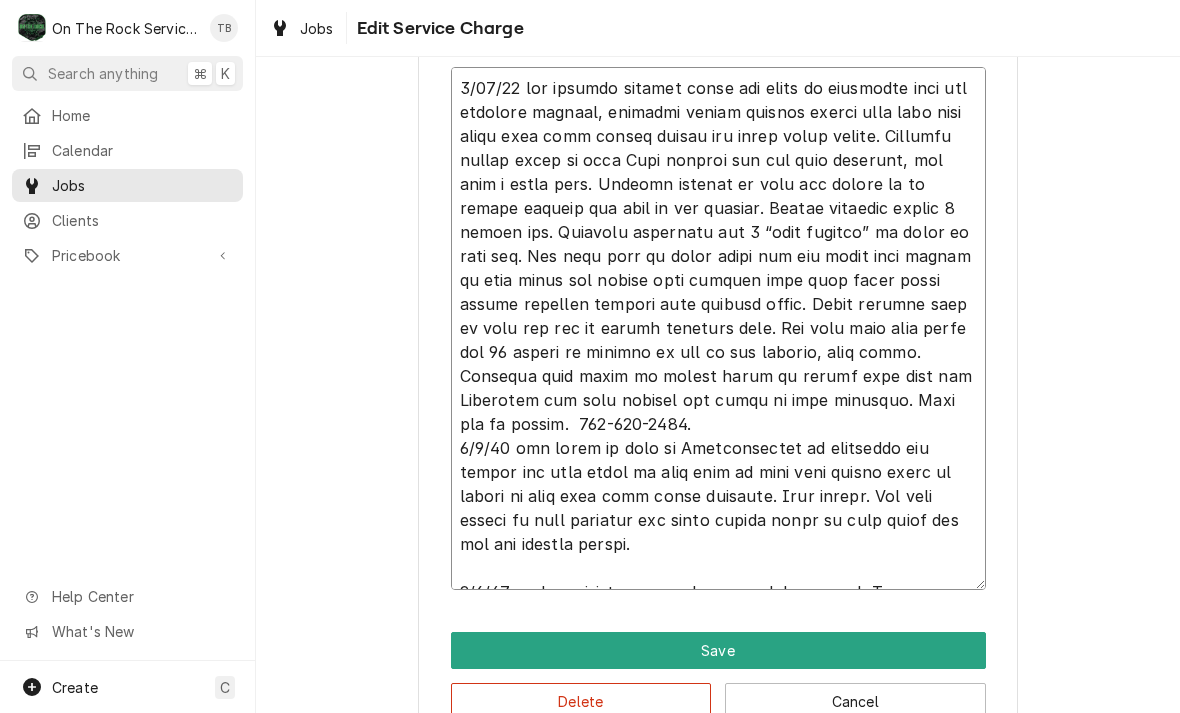 type on "x" 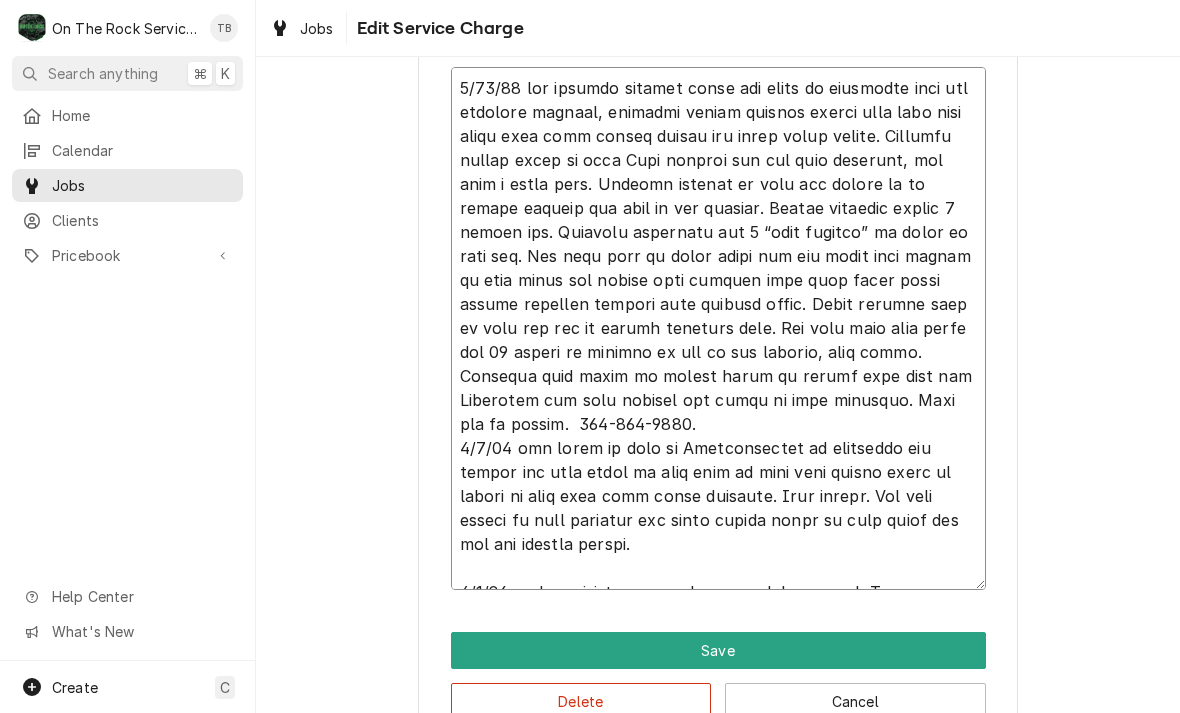 type on "x" 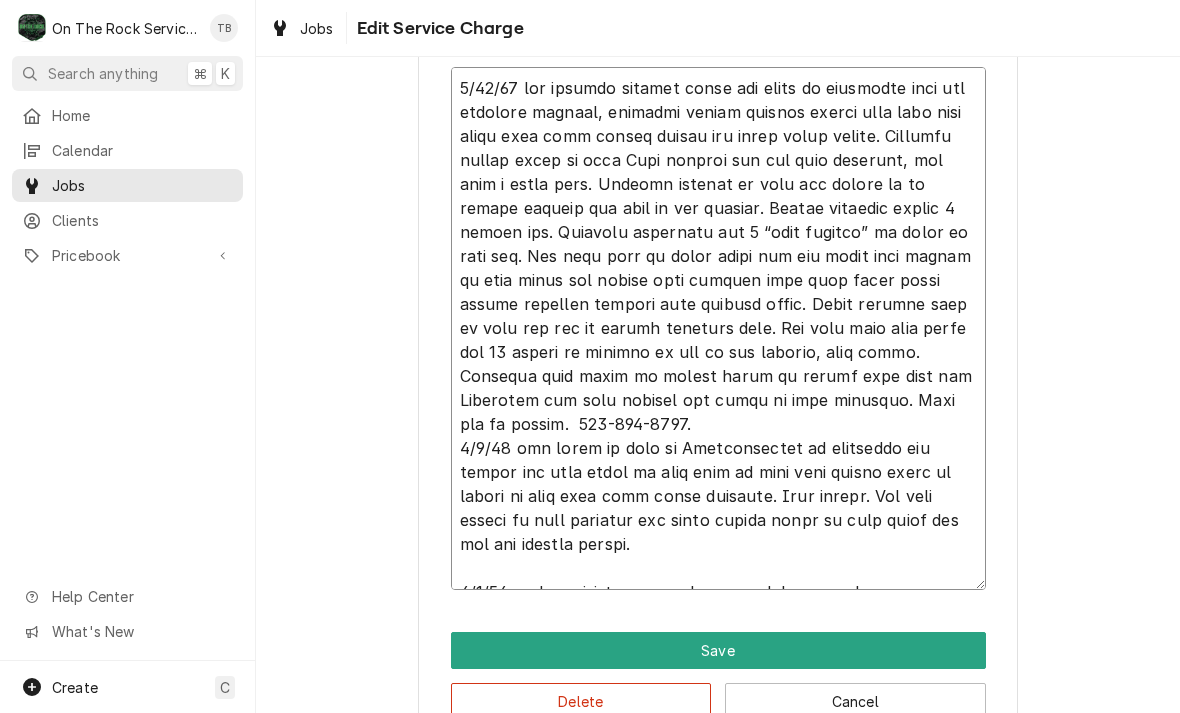 type on "x" 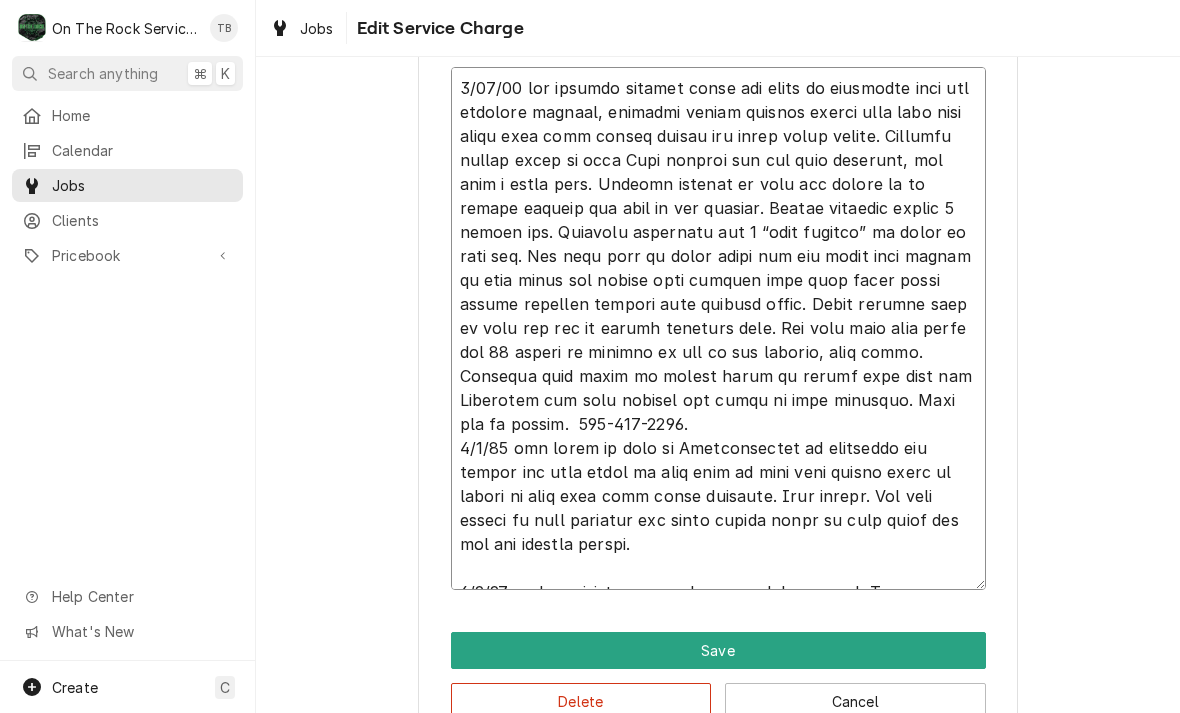 type on "x" 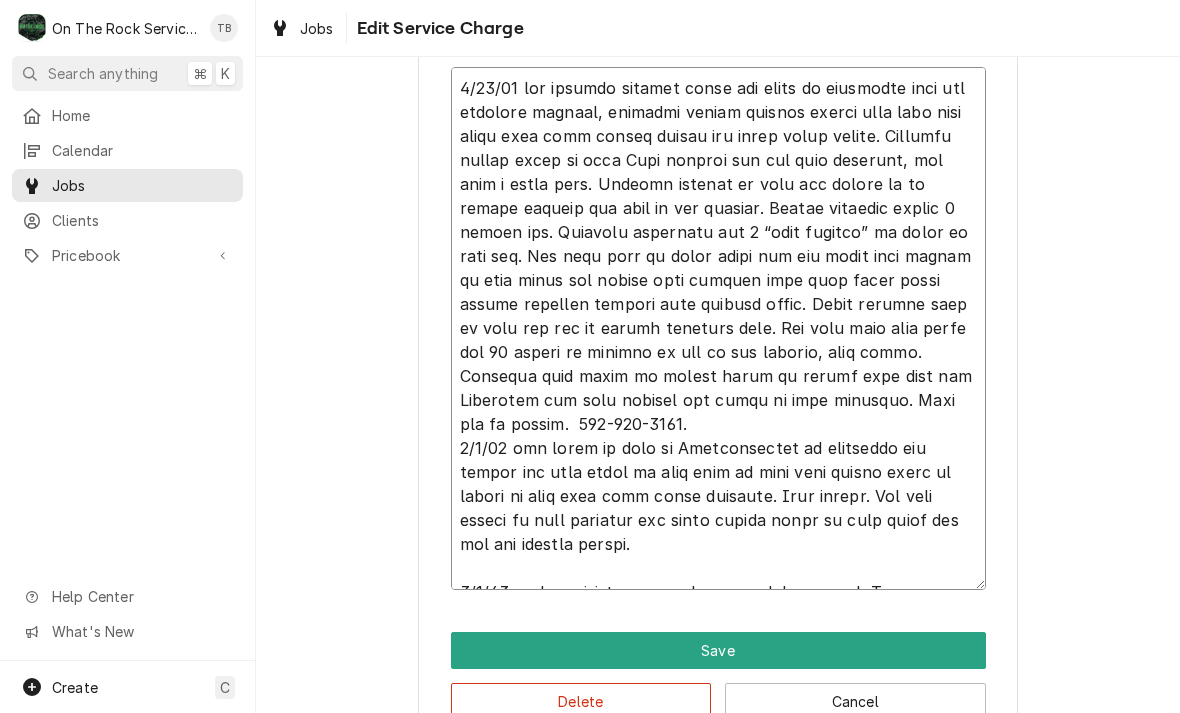 type on "x" 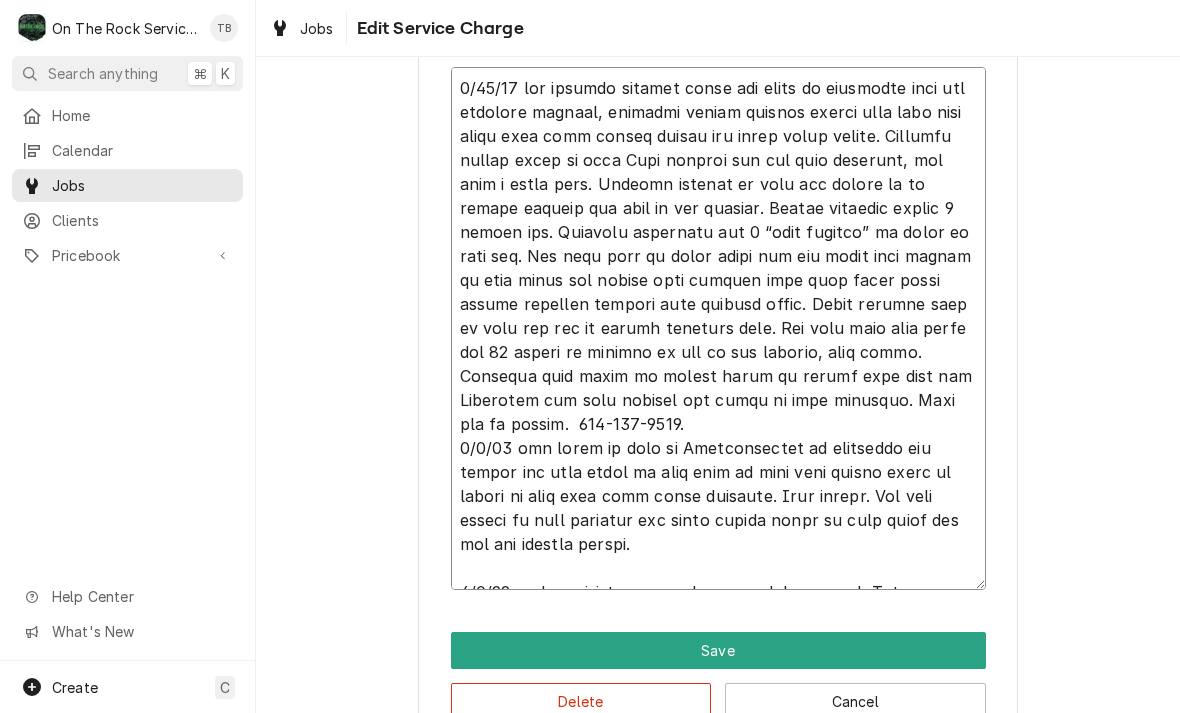 type on "x" 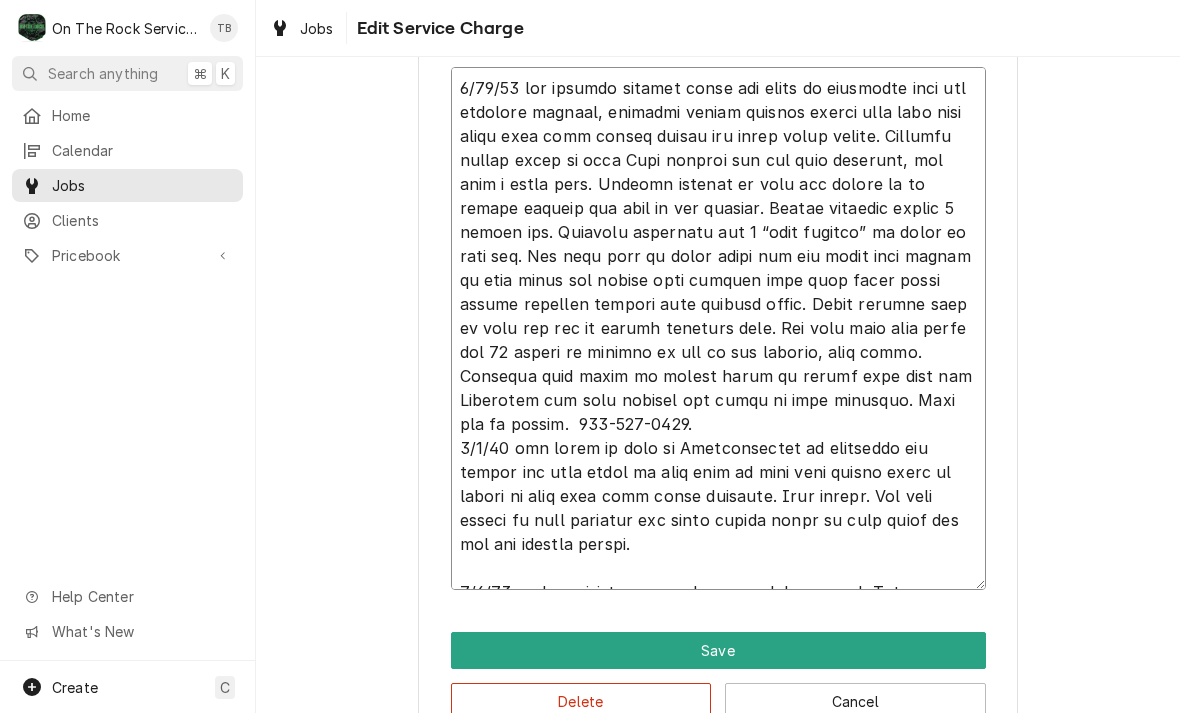 type on "x" 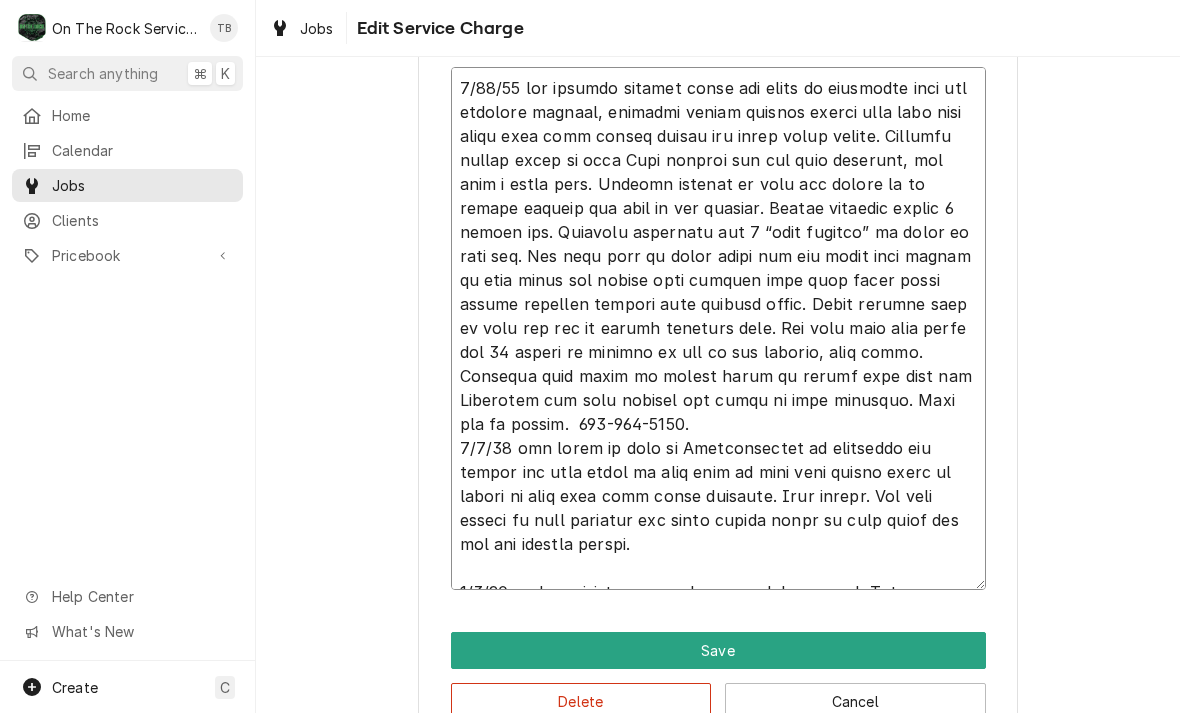 type on "x" 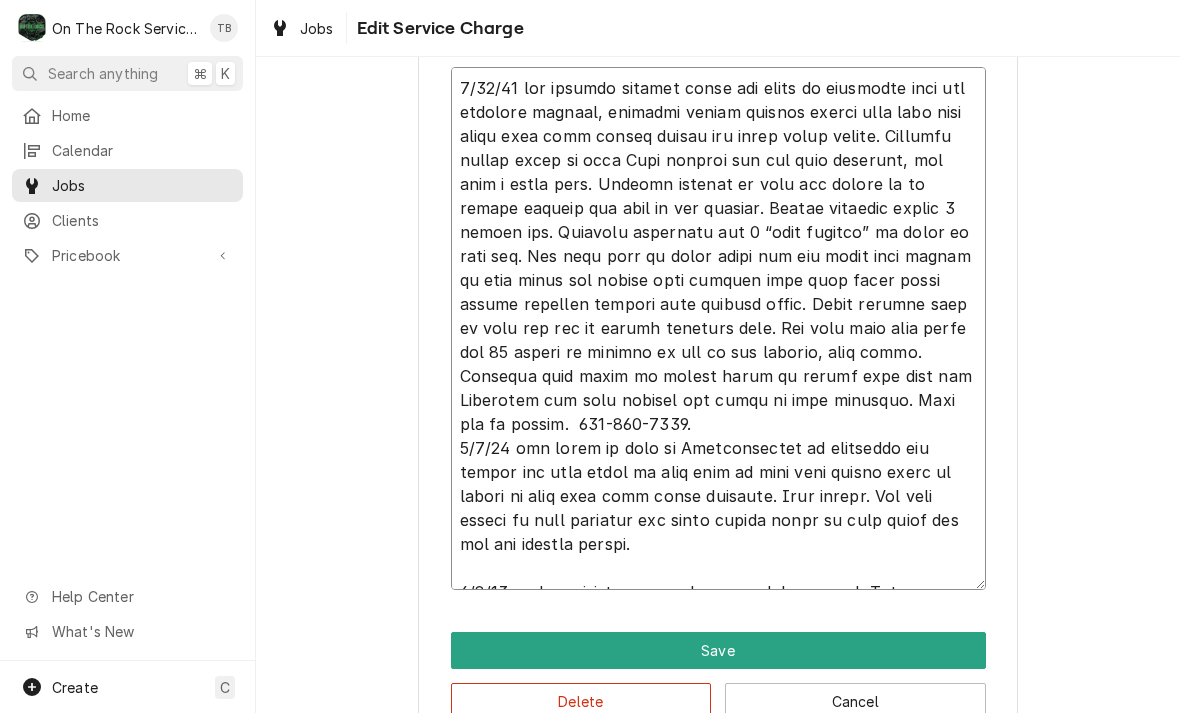 type on "x" 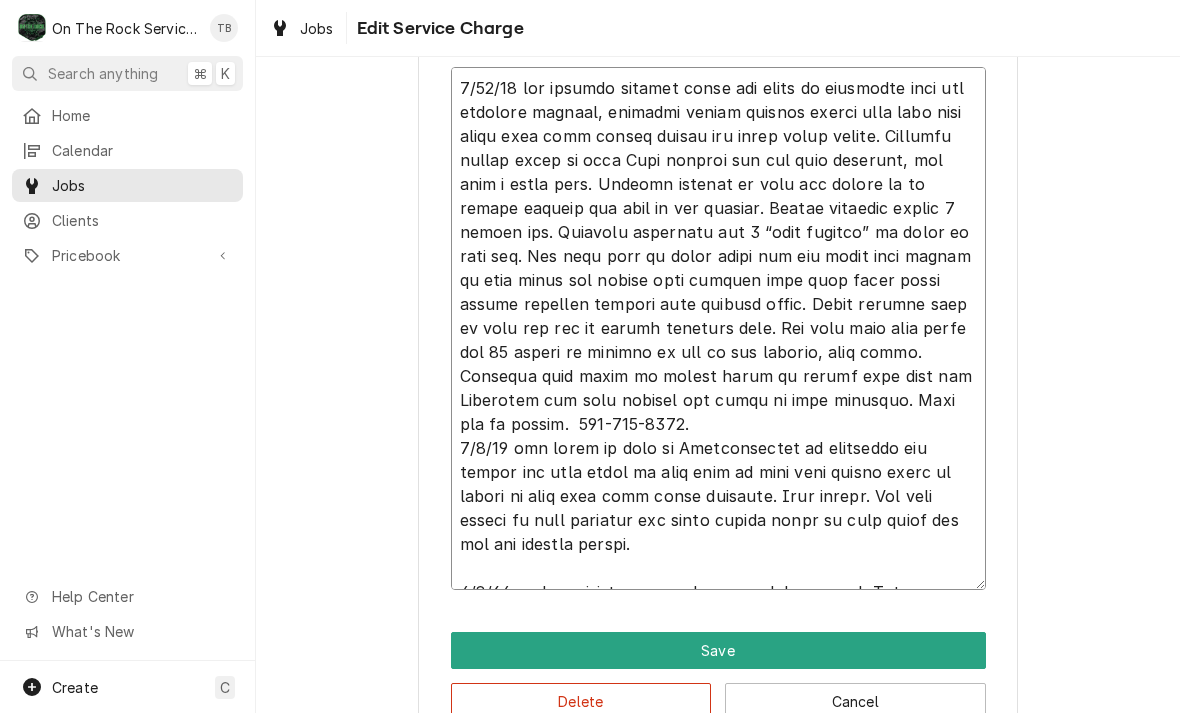 type on "x" 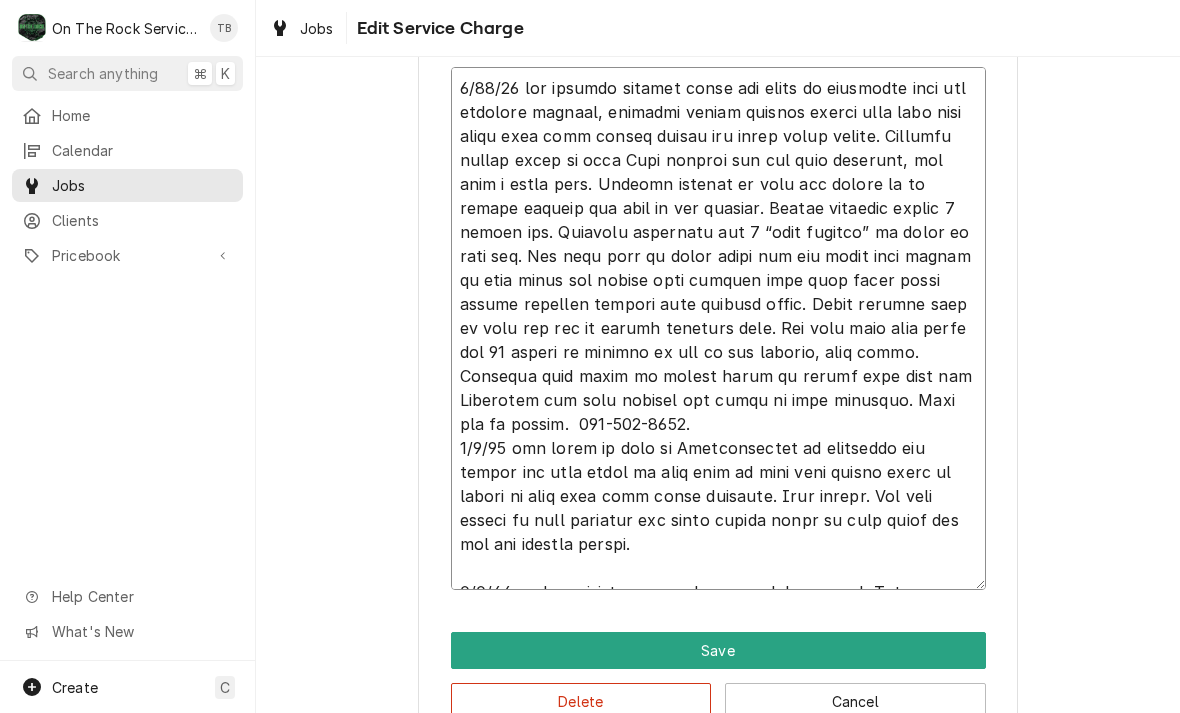 type on "x" 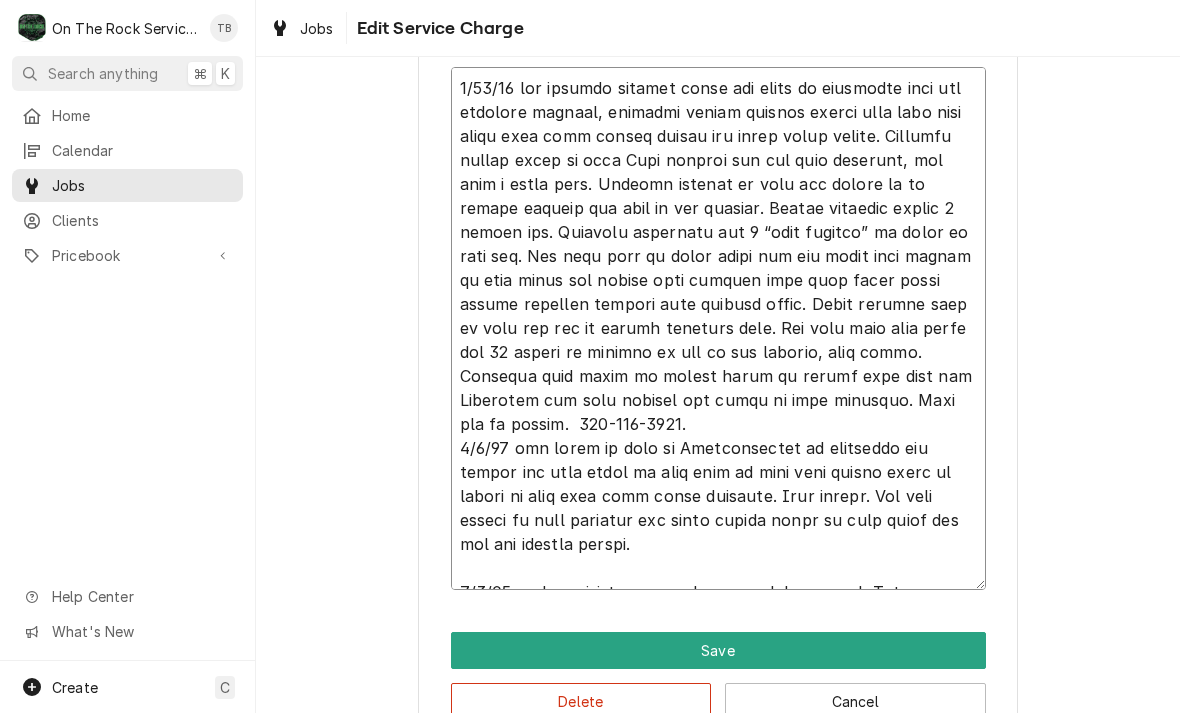 type on "x" 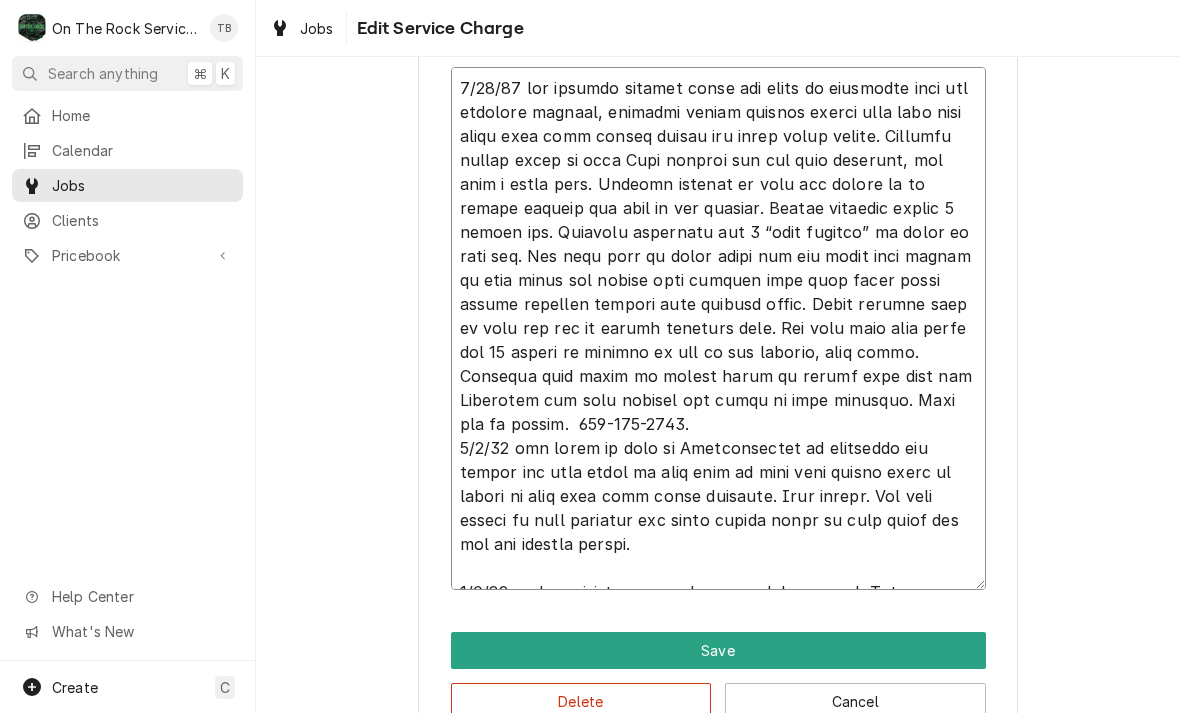 type on "x" 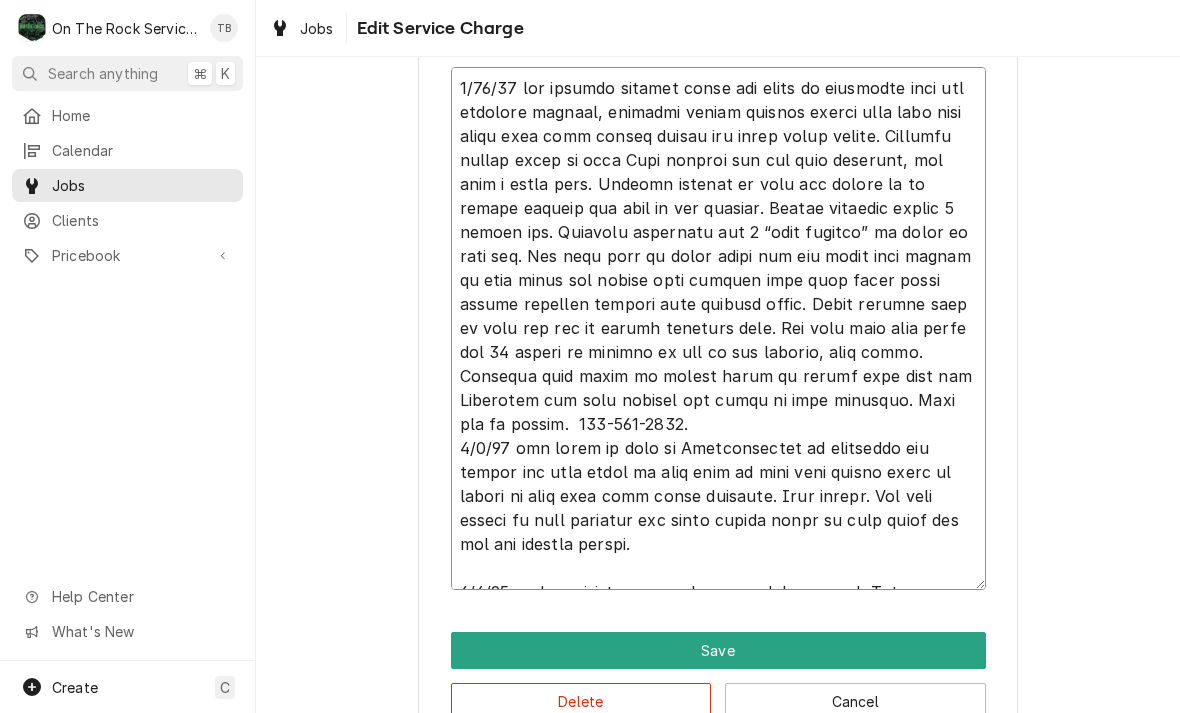 type on "x" 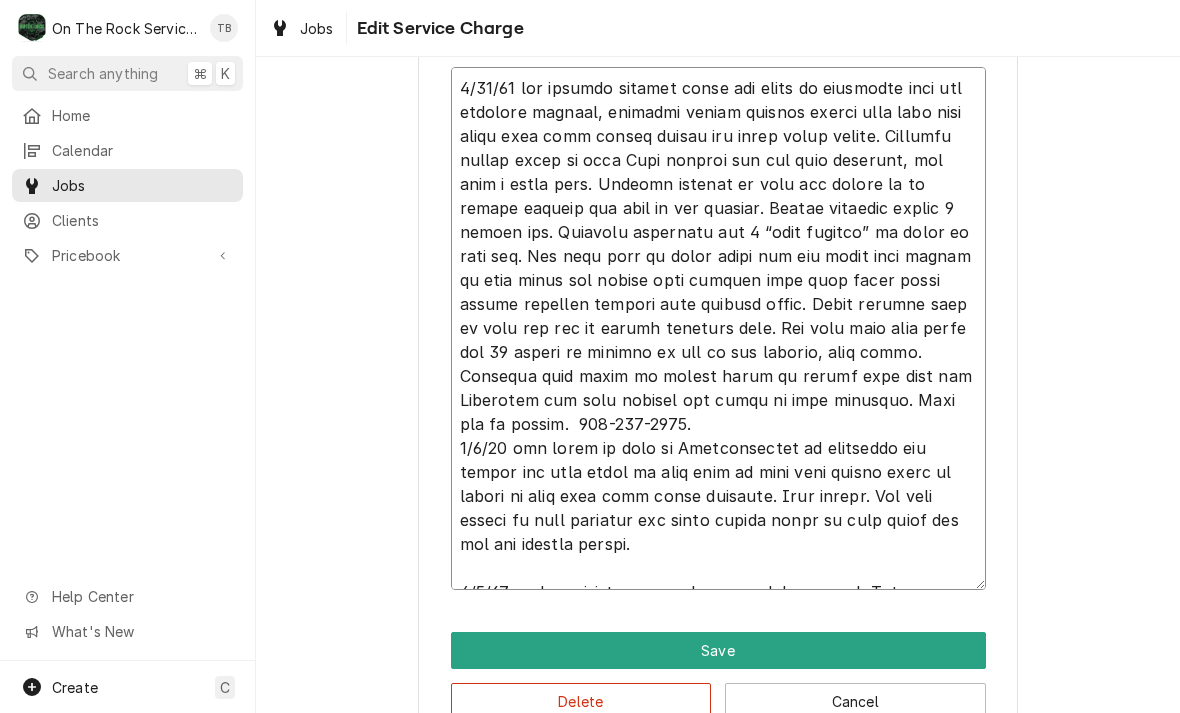 type on "x" 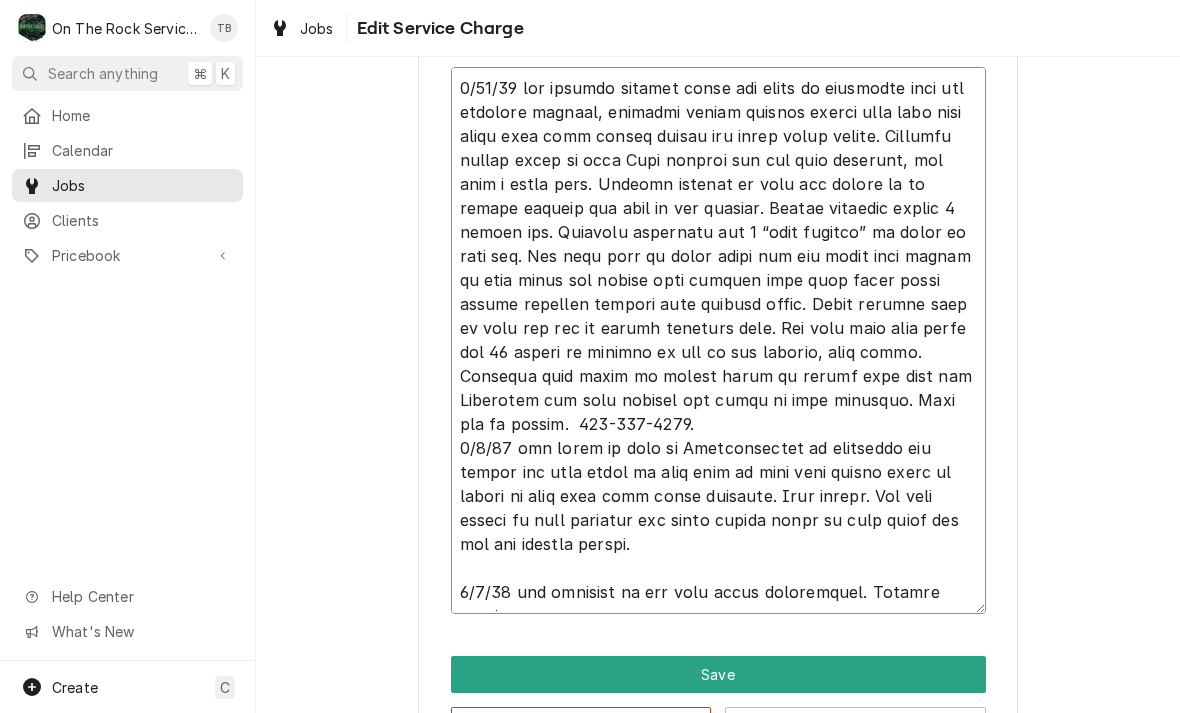 type on "x" 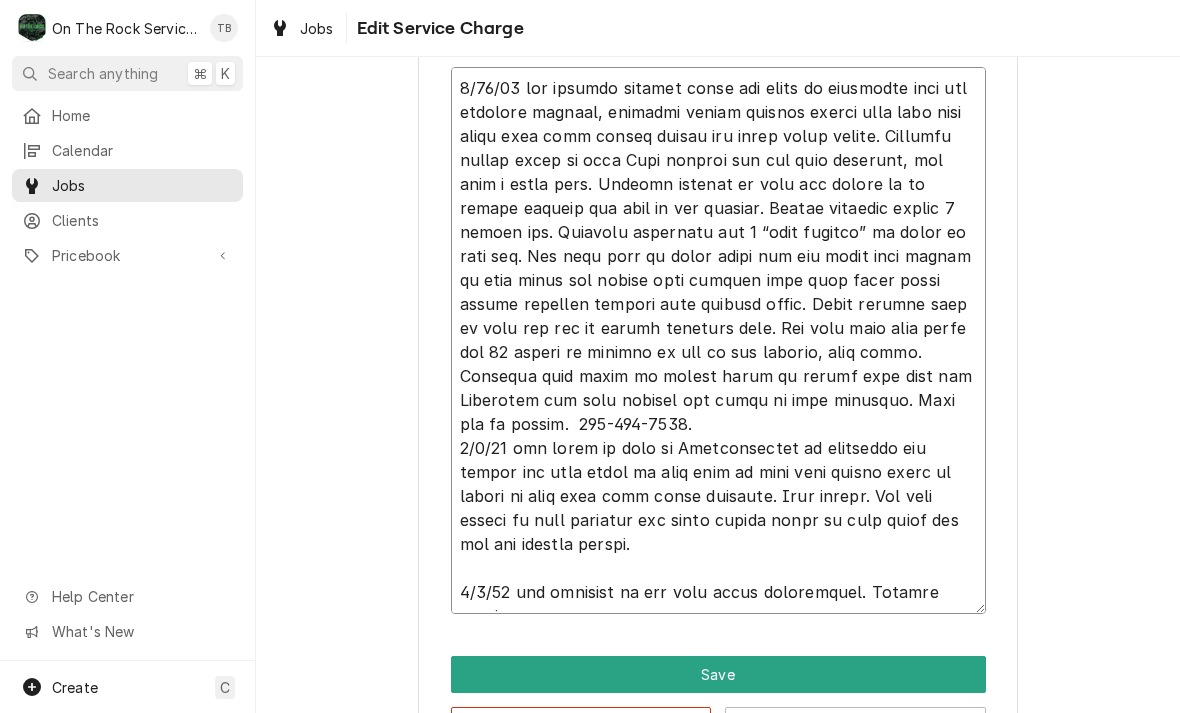 type on "x" 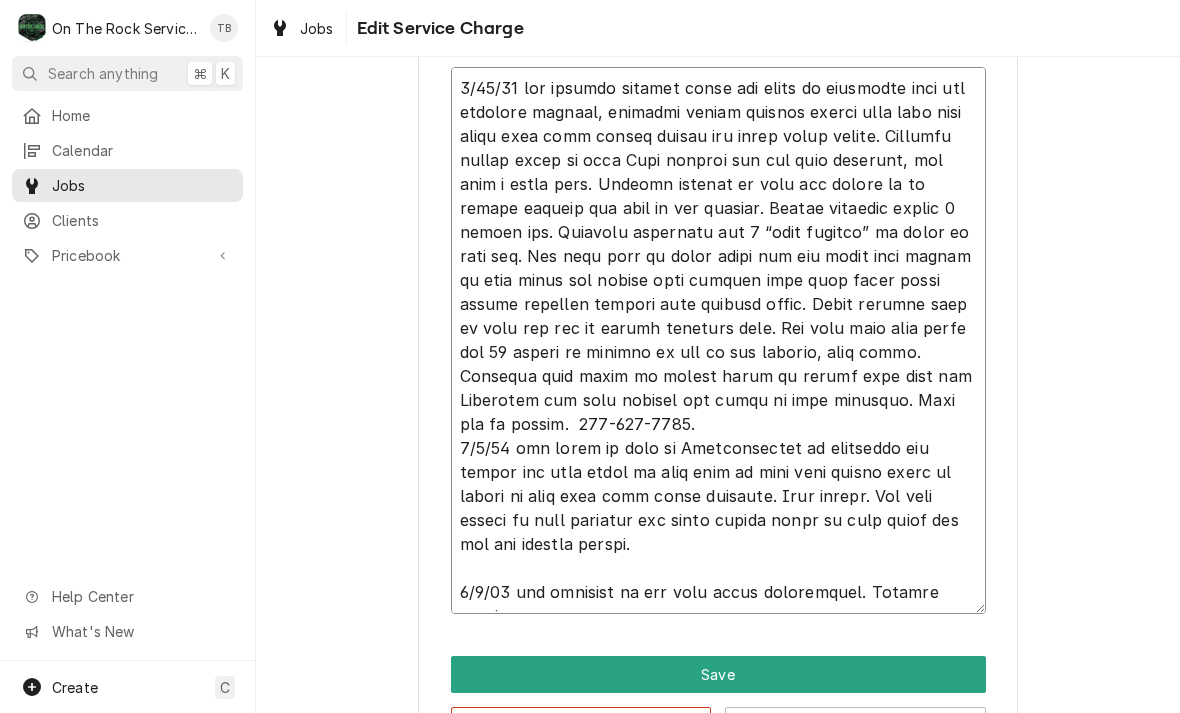type on "x" 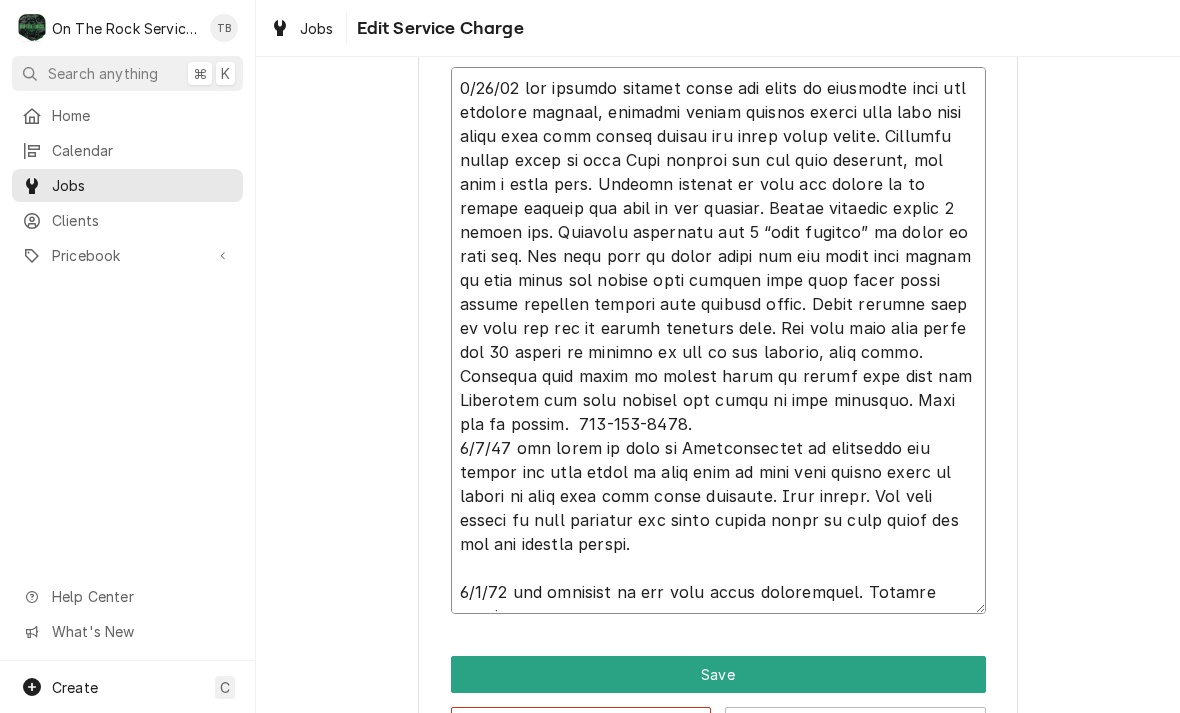 type on "x" 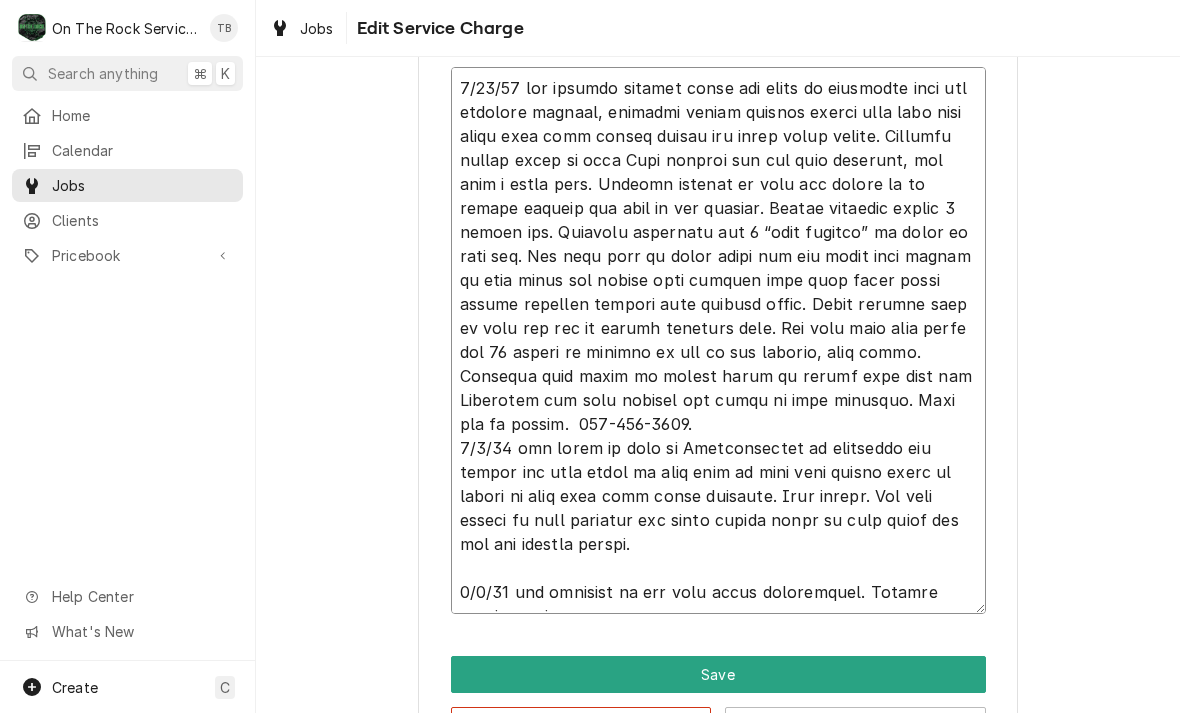 type on "x" 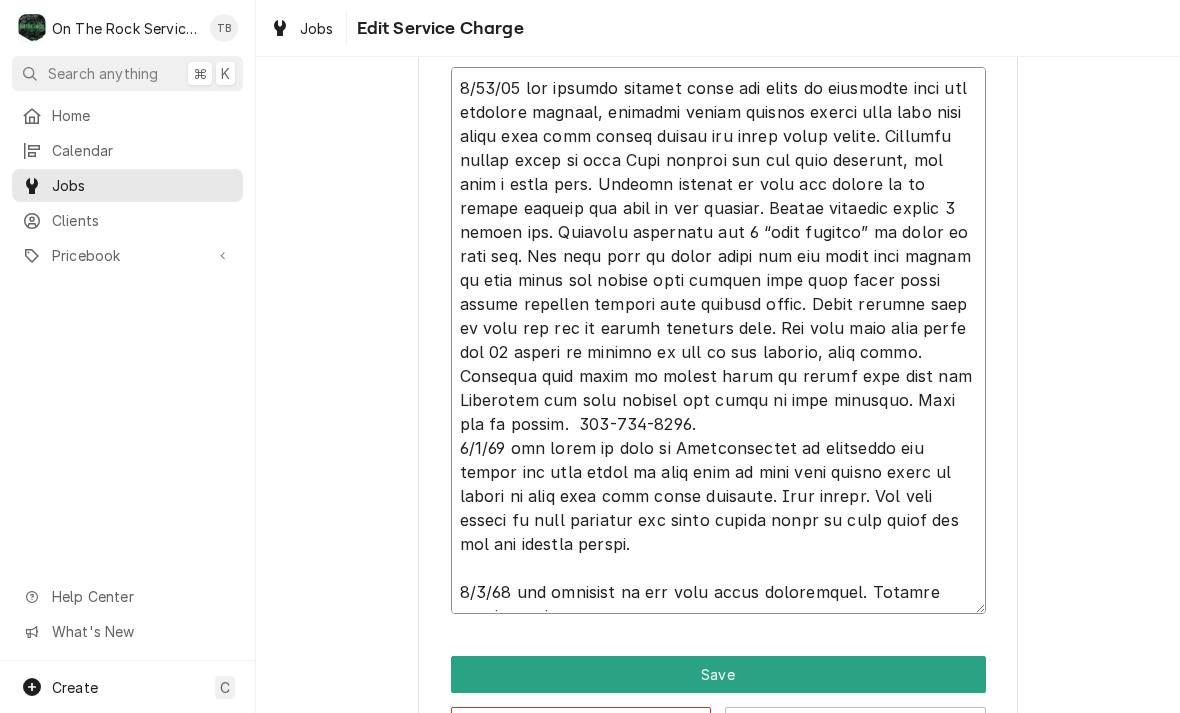 type on "x" 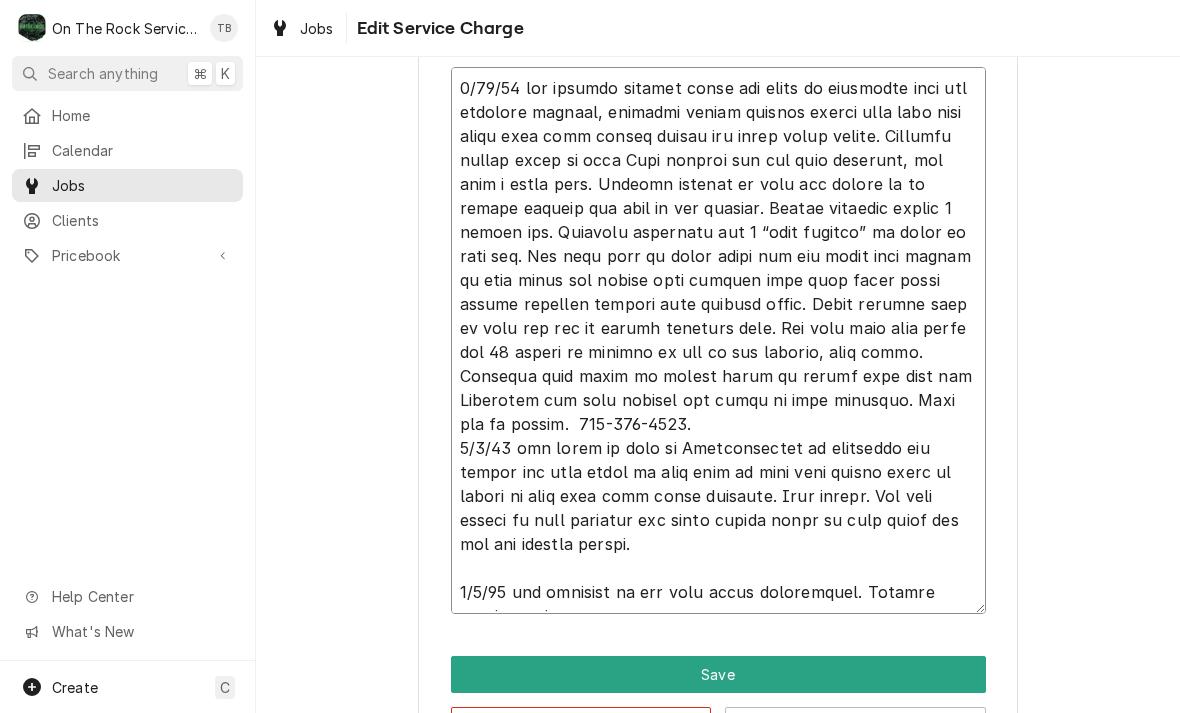 type on "x" 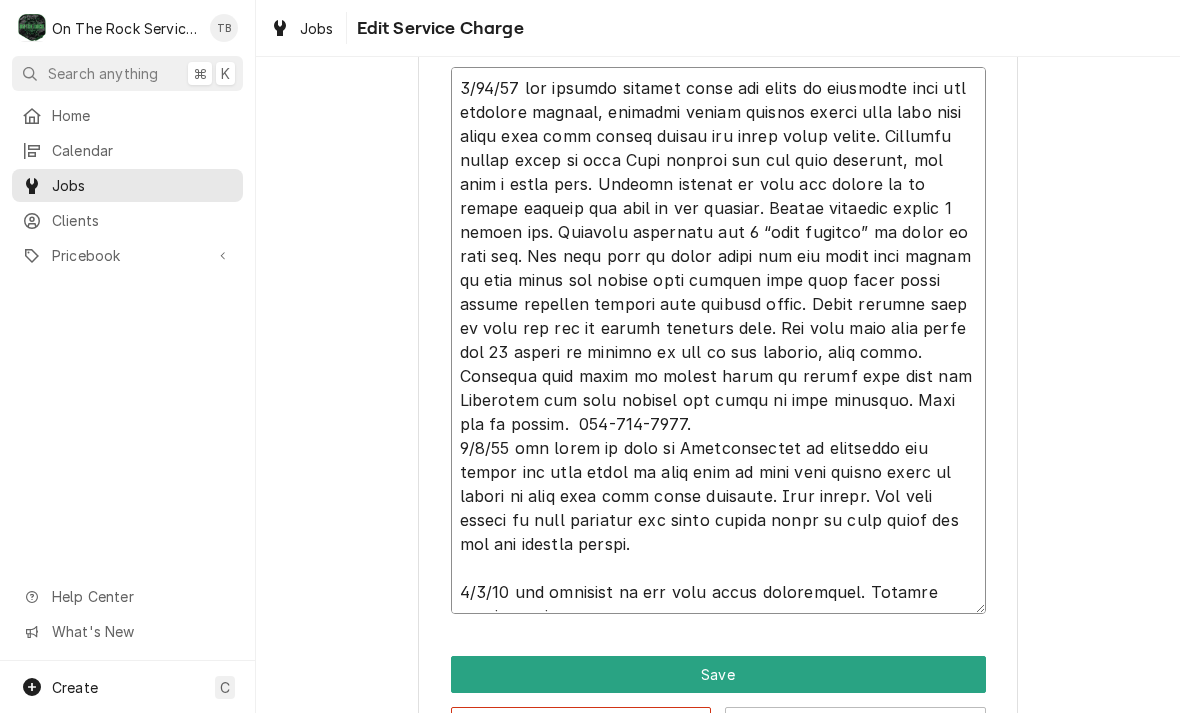 type on "x" 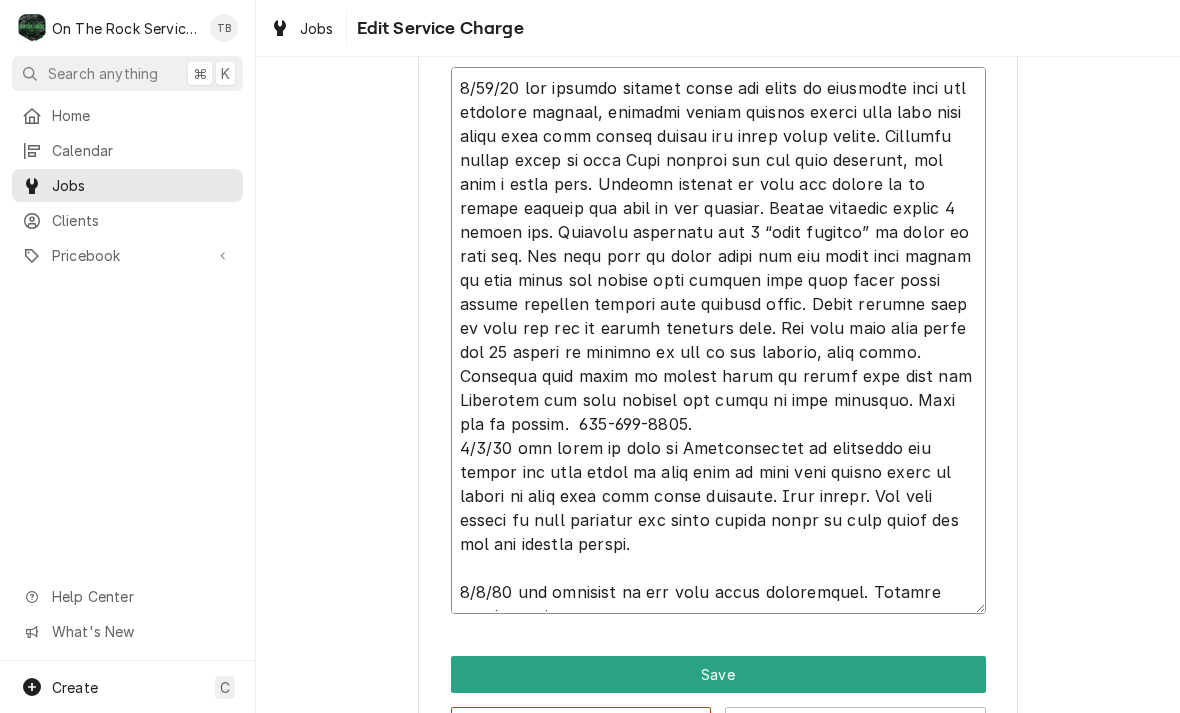 type on "x" 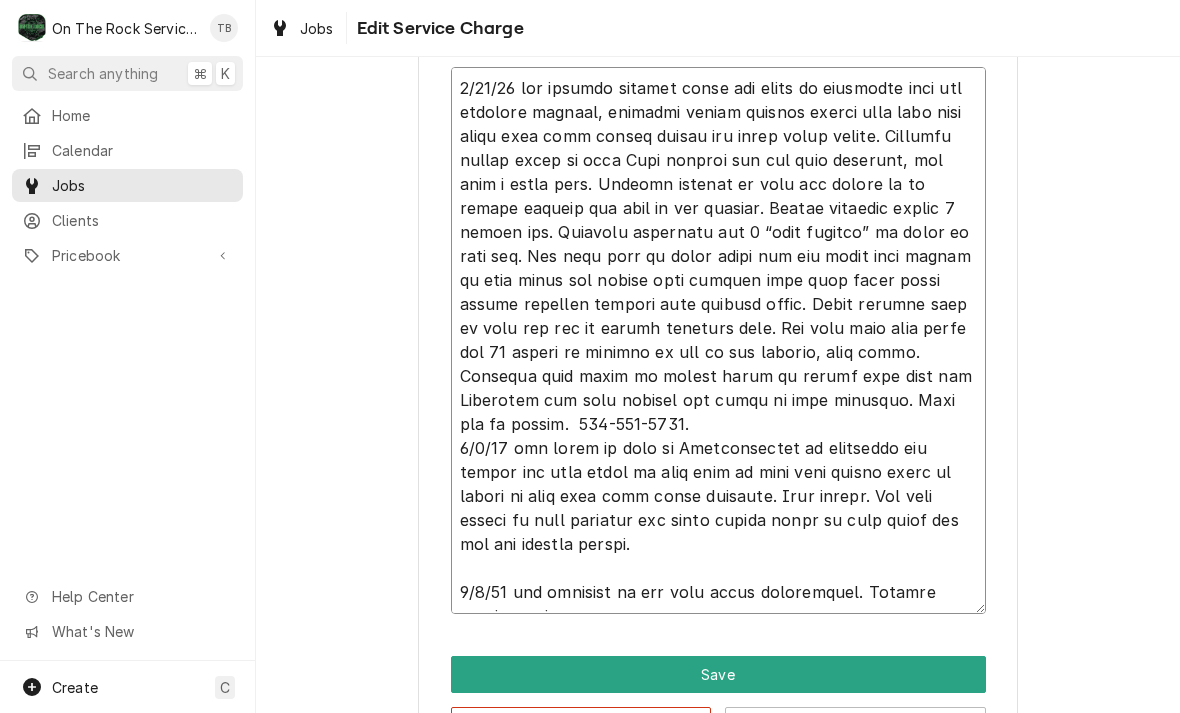 type on "x" 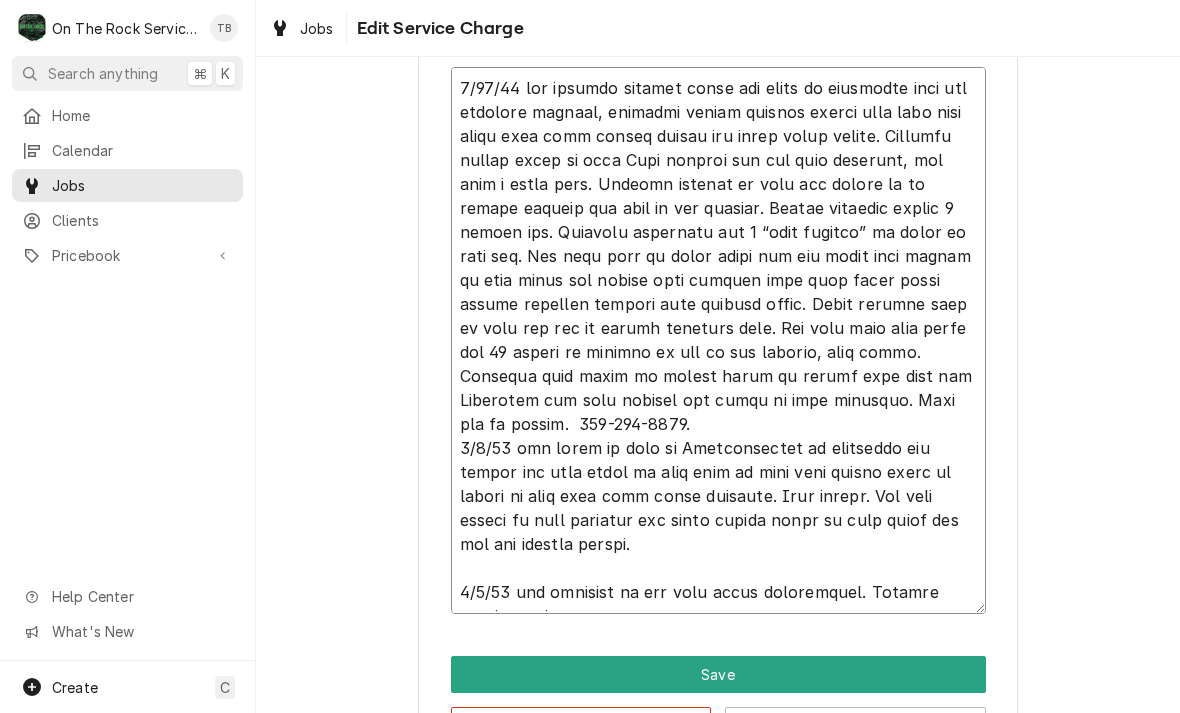 type on "x" 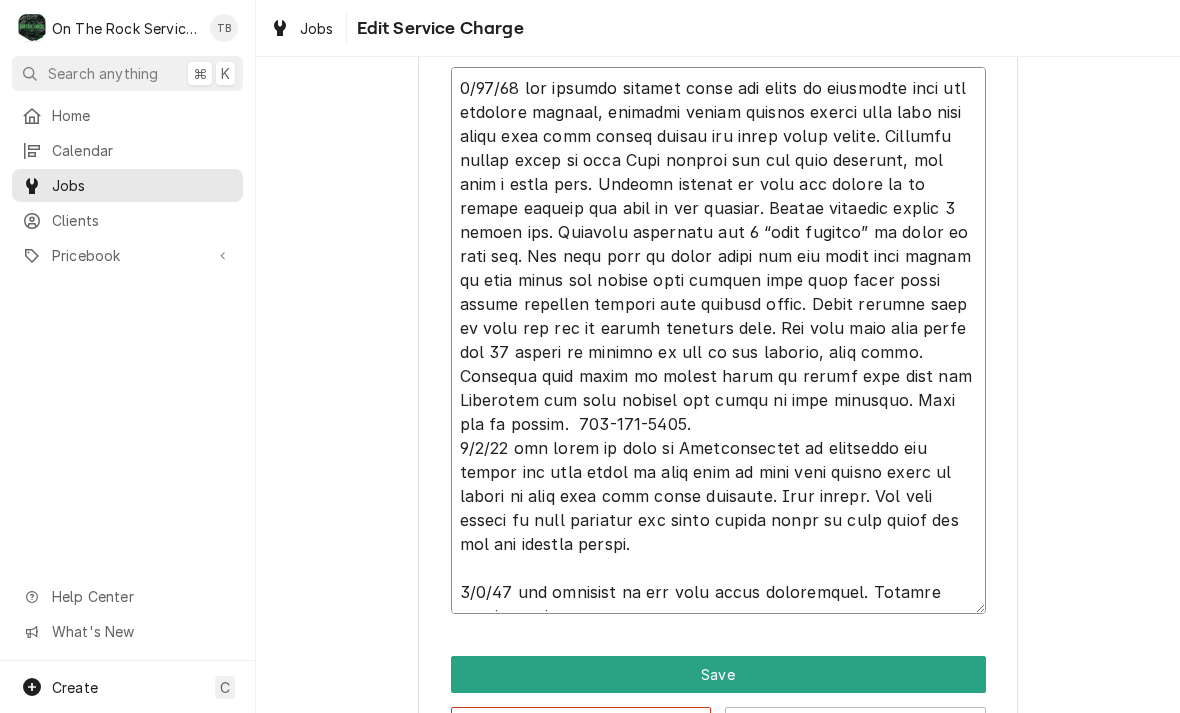 type on "x" 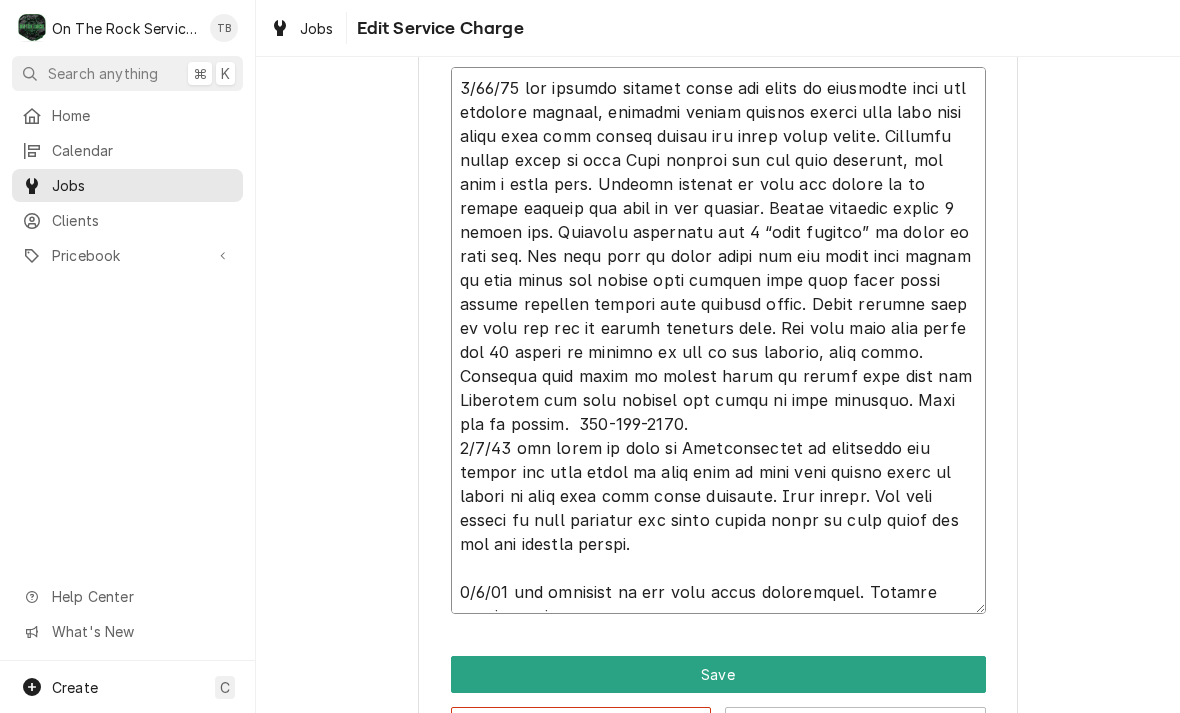 type on "x" 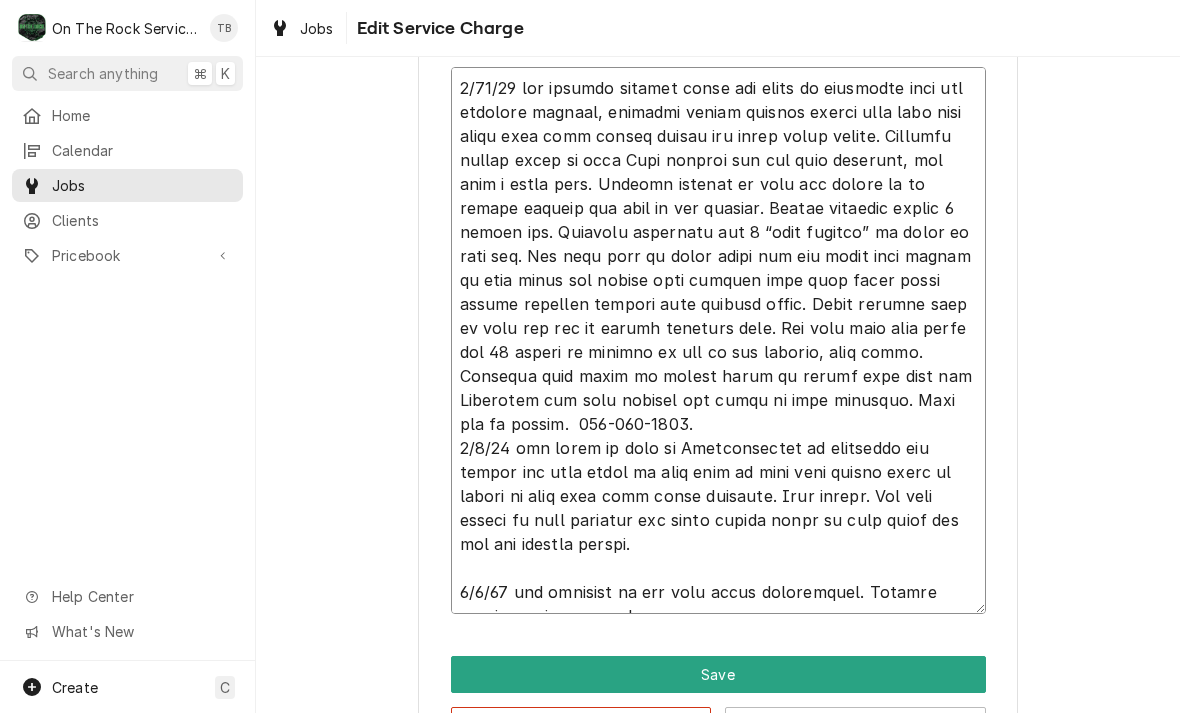 type on "x" 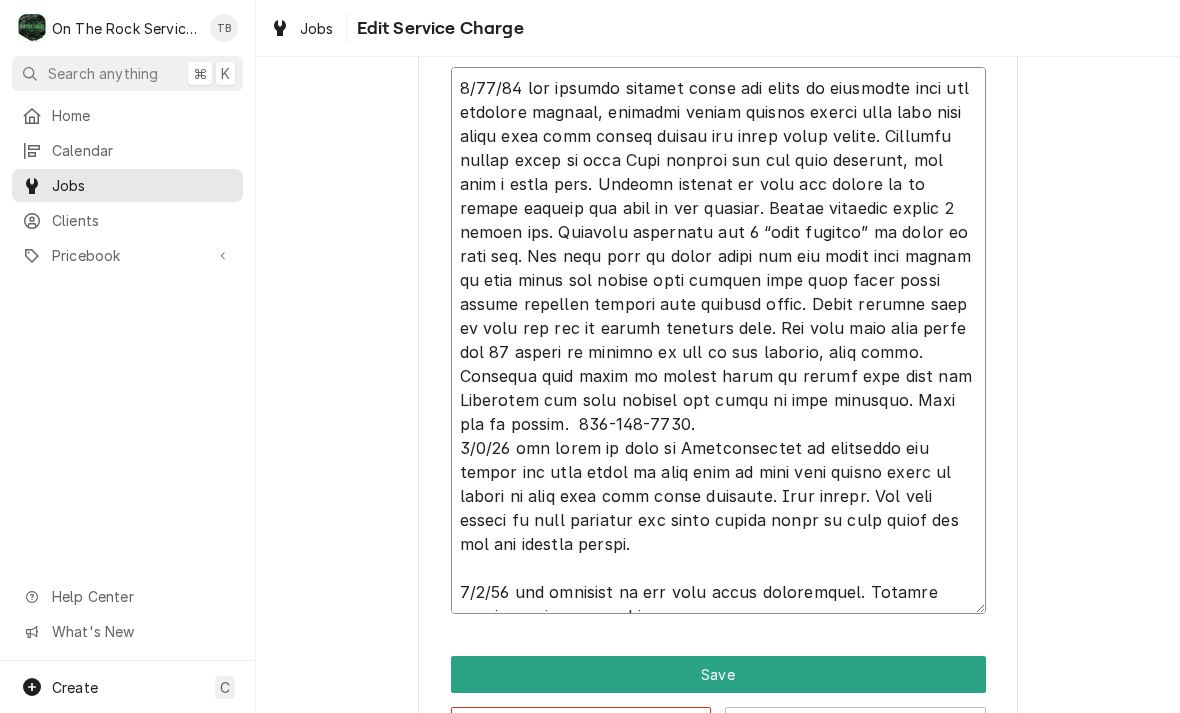 type on "x" 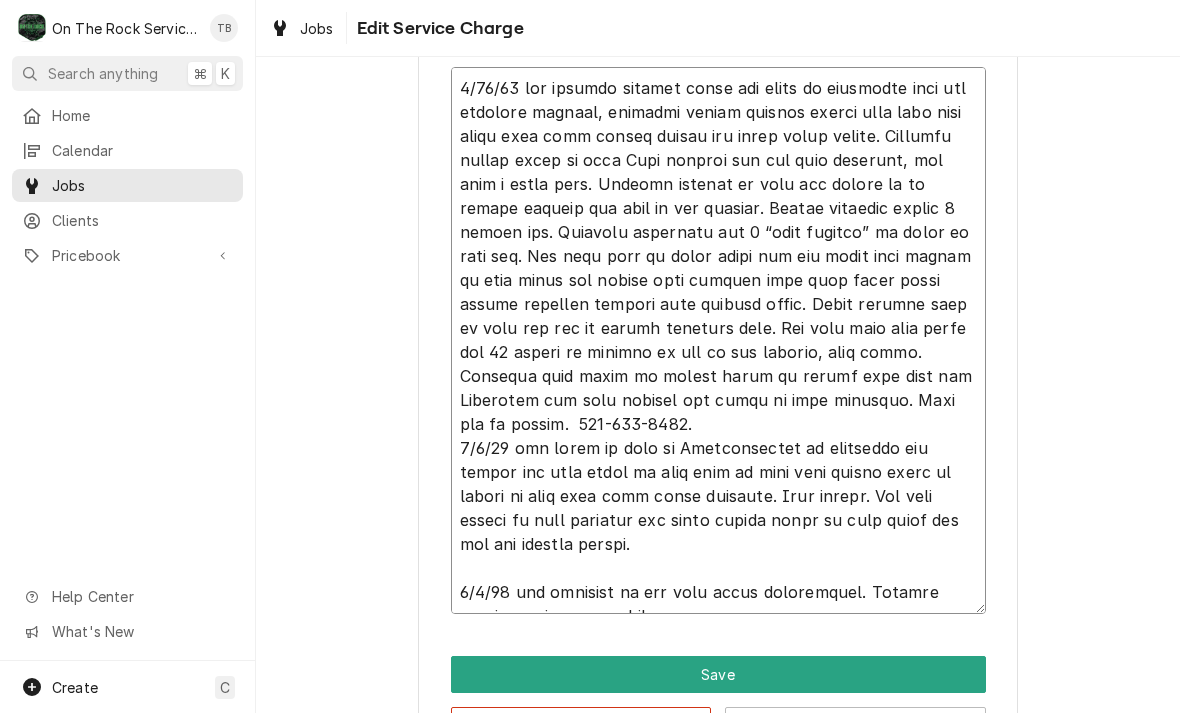 type on "x" 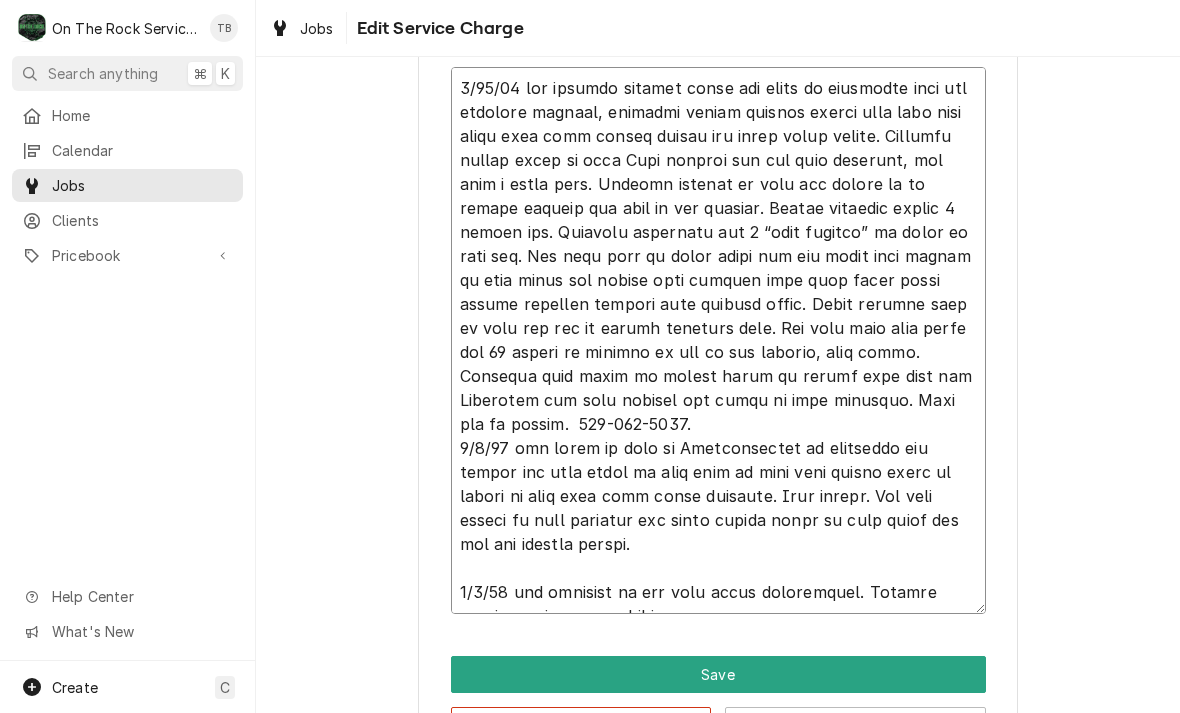 type on "4/25/25 tmb provide service parts and labor to determine that per customer product, normally softer thinner sorbet will leak from front door area around gasket and sight glass window. Customer showed video of past Time leaking and was very profound, not just a small leak. Checked gaskets on door and appear to be intact without and cuts or dry rotting. Gasket replaced approx 6 months ago. Customer currently has 2 “shim gaskets” in place on door pin. Did note that on lower chute the two bolts that secure to face plate are coming into contact with door right lower corner possibly holding from closing fully. Added another shim to post and now no longer touching bolt. Ran unit with just water for 15 minute on agitate to see if any leaking, none found. Customer will again be making batch of sorbet next tues and Wednesday and will monitor and video if leak reoccurs. Call mfg to update.  800-755-4545.
5/1/25 tmb spoke to tony at Electrofreeze he indicated can adjust the door hinge on left side of unit from inside ..." 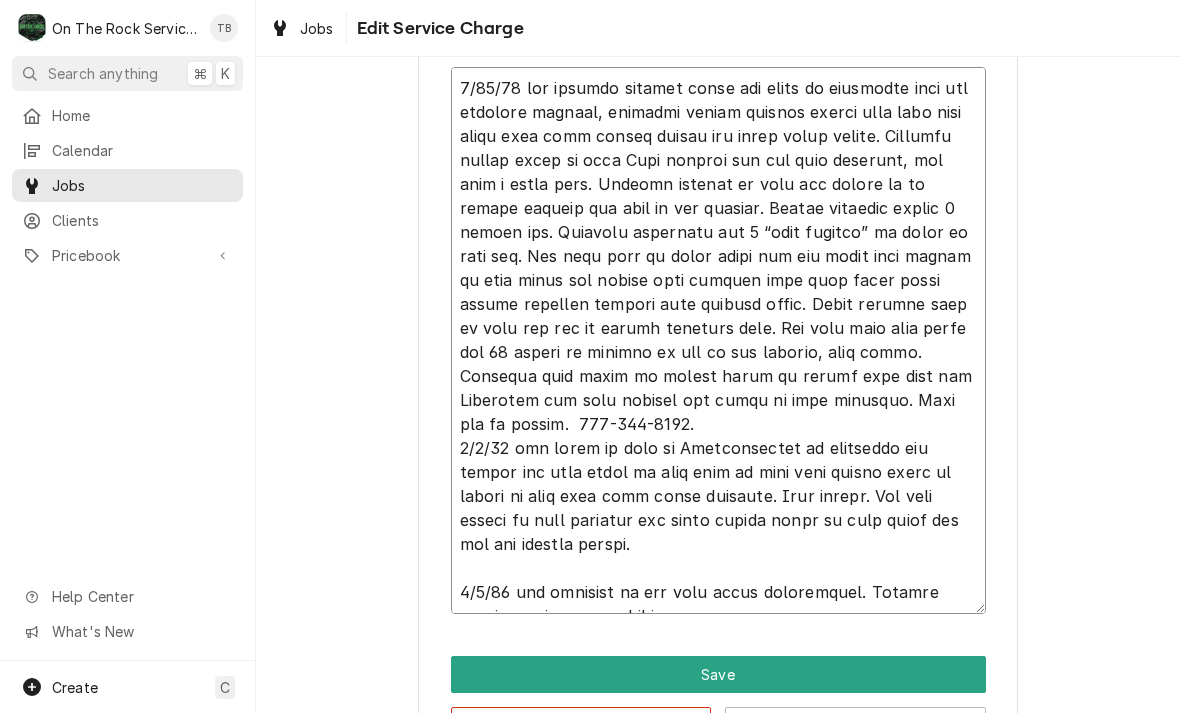 type on "x" 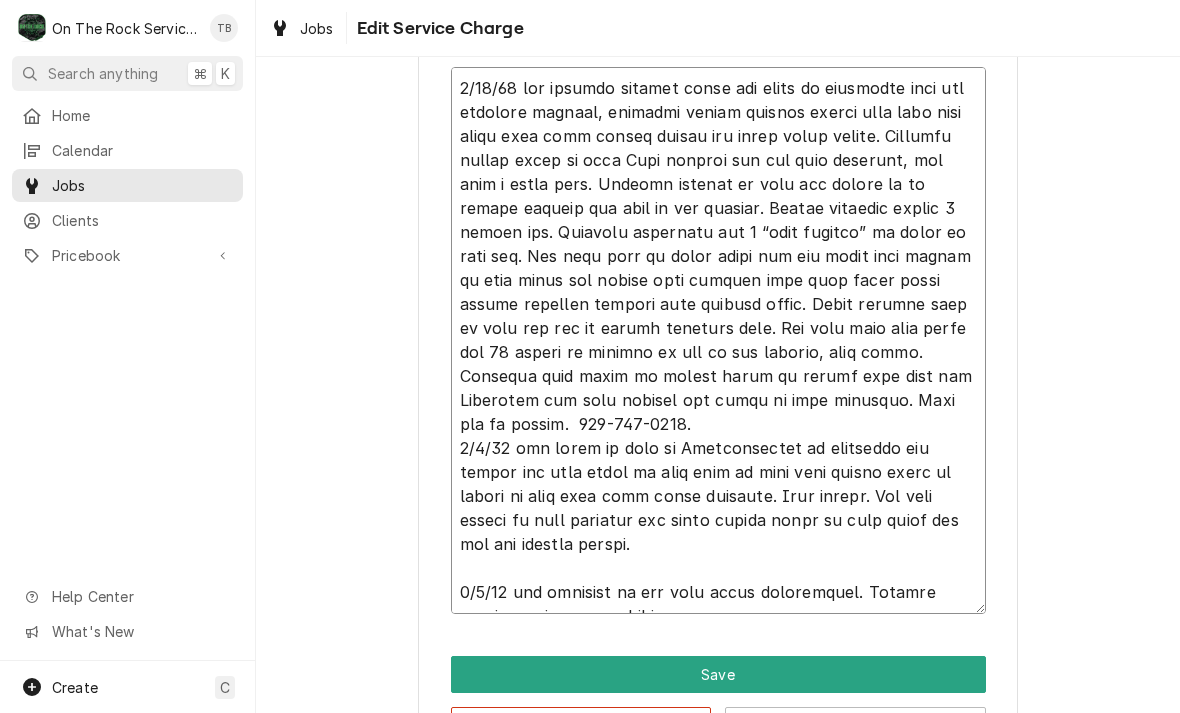 type on "x" 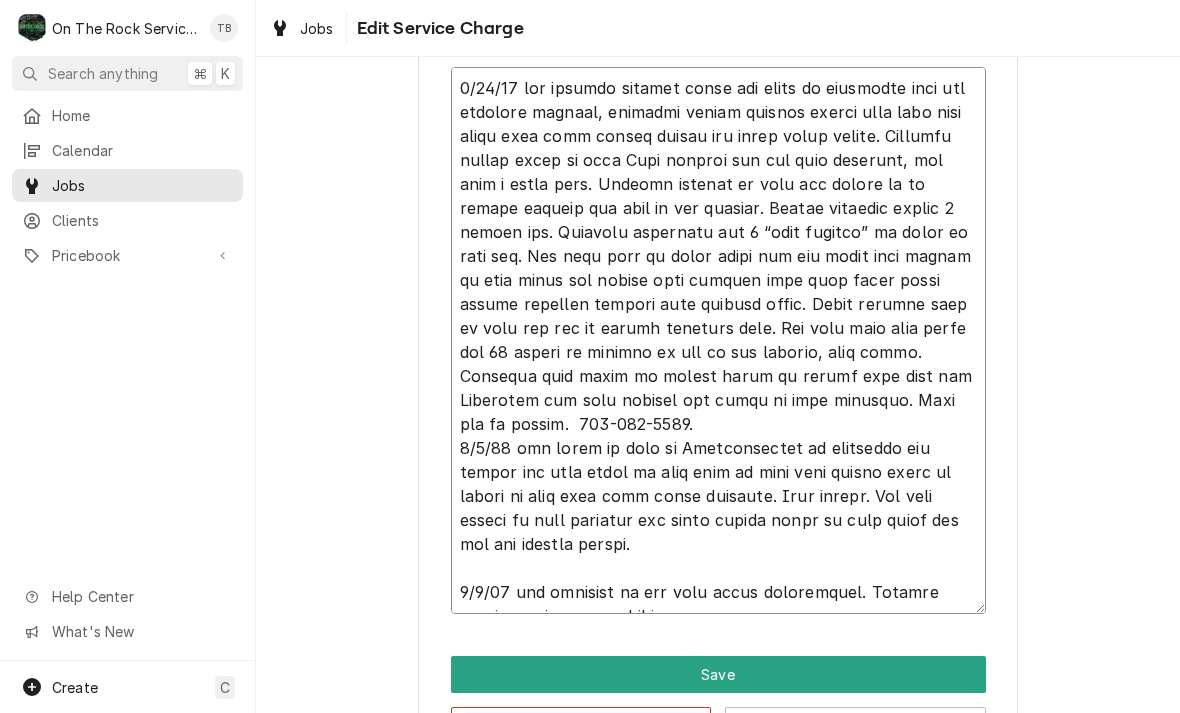 type on "x" 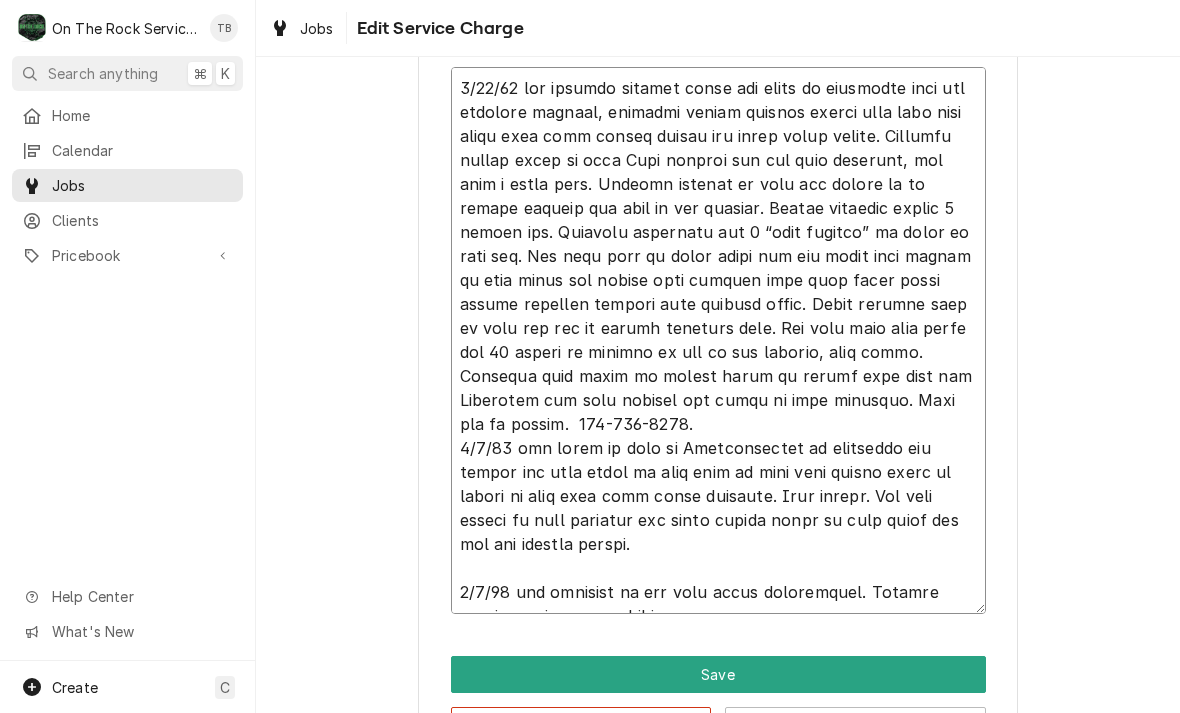 type on "x" 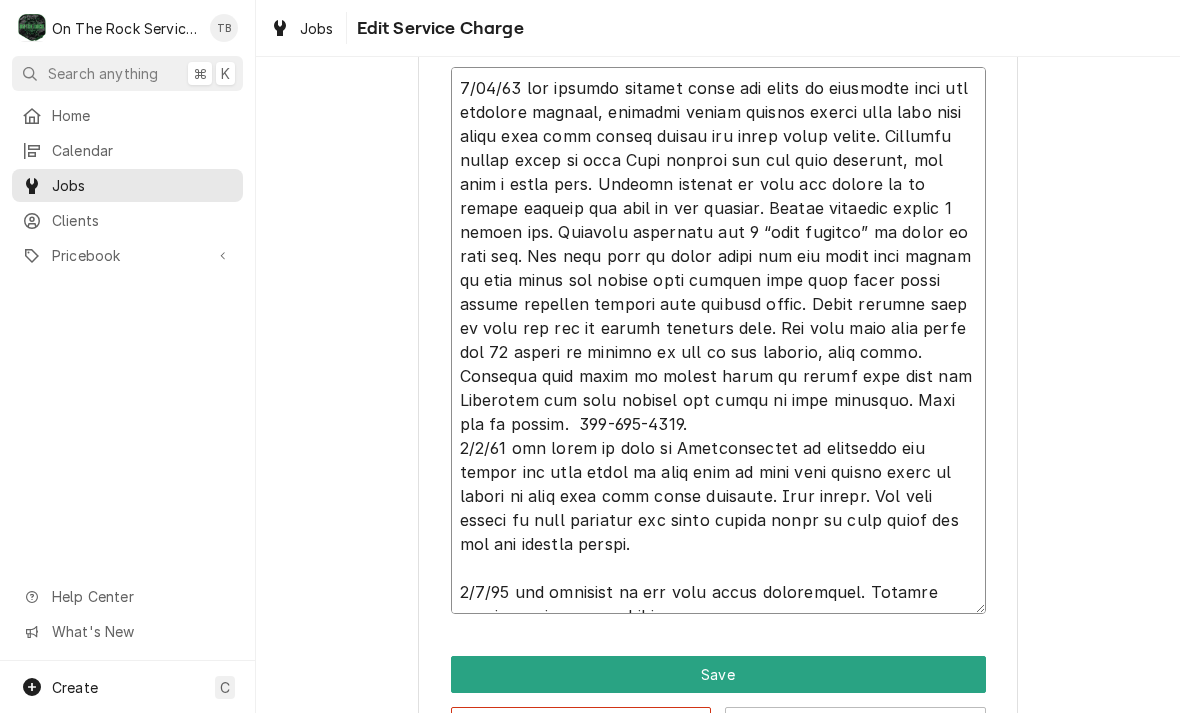 type on "x" 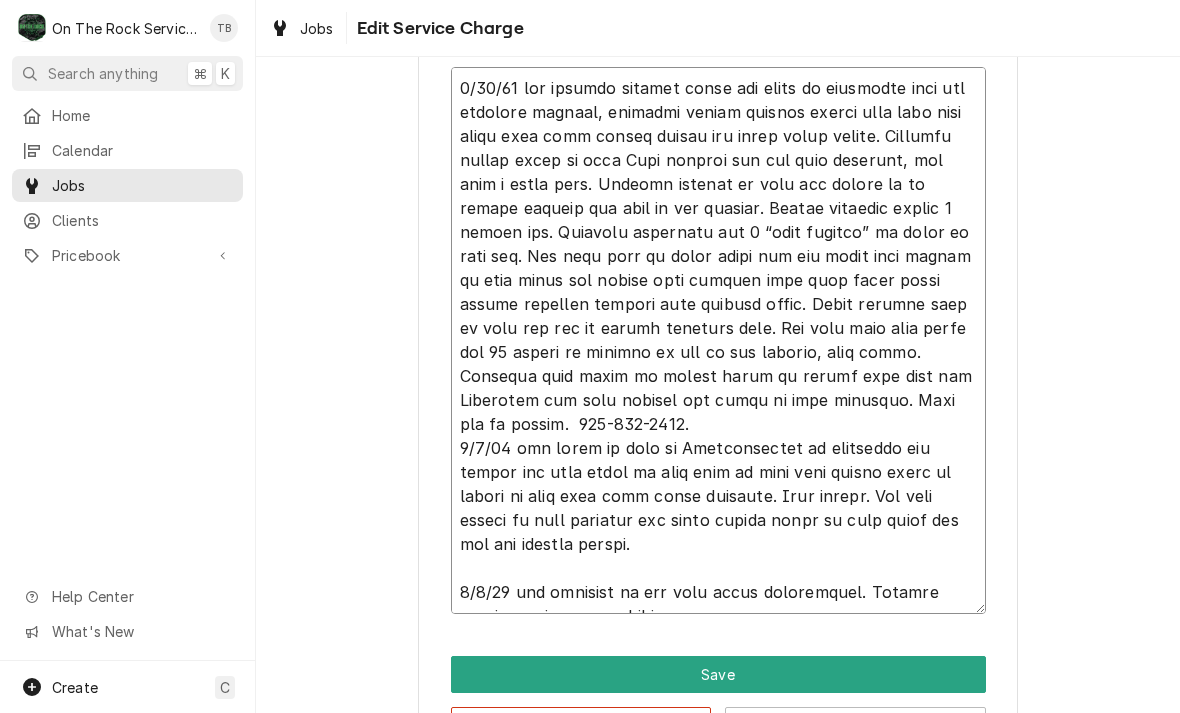 type on "4/25/25 tmb provide service parts and labor to determine that per customer product, normally softer thinner sorbet will leak from front door area around gasket and sight glass window. Customer showed video of past Time leaking and was very profound, not just a small leak. Checked gaskets on door and appear to be intact without and cuts or dry rotting. Gasket replaced approx 6 months ago. Customer currently has 2 “shim gaskets” in place on door pin. Did note that on lower chute the two bolts that secure to face plate are coming into contact with door right lower corner possibly holding from closing fully. Added another shim to post and now no longer touching bolt. Ran unit with just water for 15 minute on agitate to see if any leaking, none found. Customer will again be making batch of sorbet next tues and Wednesday and will monitor and video if leak reoccurs. Call mfg to update.  800-755-4545.
5/1/25 tmb spoke to tony at Electrofreeze he indicated can adjust the door hinge on left side of unit from inside ..." 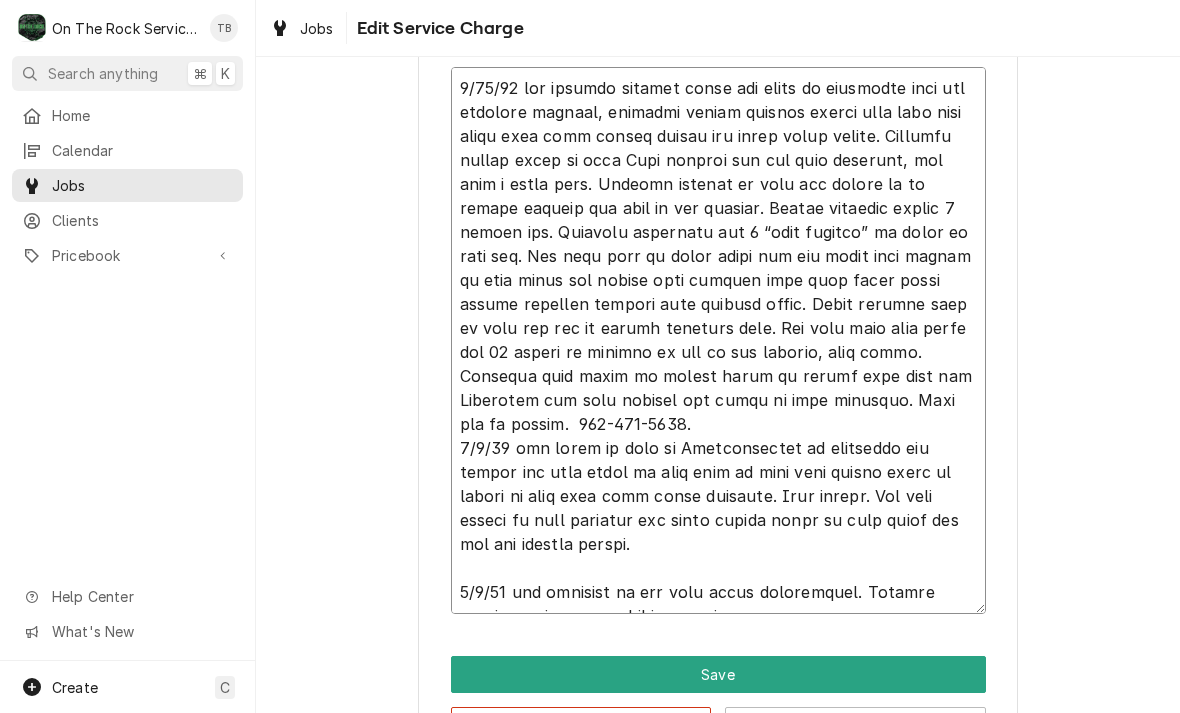 type on "x" 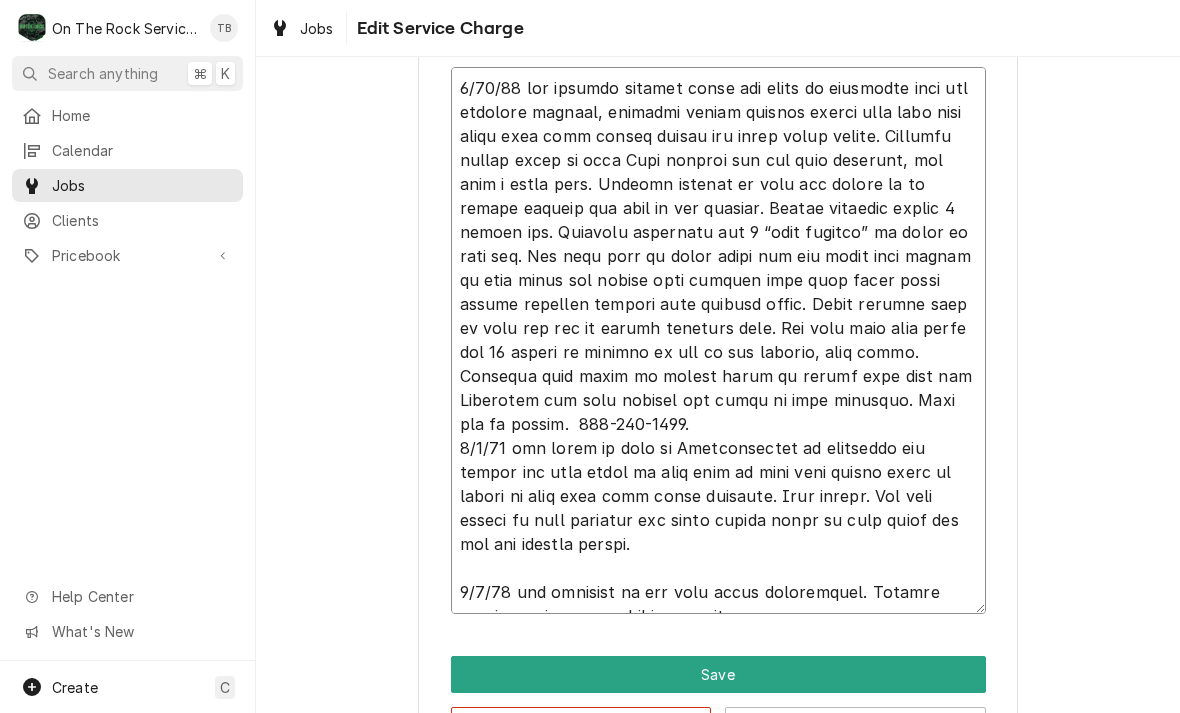 type on "x" 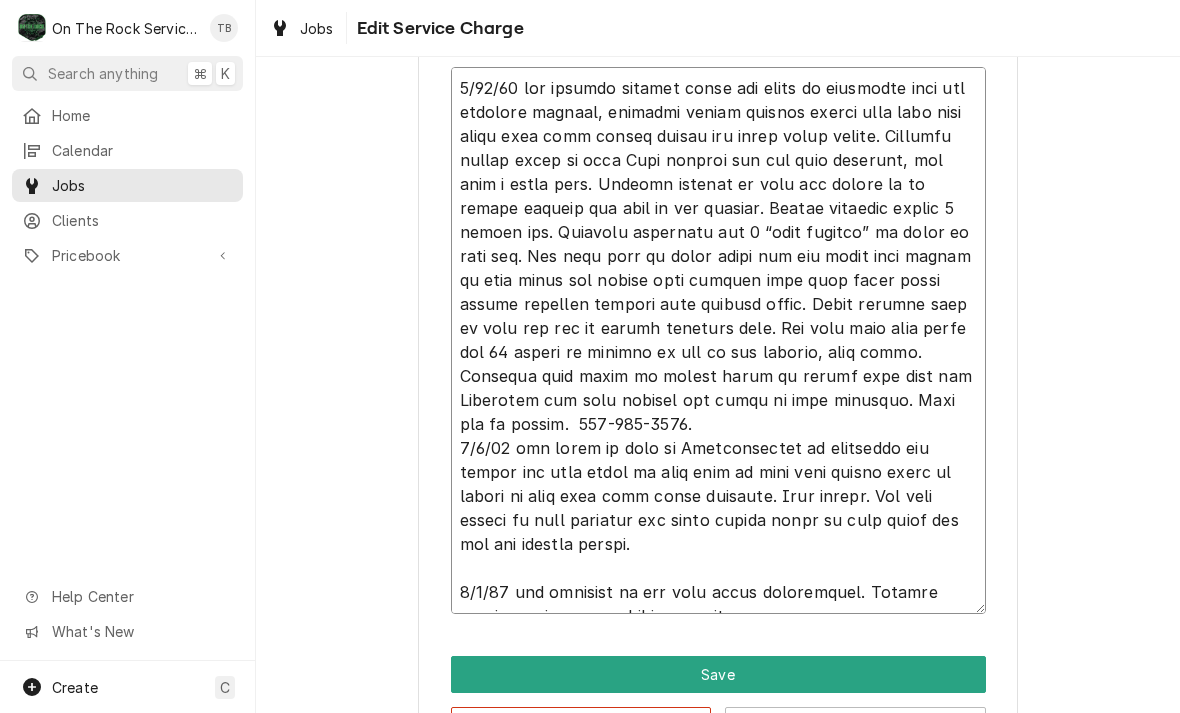 type on "4/25/25 tmb provide service parts and labor to determine that per customer product, normally softer thinner sorbet will leak from front door area around gasket and sight glass window. Customer showed video of past Time leaking and was very profound, not just a small leak. Checked gaskets on door and appear to be intact without and cuts or dry rotting. Gasket replaced approx 6 months ago. Customer currently has 2 “shim gaskets” in place on door pin. Did note that on lower chute the two bolts that secure to face plate are coming into contact with door right lower corner possibly holding from closing fully. Added another shim to post and now no longer touching bolt. Ran unit with just water for 15 minute on agitate to see if any leaking, none found. Customer will again be making batch of sorbet next tues and Wednesday and will monitor and video if leak reoccurs. Call mfg to update.  800-755-4545.
5/1/25 tmb spoke to tony at Electrofreeze he indicated can adjust the door hinge on left side of unit from inside ..." 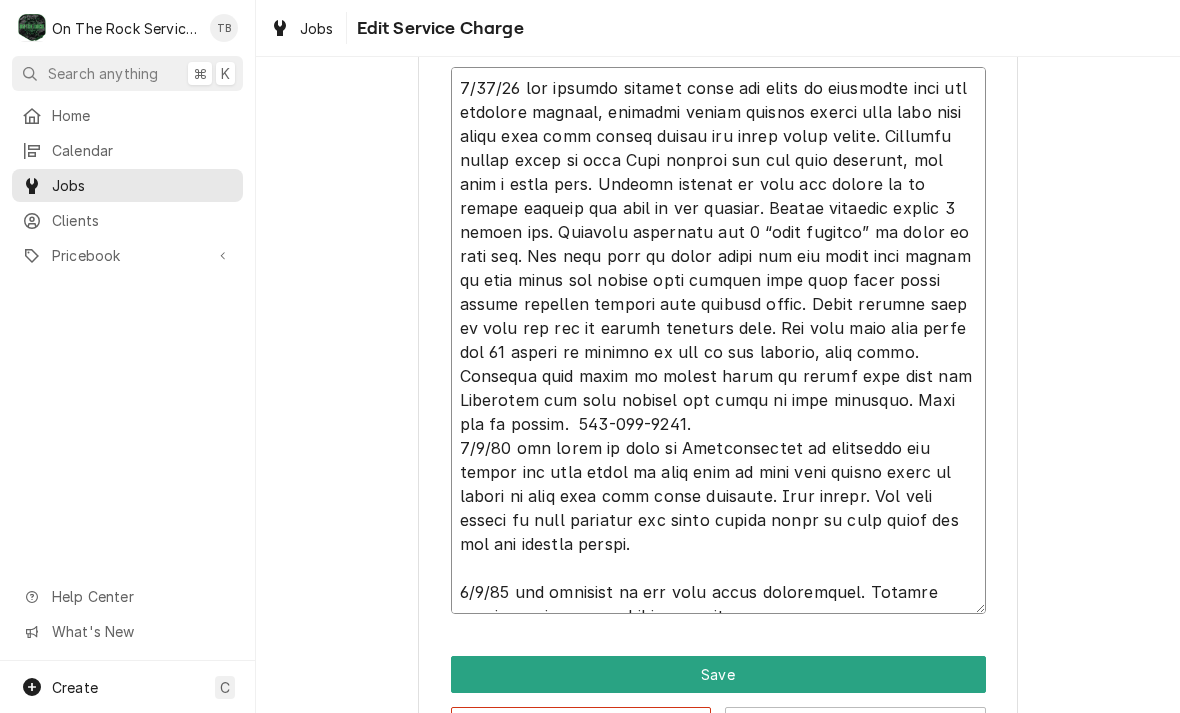 type on "x" 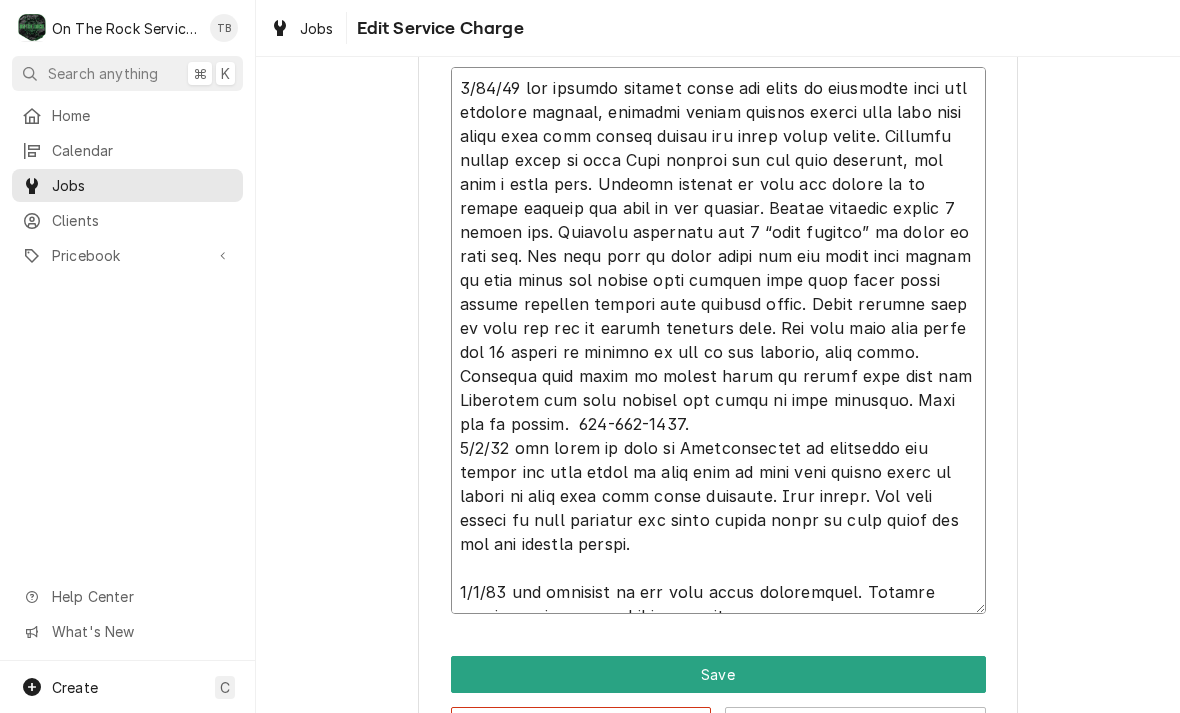 type on "x" 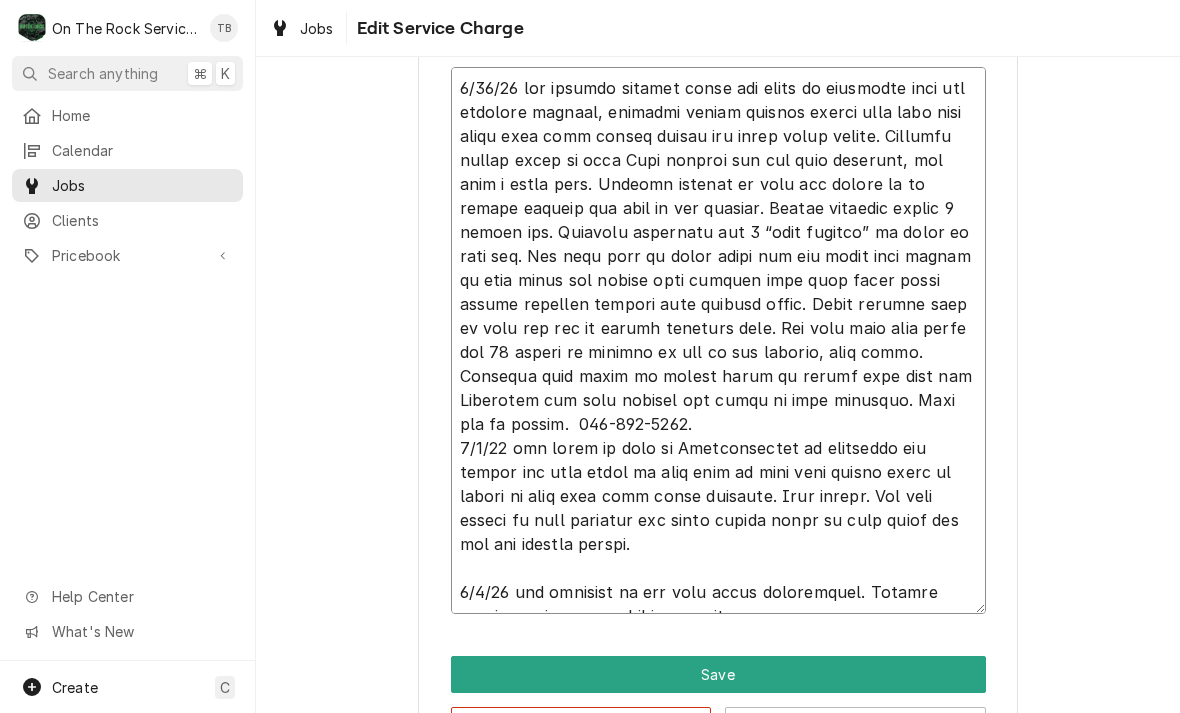 type on "x" 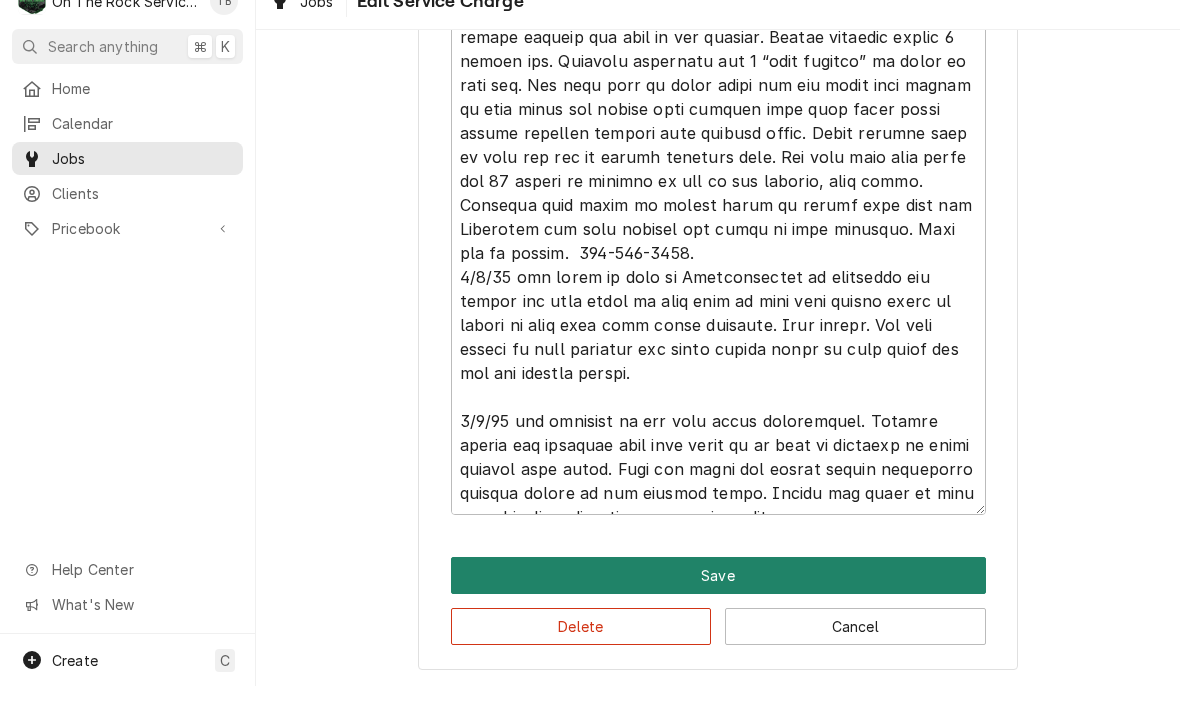 click on "Save" at bounding box center [718, 602] 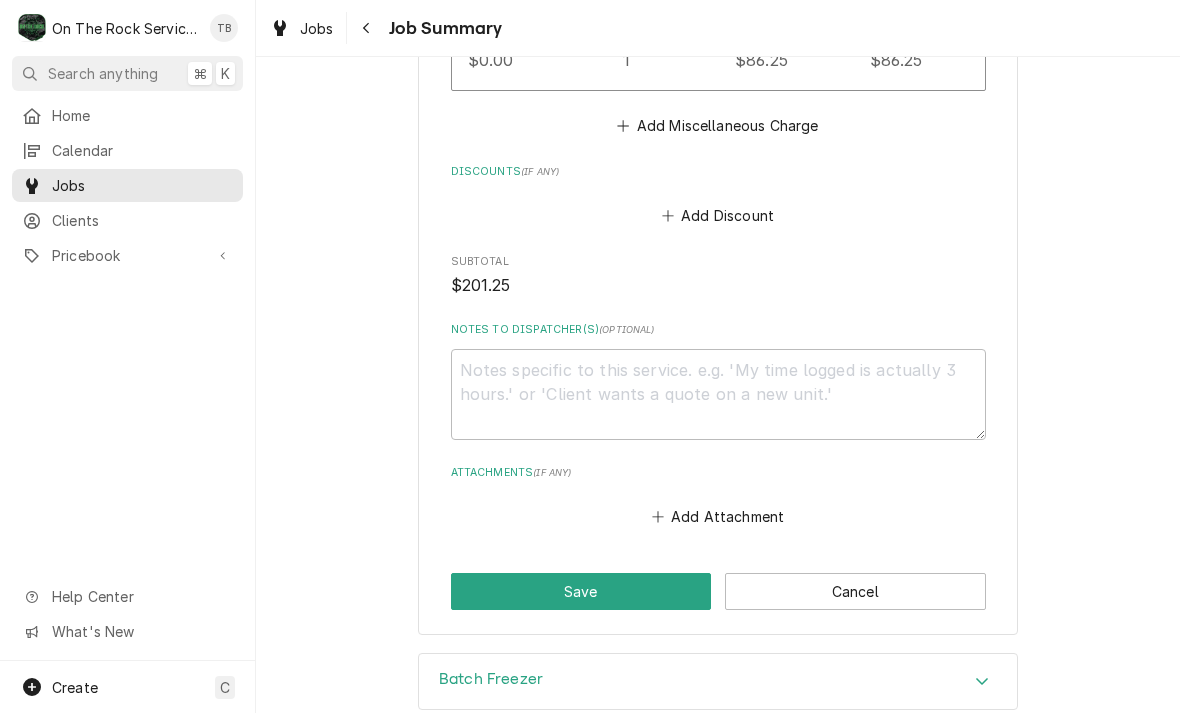 scroll, scrollTop: 1936, scrollLeft: 0, axis: vertical 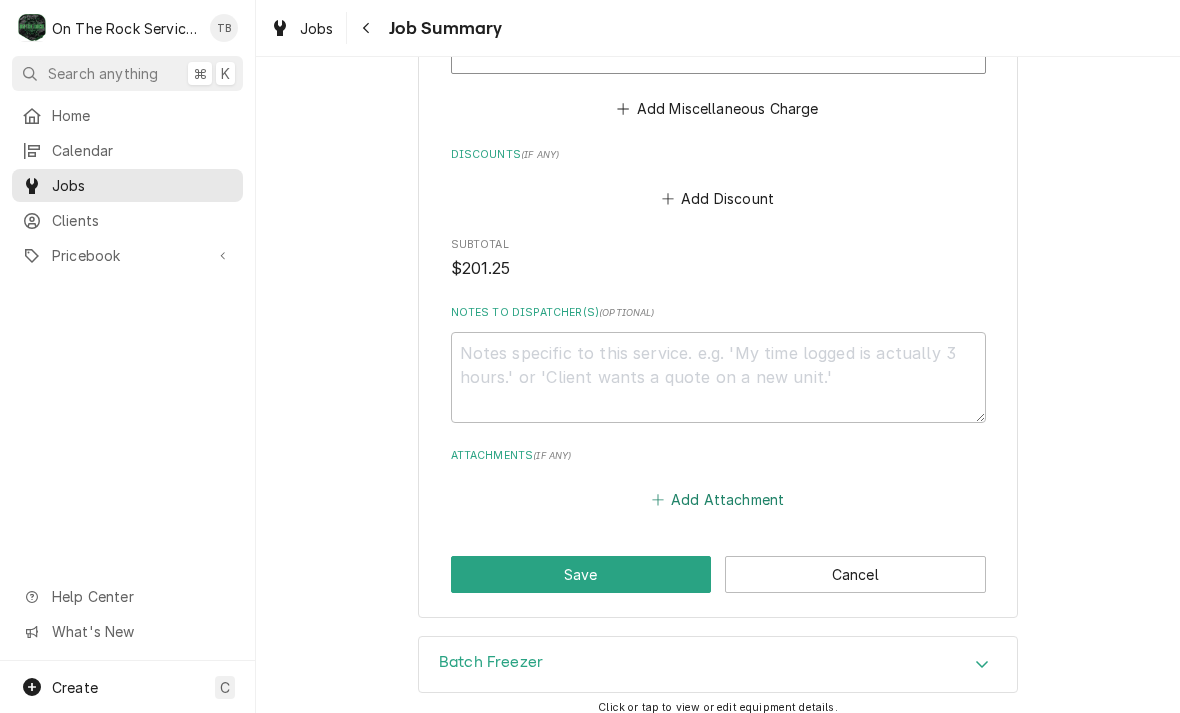 click on "Add Attachment" at bounding box center [718, 500] 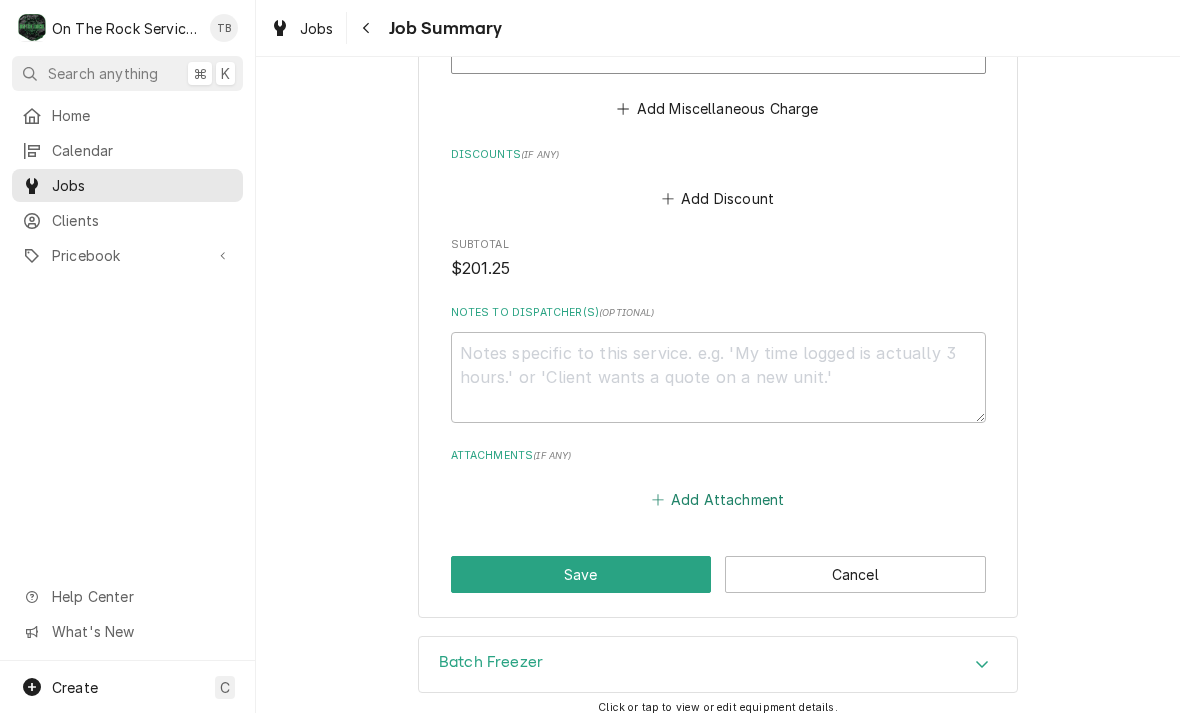 click on "Add Attachment" at bounding box center [718, 500] 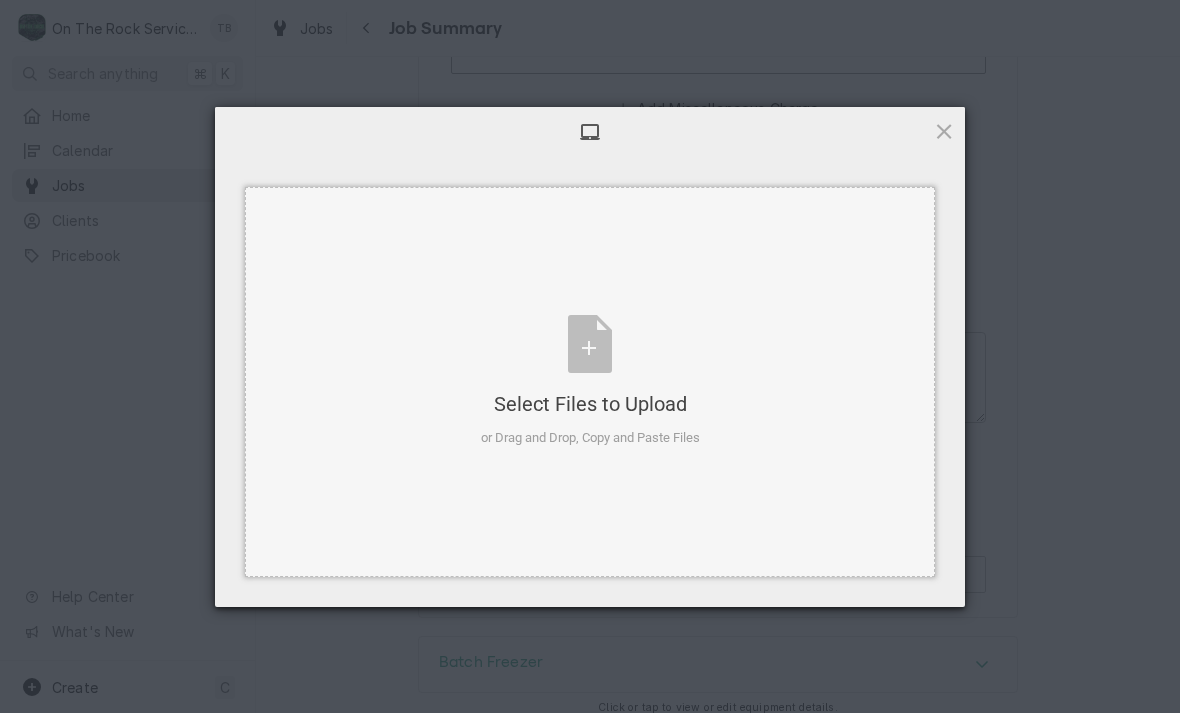 click on "Select Files to Upload
or Drag and Drop, Copy and Paste Files" at bounding box center [590, 381] 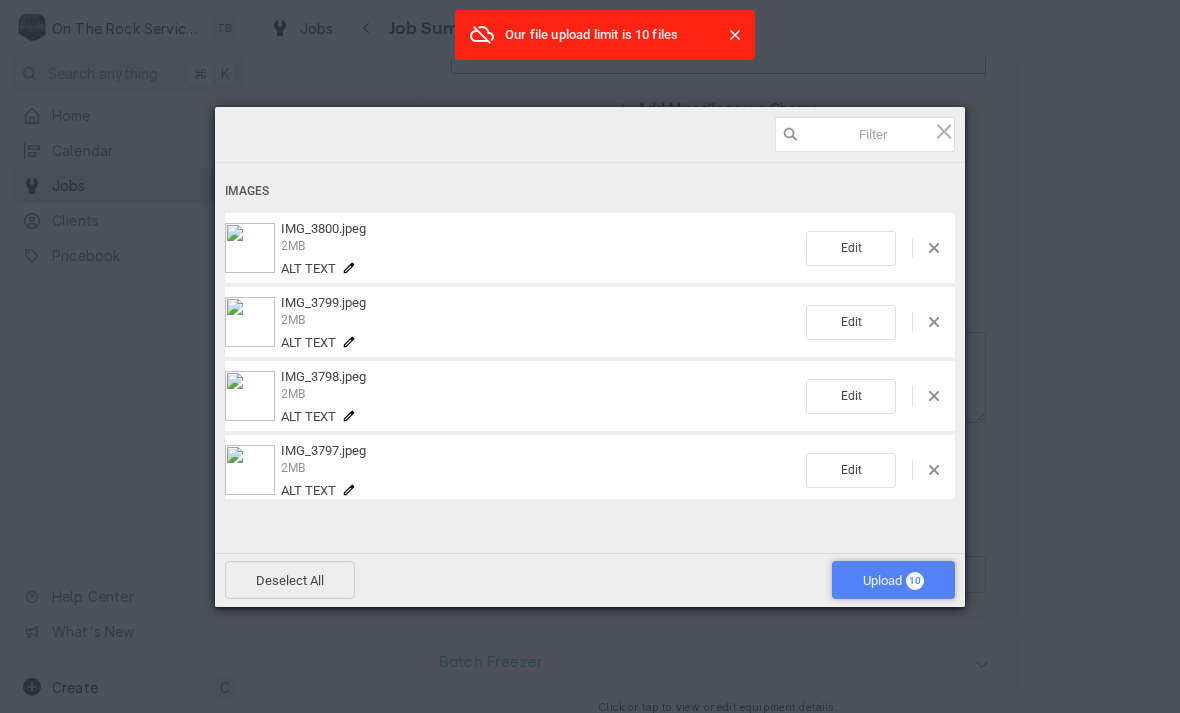 click on "Upload
10" at bounding box center [893, 580] 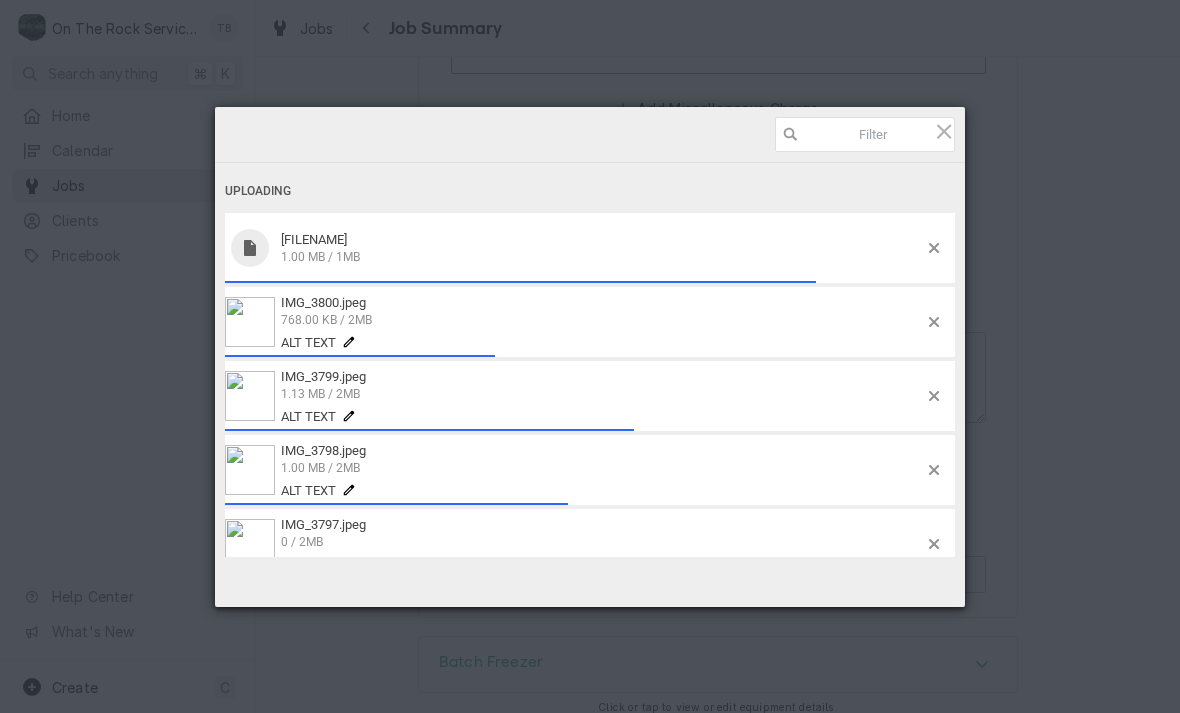 click on "Uploading
1726428441808.mov
1.00 MB /
1MB             IMG_3800.jpeg
768.00 KB /
2MB   Alt text                     IMG_3799.jpeg
1.13 MB /
2MB   Alt text                     IMG_3798.jpeg
1.00 MB /
2MB   Alt text                     IMG_3797.jpeg
0 /
2MB   Alt text                     IMG_3796.jpeg
0 /
2MB   Alt text                     IMG_3795.jpeg
0 /
2MB   Alt text                     IMG_3794.jpeg
0 /
2MB   Alt text                     IMG_3793.jpeg
0 /
1MB   Alt text                     IMG_3792.jpeg
0 /
1MB   Alt text
Deselect All
Upload
6
Powered by   Filestack" at bounding box center (590, 356) 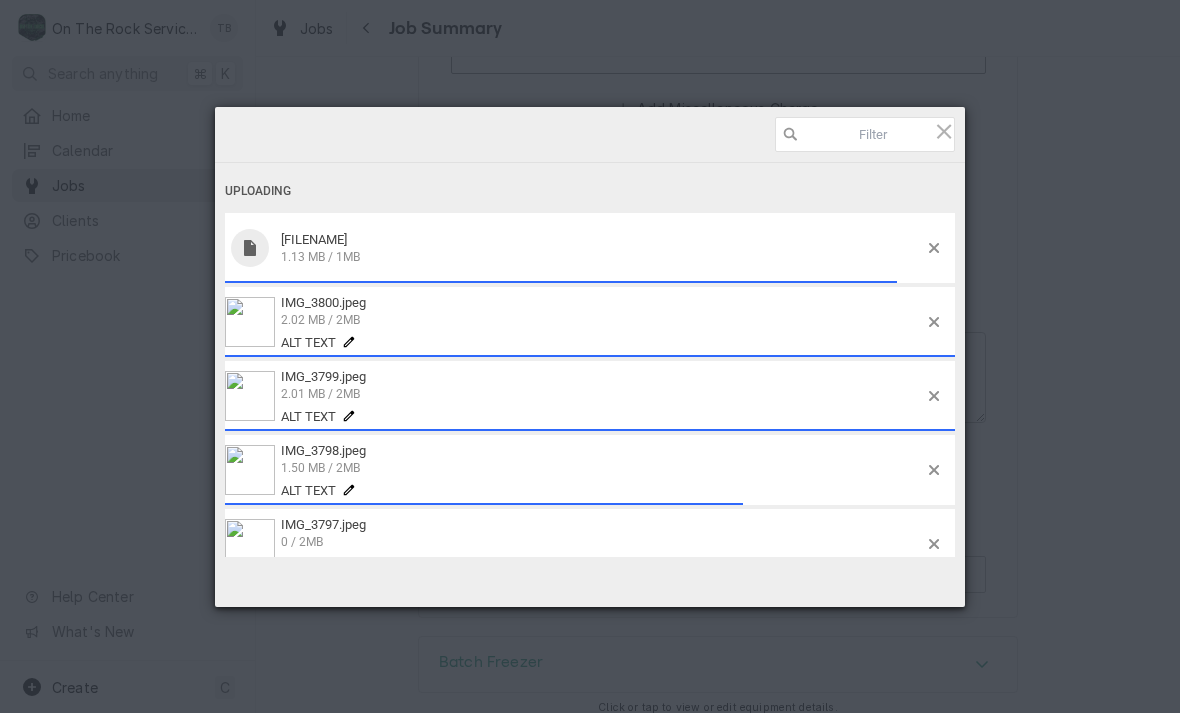 click at bounding box center [590, 135] 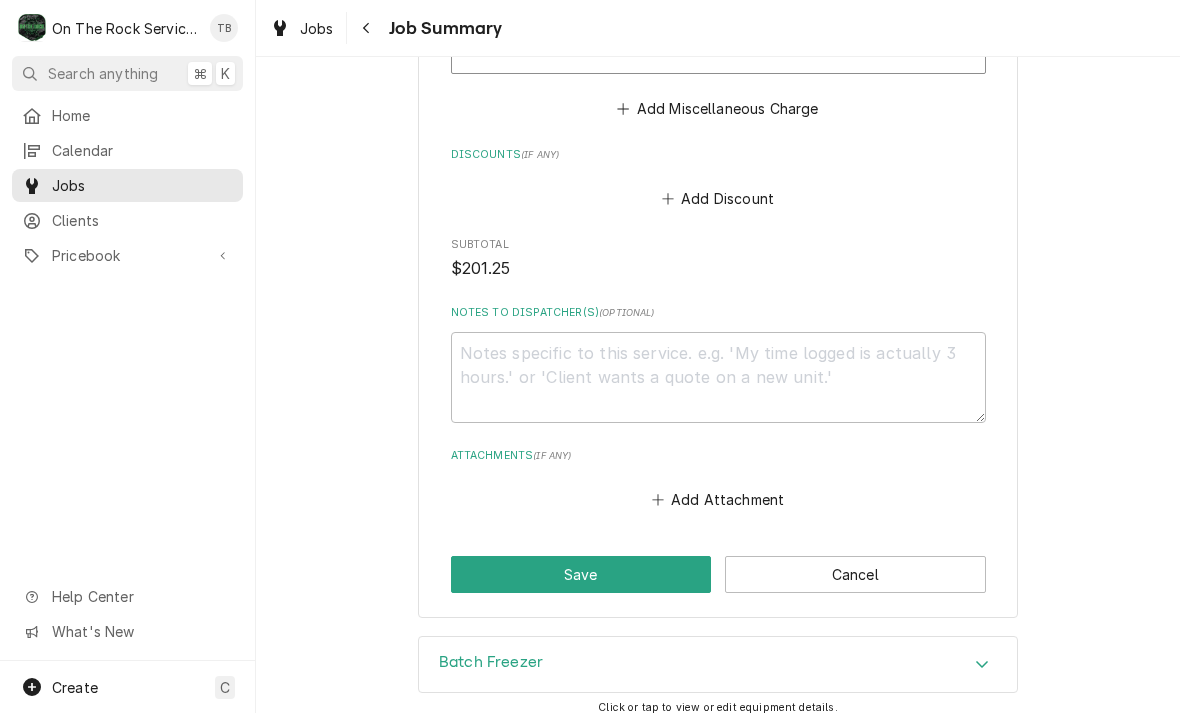 click on "Add Attachment" at bounding box center [718, 500] 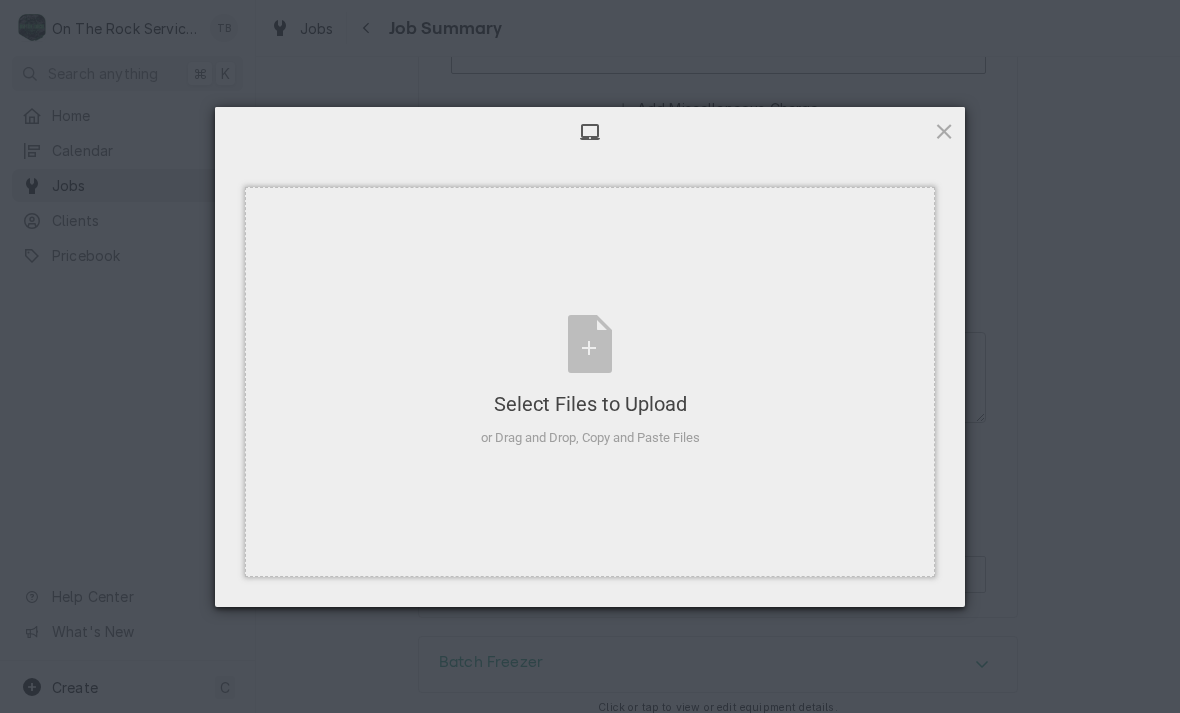 click on "Select Files to Upload
or Drag and Drop, Copy and Paste Files" at bounding box center [590, 381] 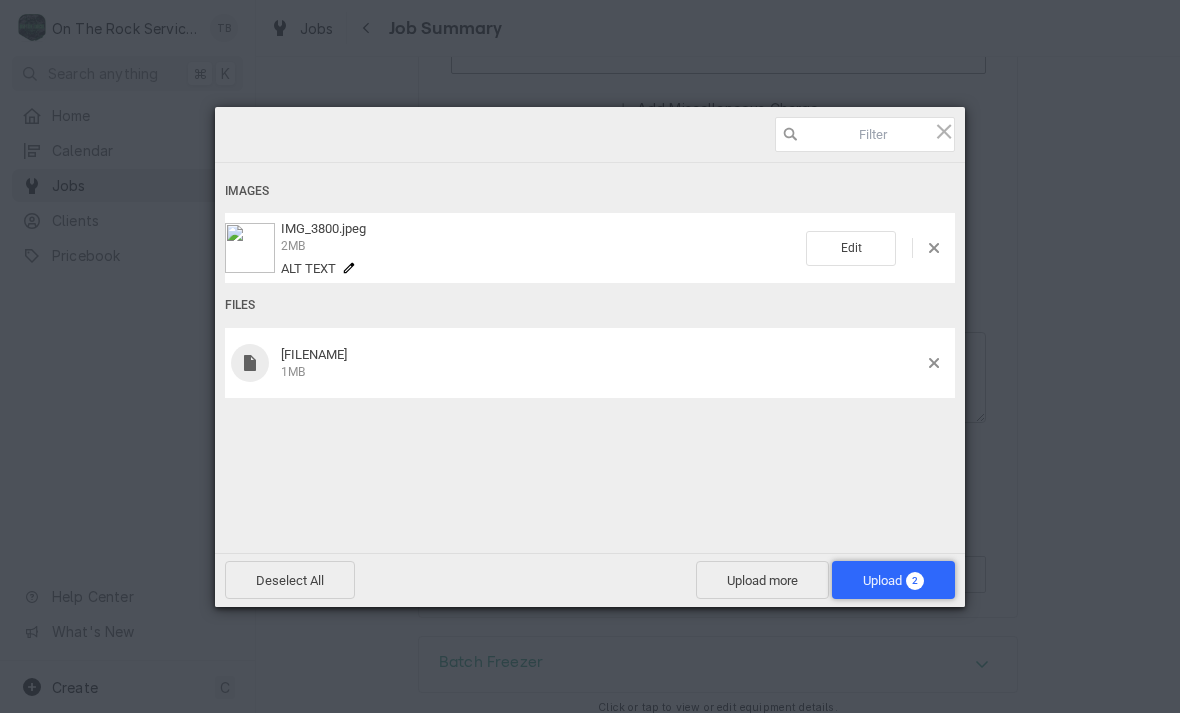 click on "Upload
2" at bounding box center [893, 580] 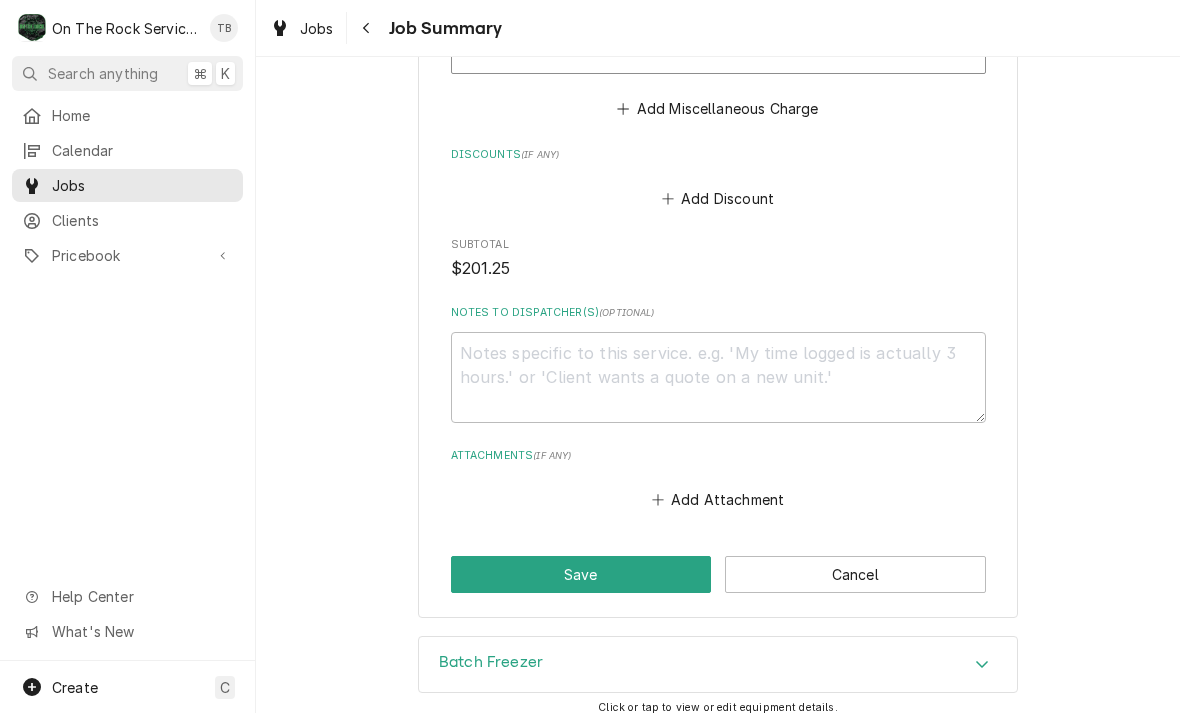 click on "Save" at bounding box center (581, 574) 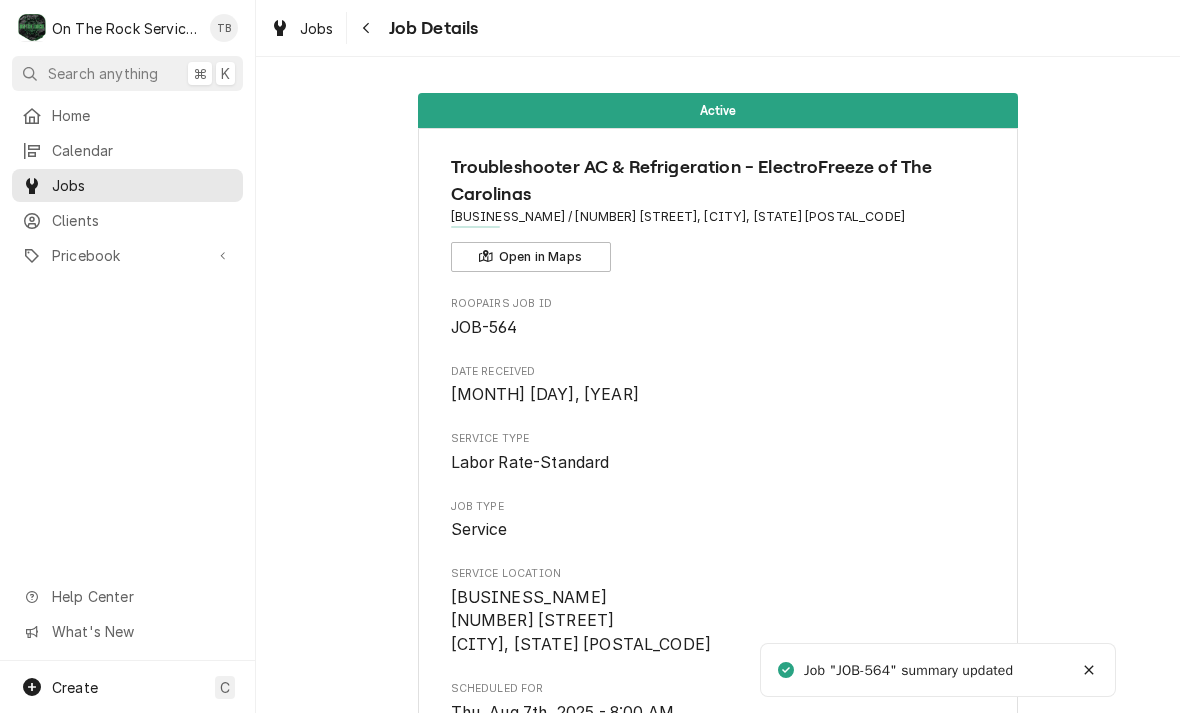 scroll, scrollTop: 0, scrollLeft: 0, axis: both 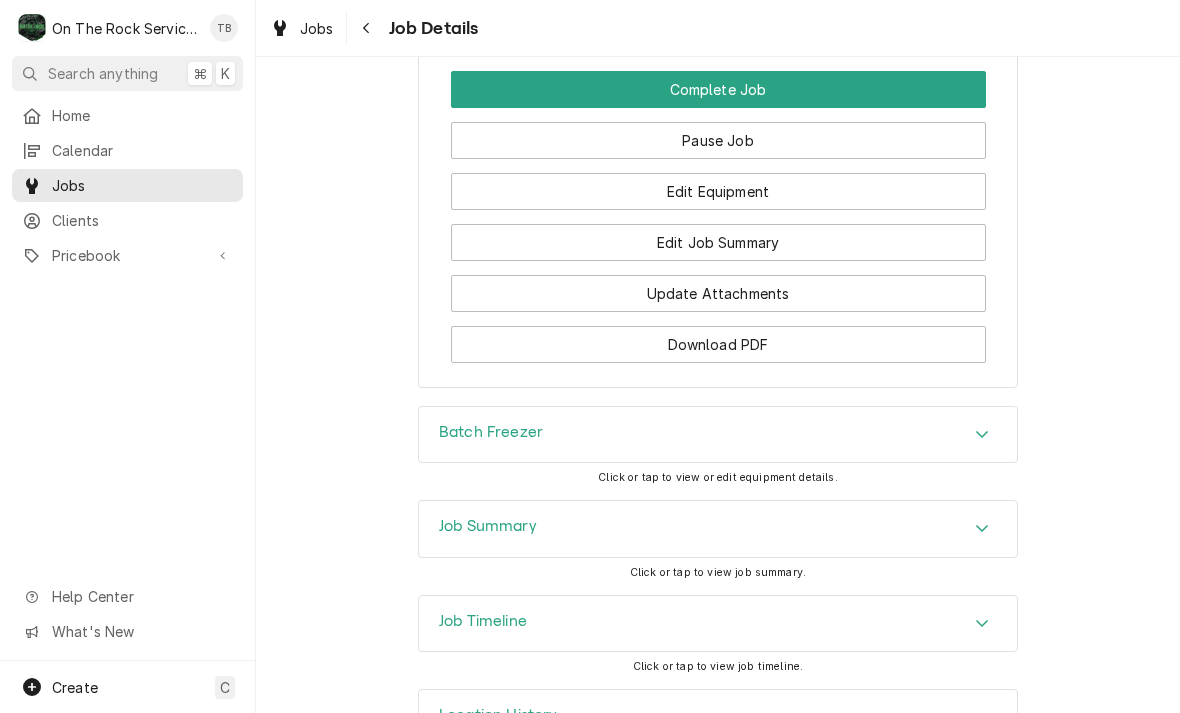 click on "Update Attachments" at bounding box center [718, 293] 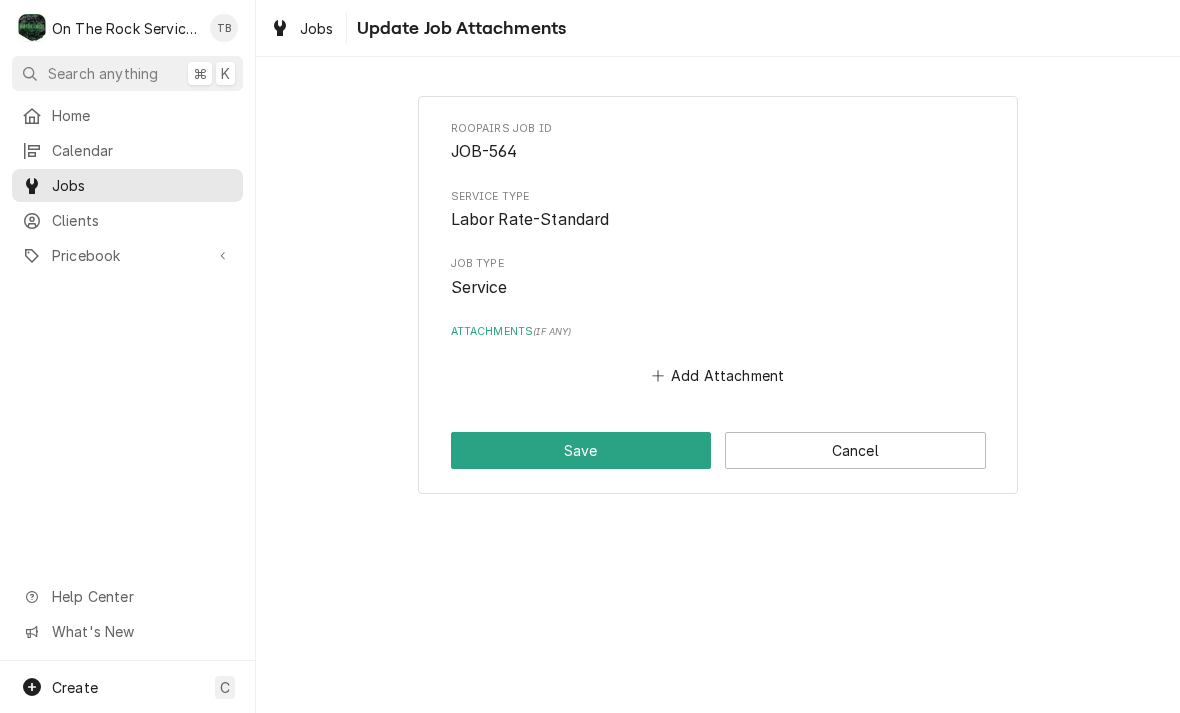 click on "Add Attachment" at bounding box center [718, 376] 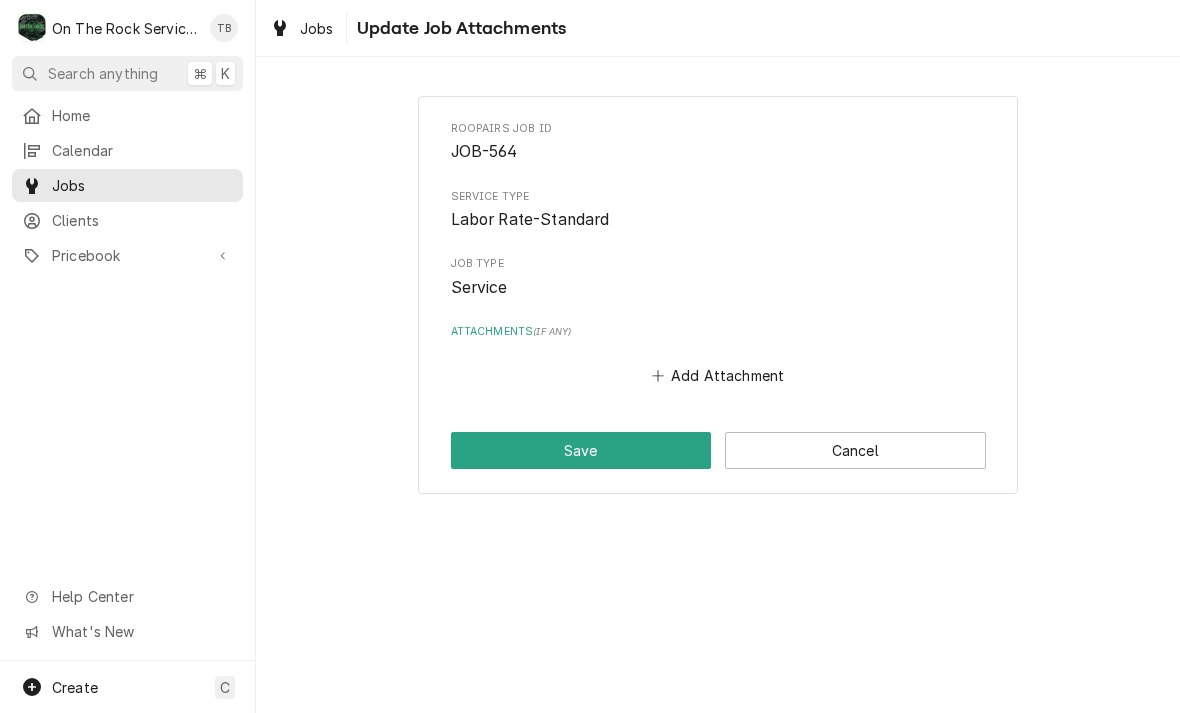 click on "Add Attachment" at bounding box center (718, 376) 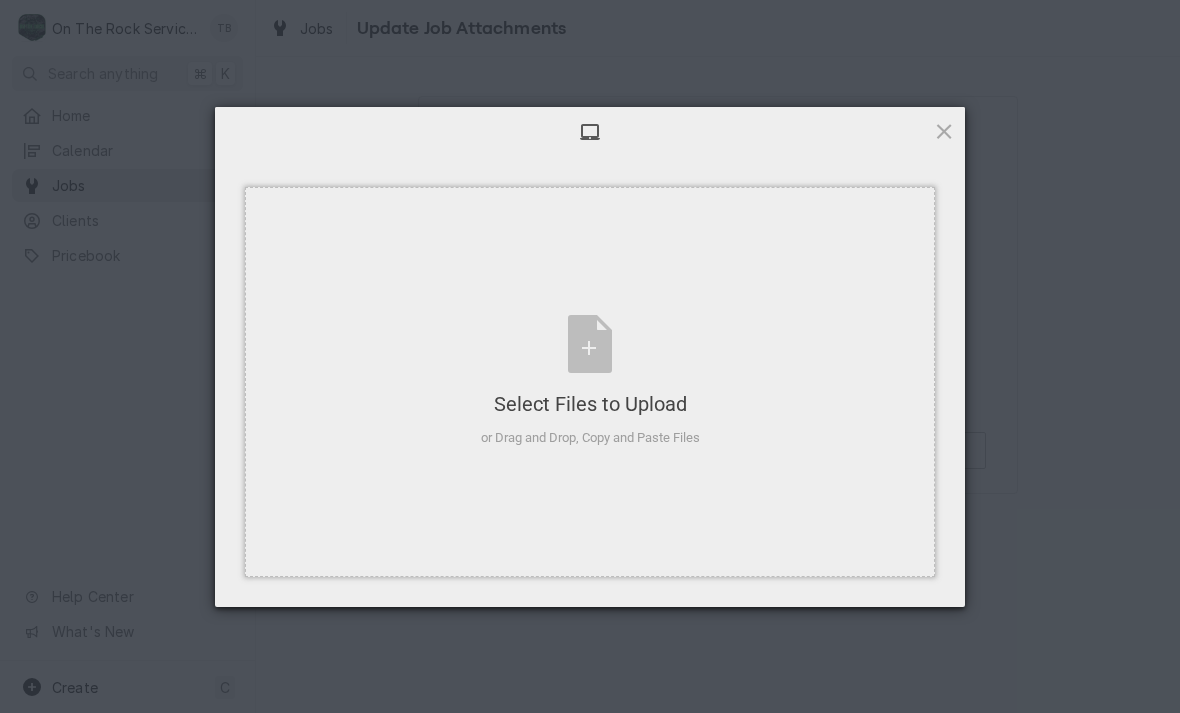 click on "Select Files to Upload
or Drag and Drop, Copy and Paste Files" at bounding box center (590, 382) 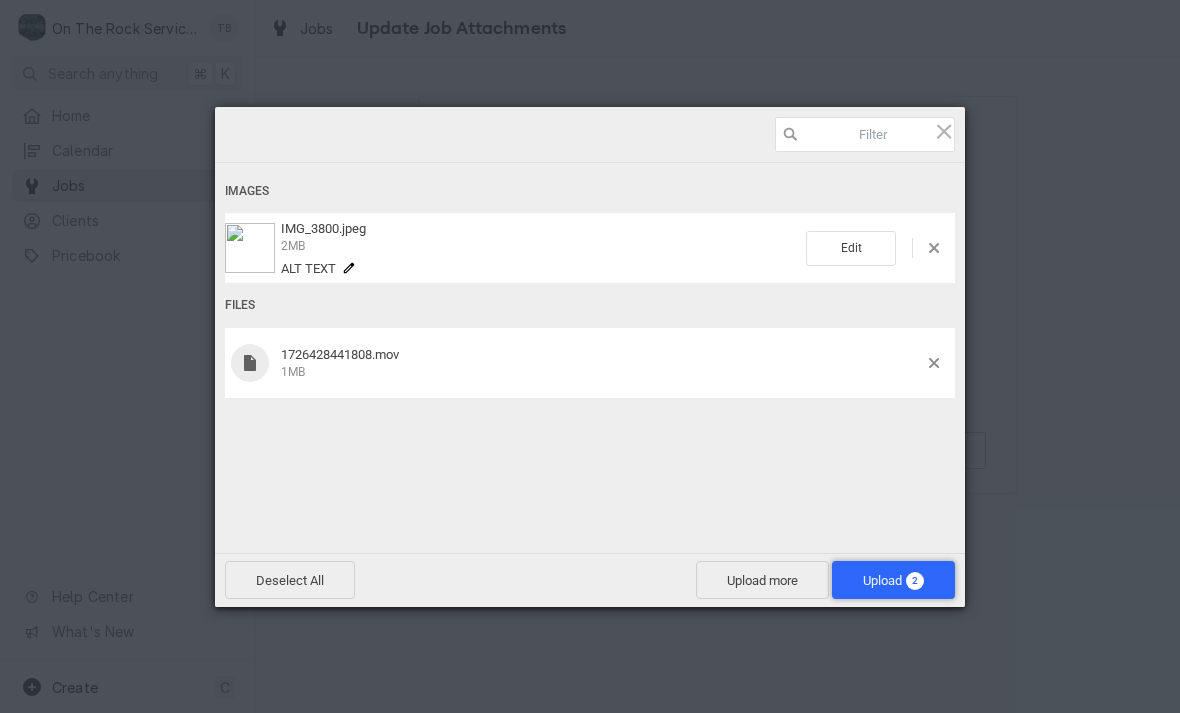 click on "Upload
2" at bounding box center [893, 580] 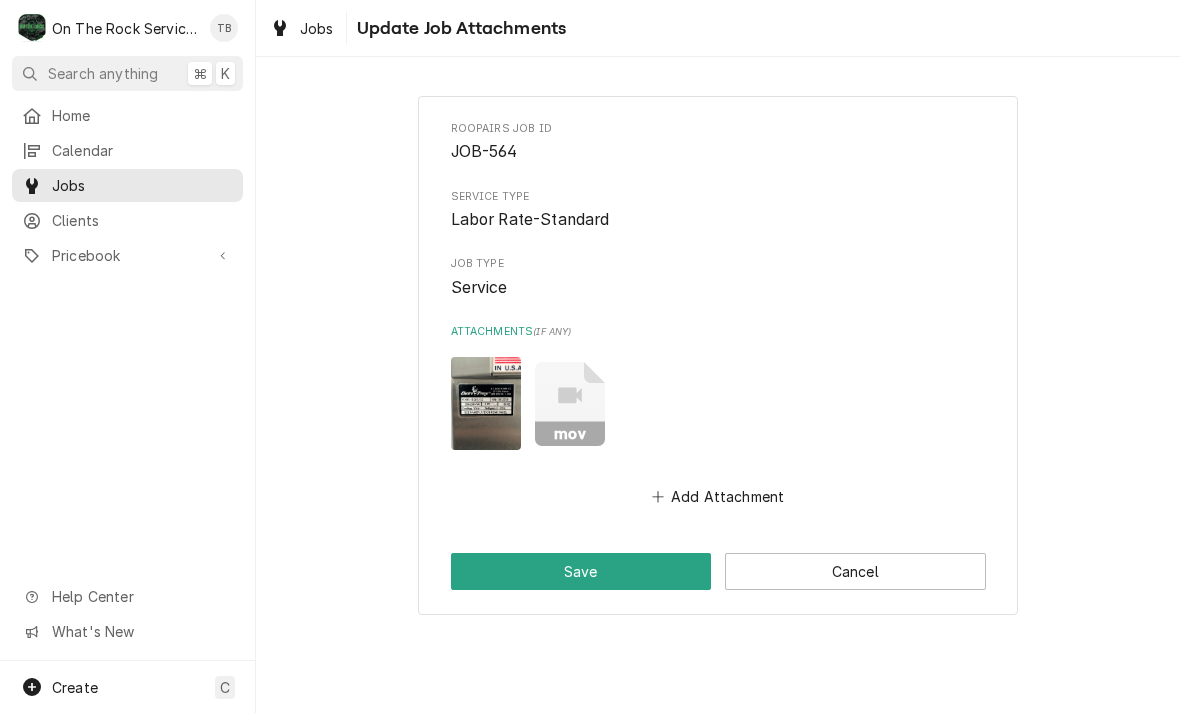 click on "Add Attachment" at bounding box center [718, 497] 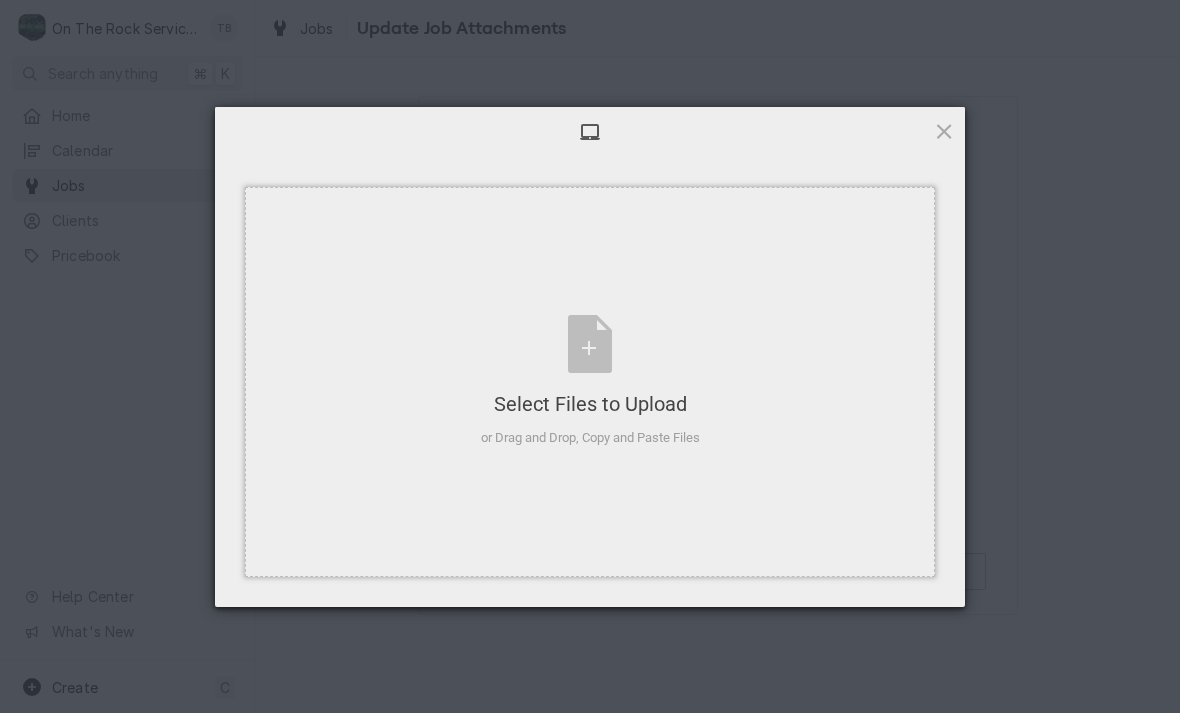 click on "Select Files to Upload
or Drag and Drop, Copy and Paste Files" at bounding box center (590, 381) 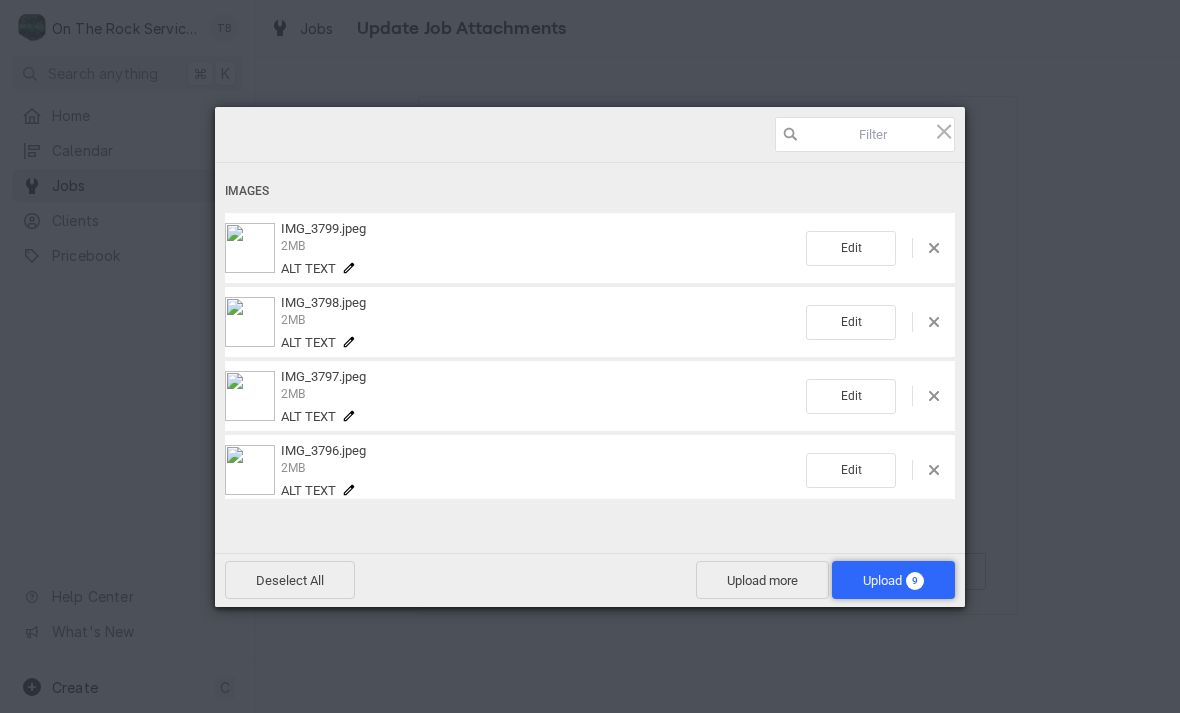 click on "Upload
9" at bounding box center (893, 580) 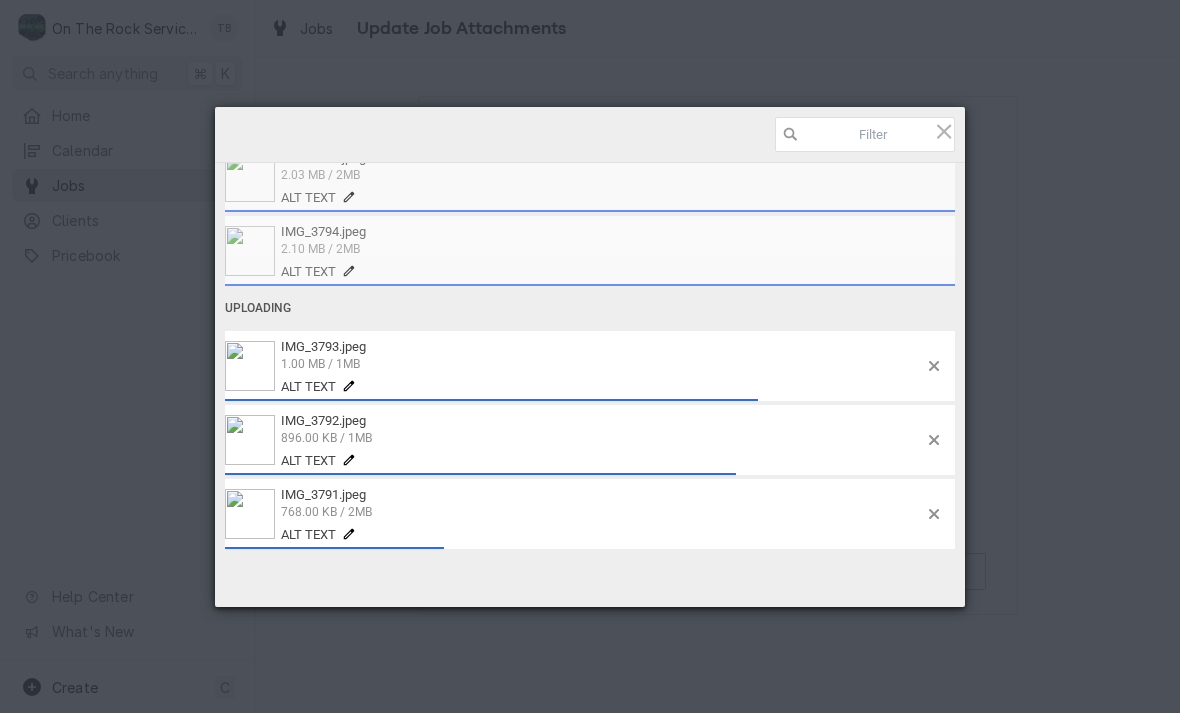 scroll, scrollTop: 366, scrollLeft: 0, axis: vertical 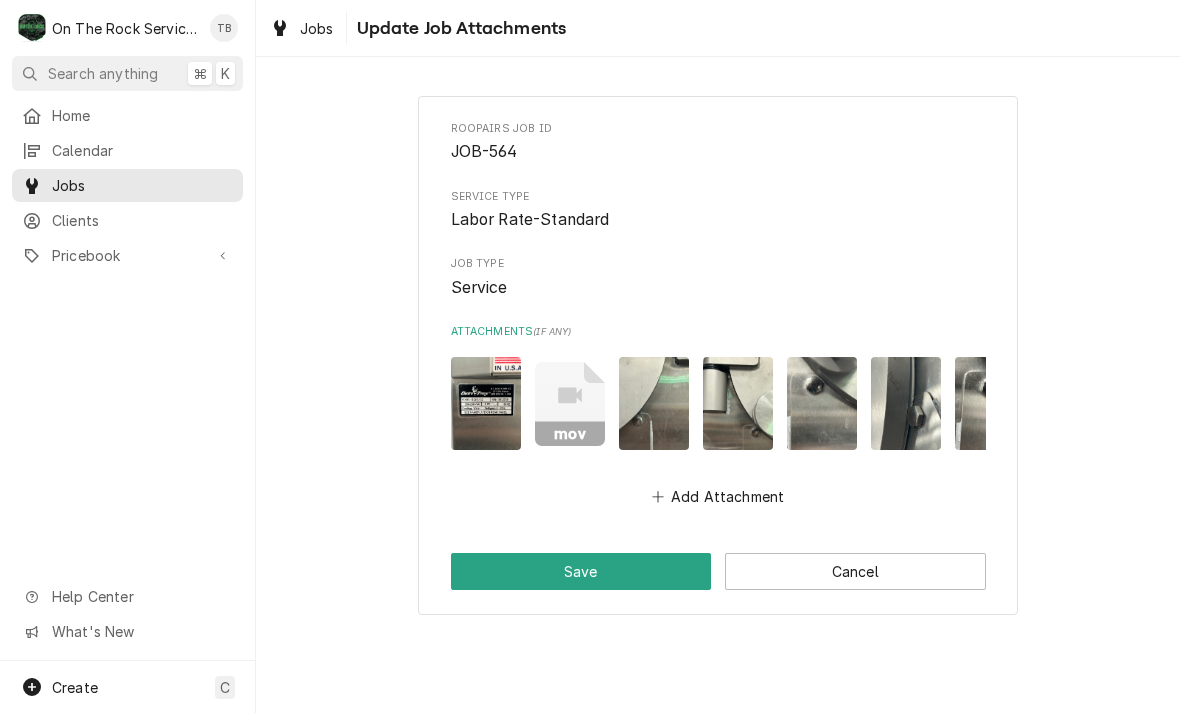 click on "Save" at bounding box center (581, 571) 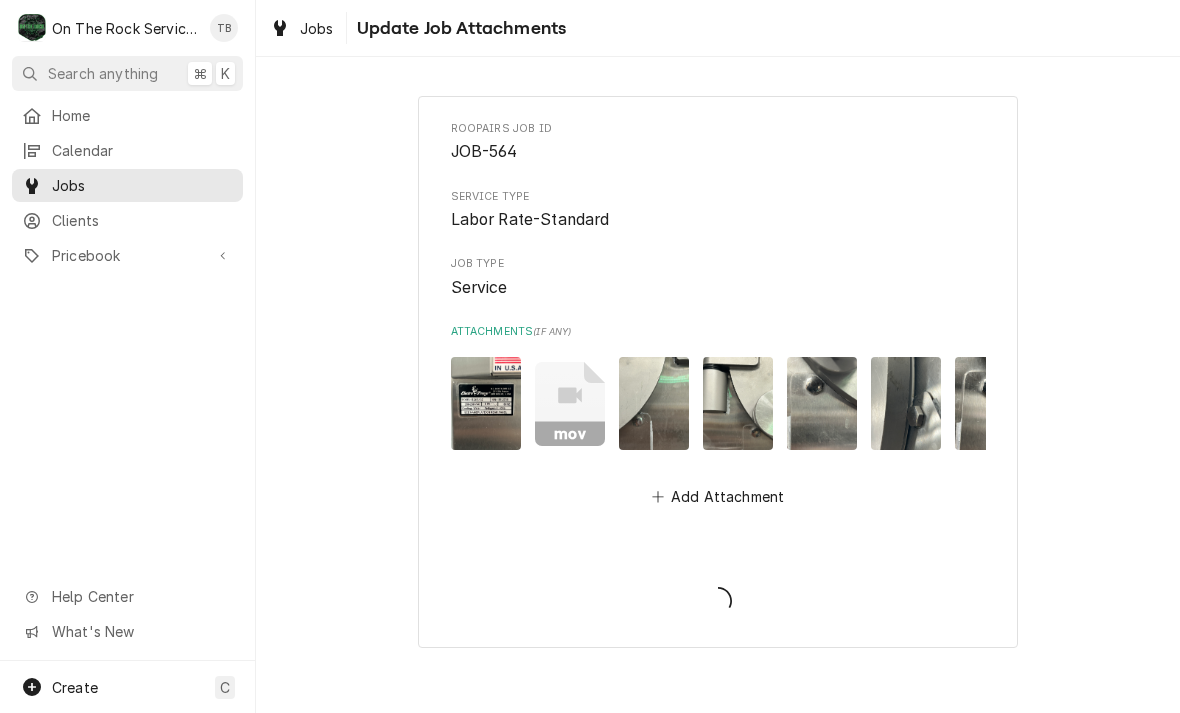 scroll, scrollTop: 0, scrollLeft: 0, axis: both 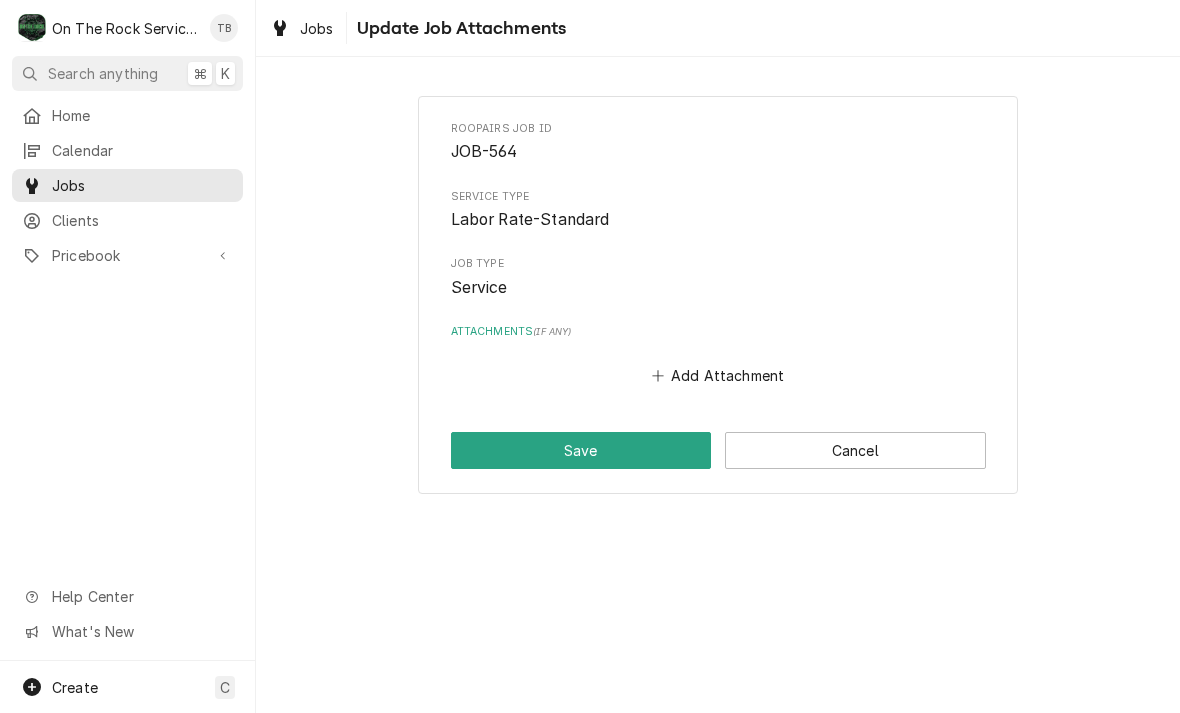 click on "Add Attachment" at bounding box center [718, 376] 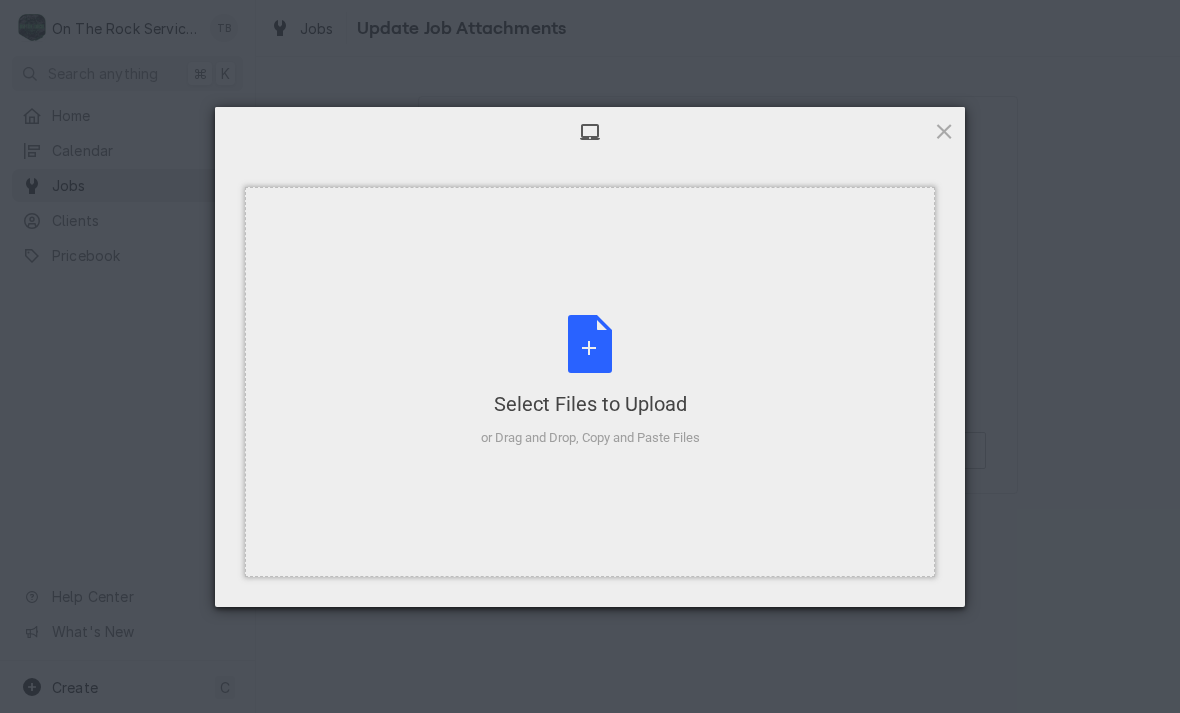 click on "Select Files to Upload
or Drag and Drop, Copy and Paste Files" at bounding box center [590, 381] 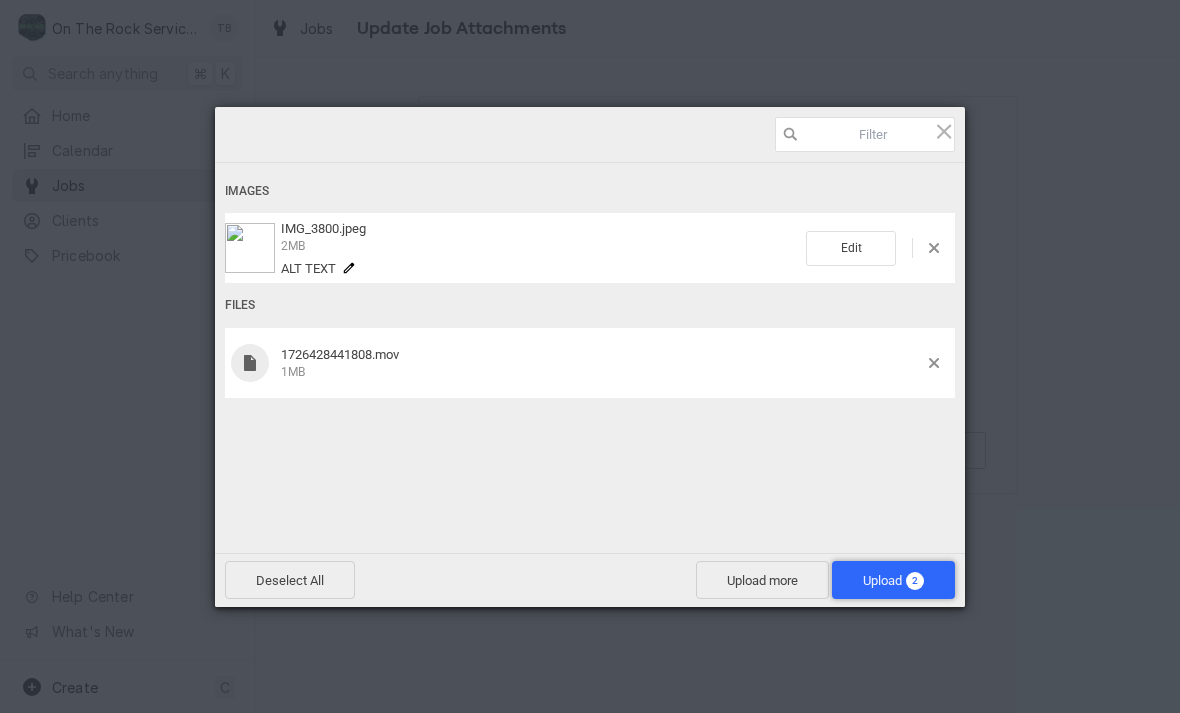 click on "Upload
2" at bounding box center (893, 580) 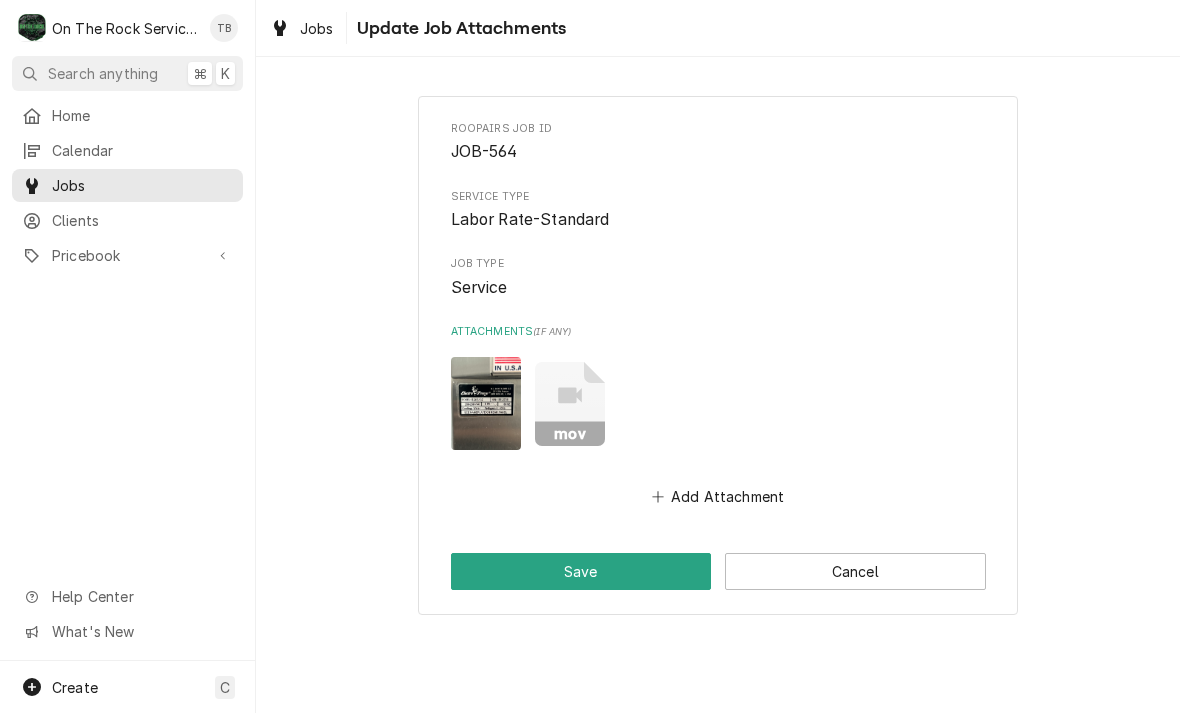 click on "Save" at bounding box center (581, 571) 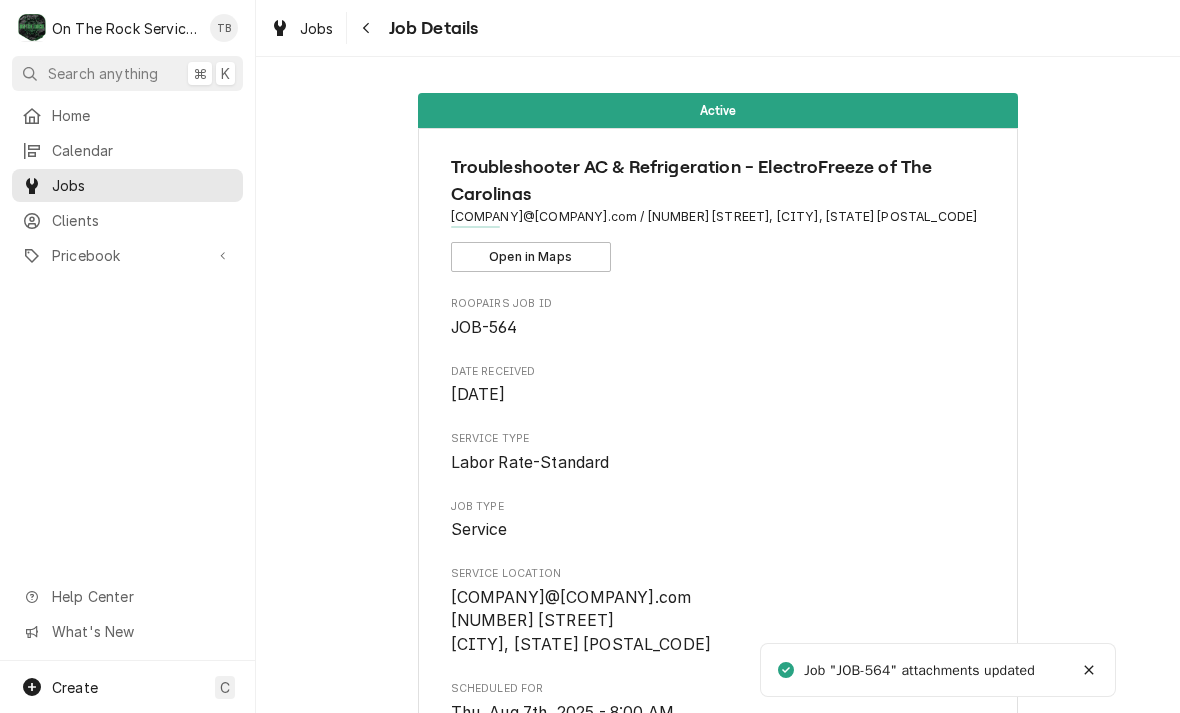 scroll, scrollTop: 0, scrollLeft: 0, axis: both 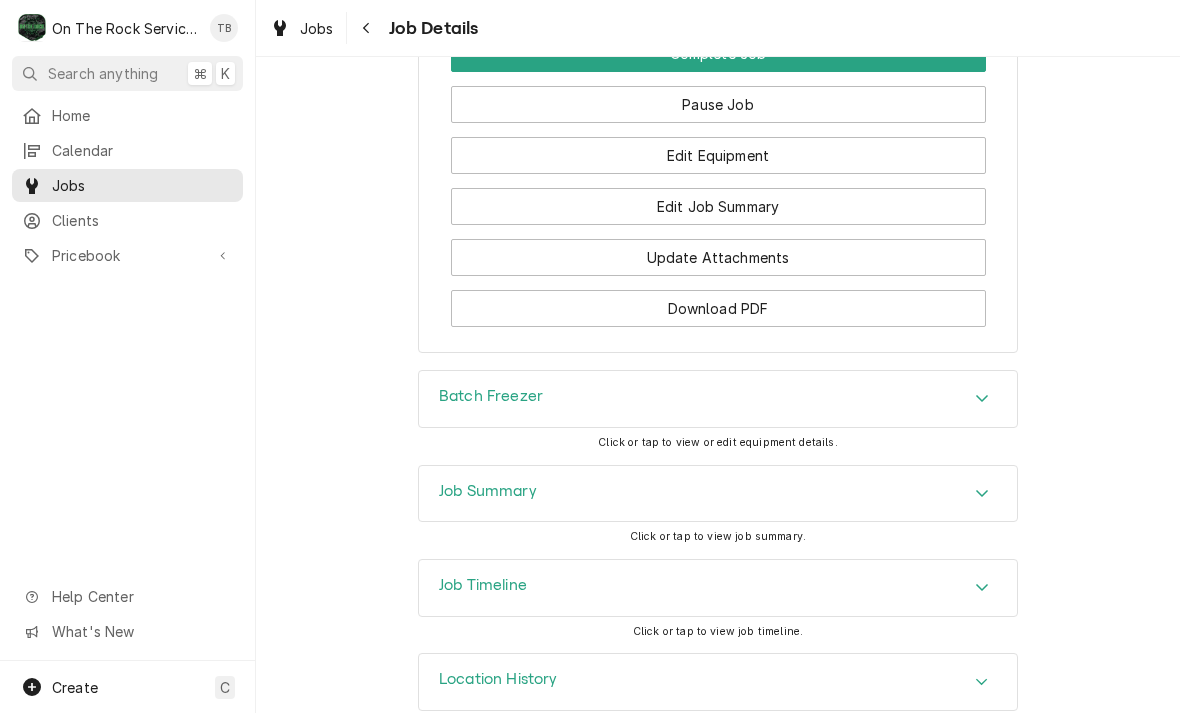 click on "Edit Job Summary" at bounding box center [718, 206] 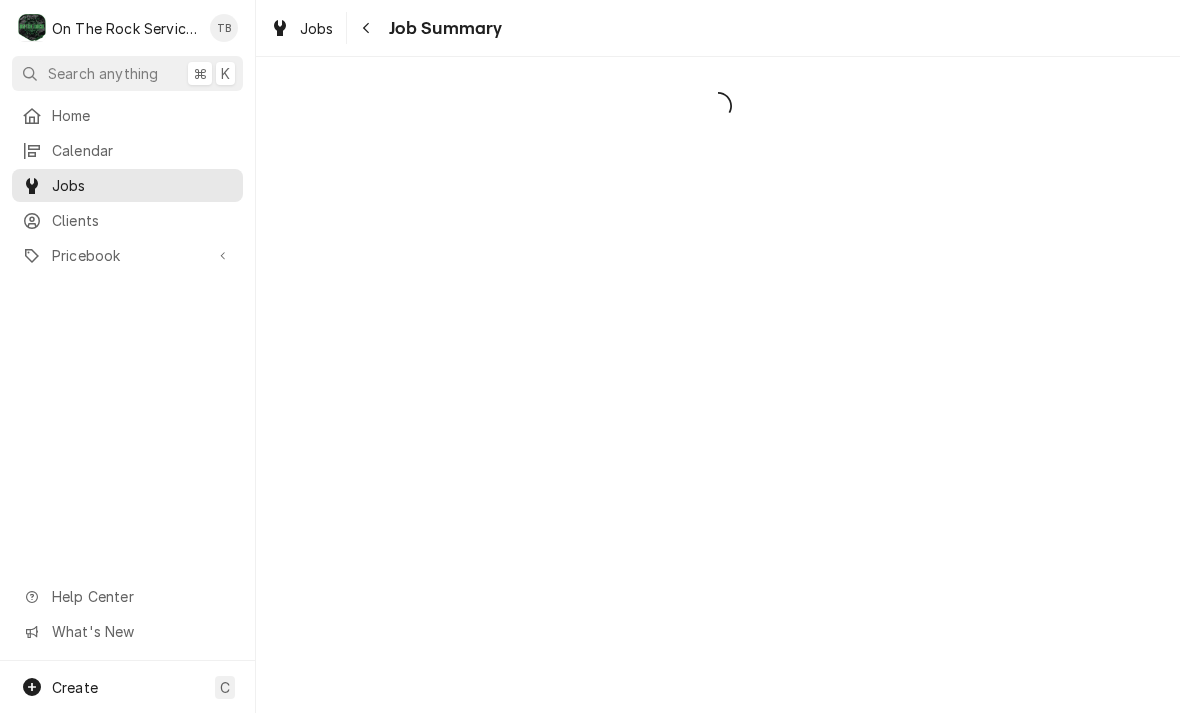 scroll, scrollTop: 0, scrollLeft: 0, axis: both 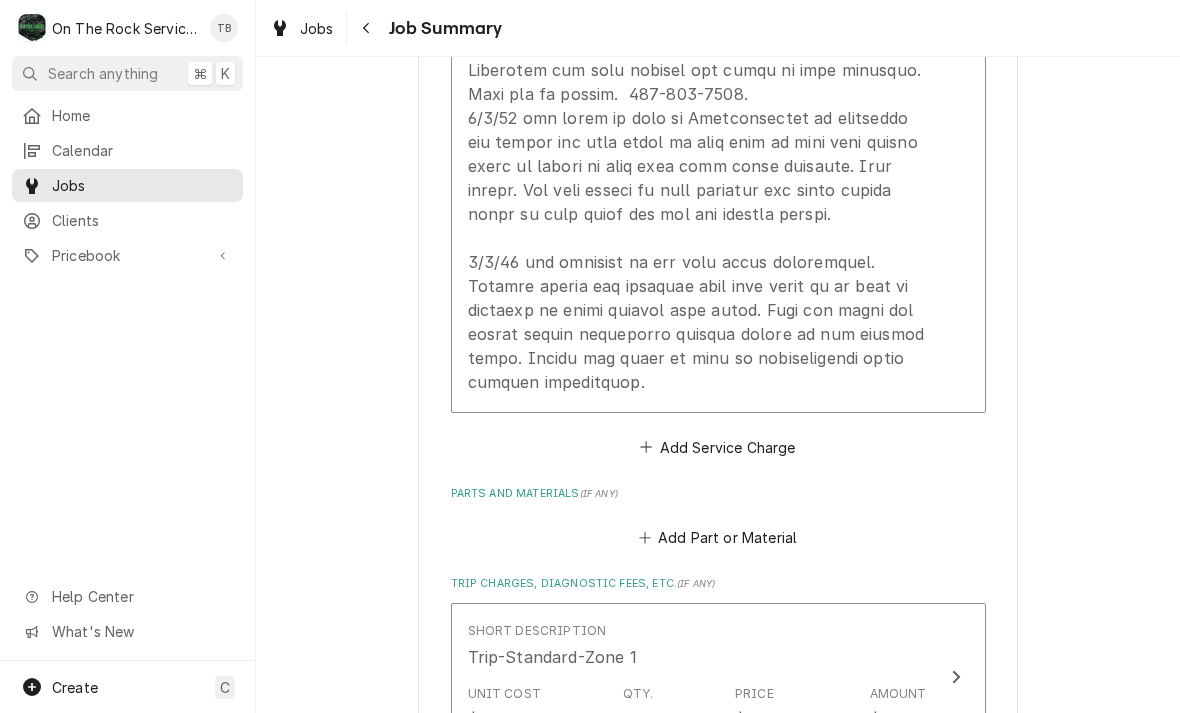 click at bounding box center (697, 46) 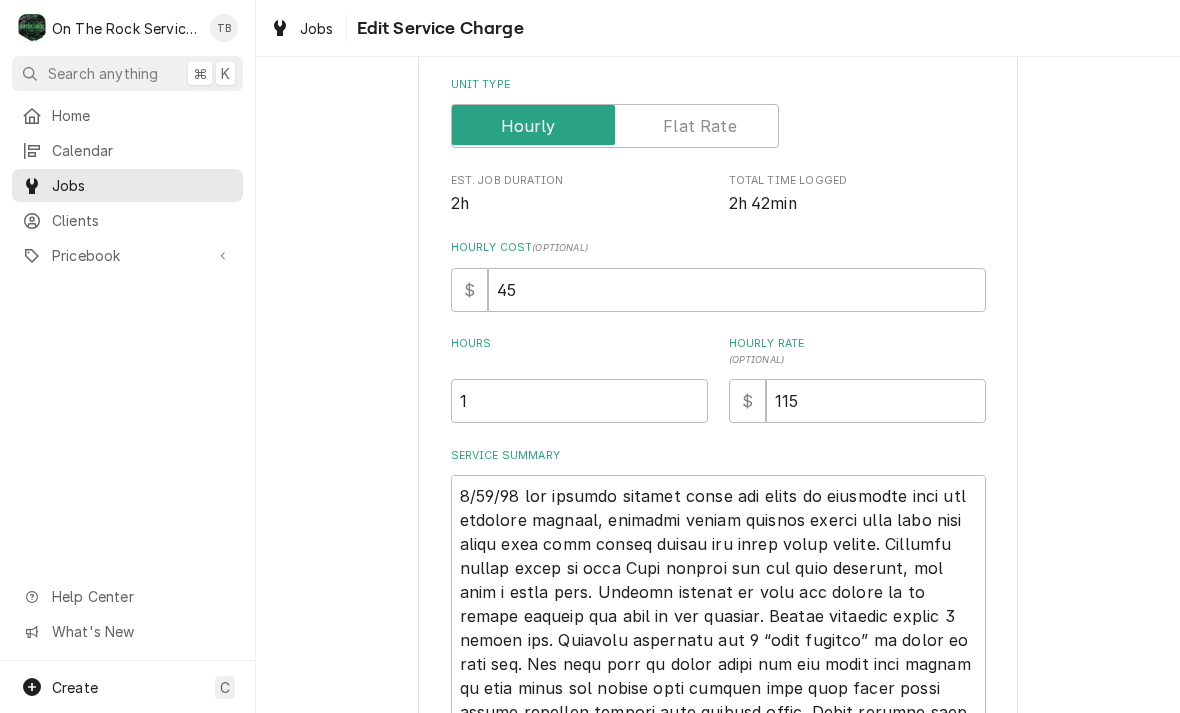 type on "x" 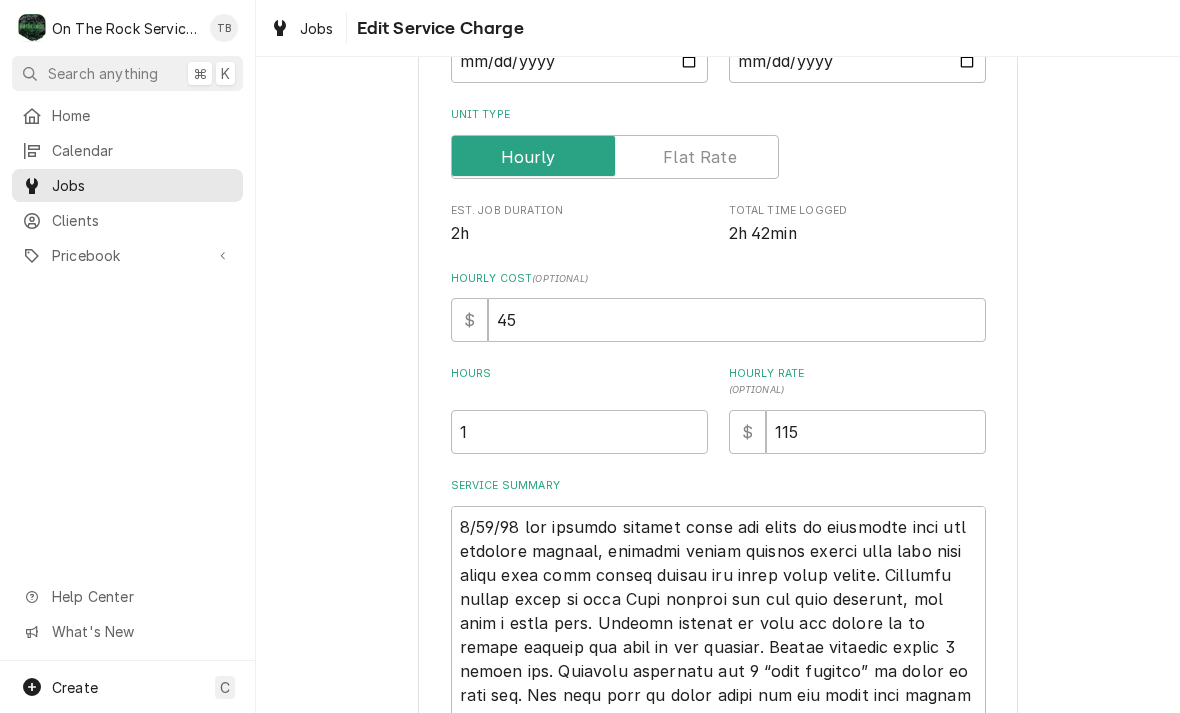 scroll, scrollTop: 356, scrollLeft: 0, axis: vertical 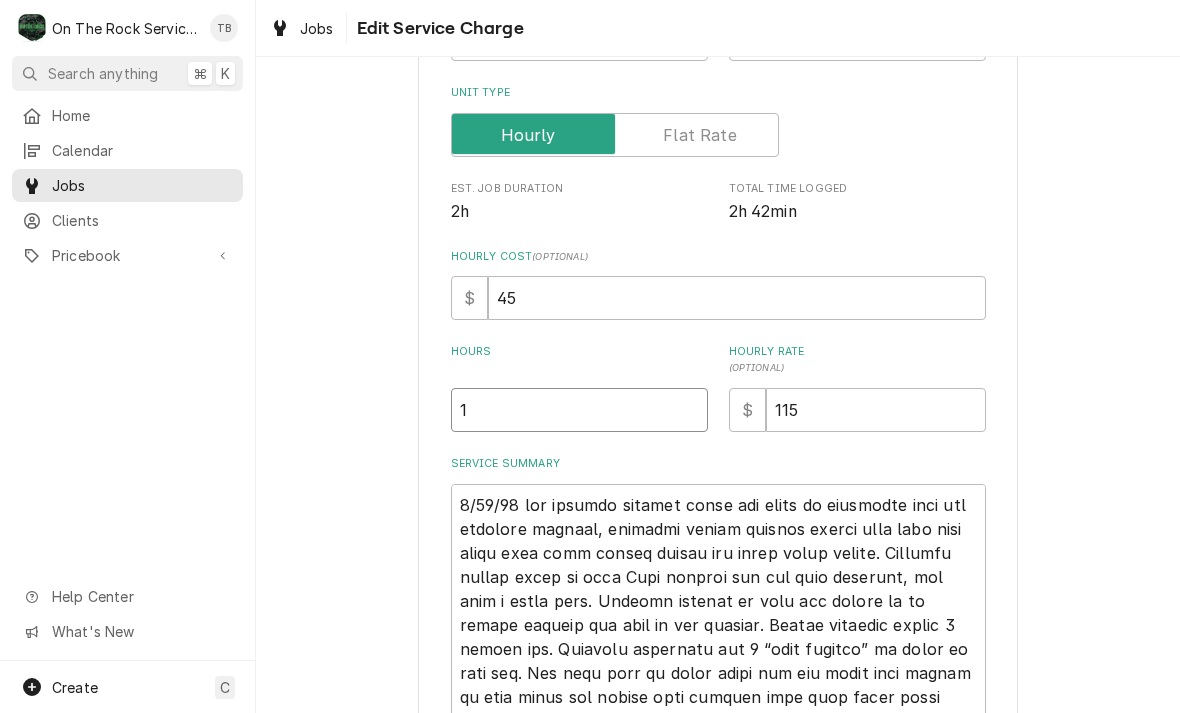 click on "1" at bounding box center [579, 410] 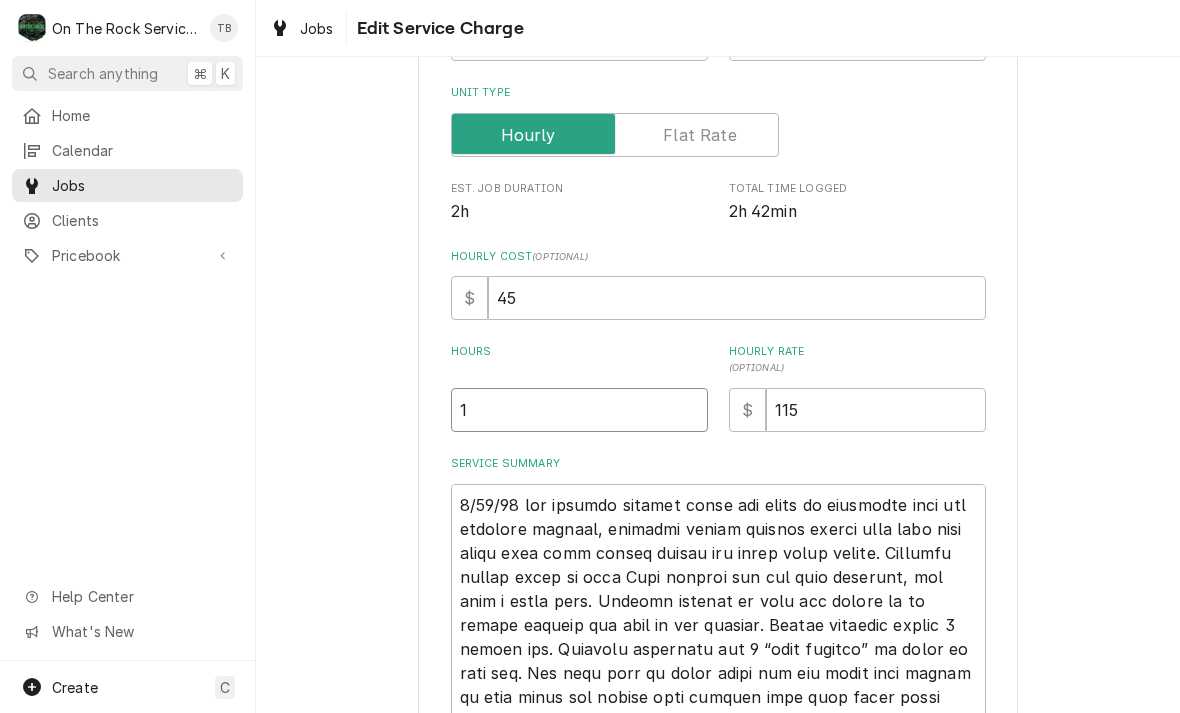 type 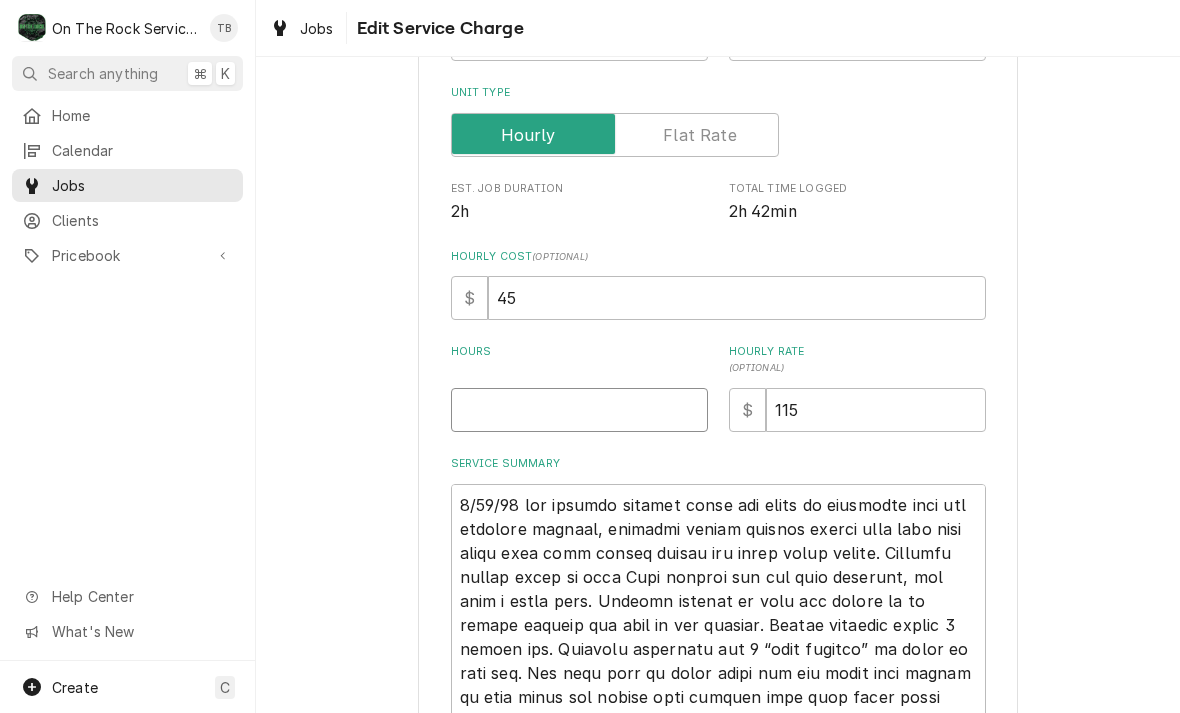type on "x" 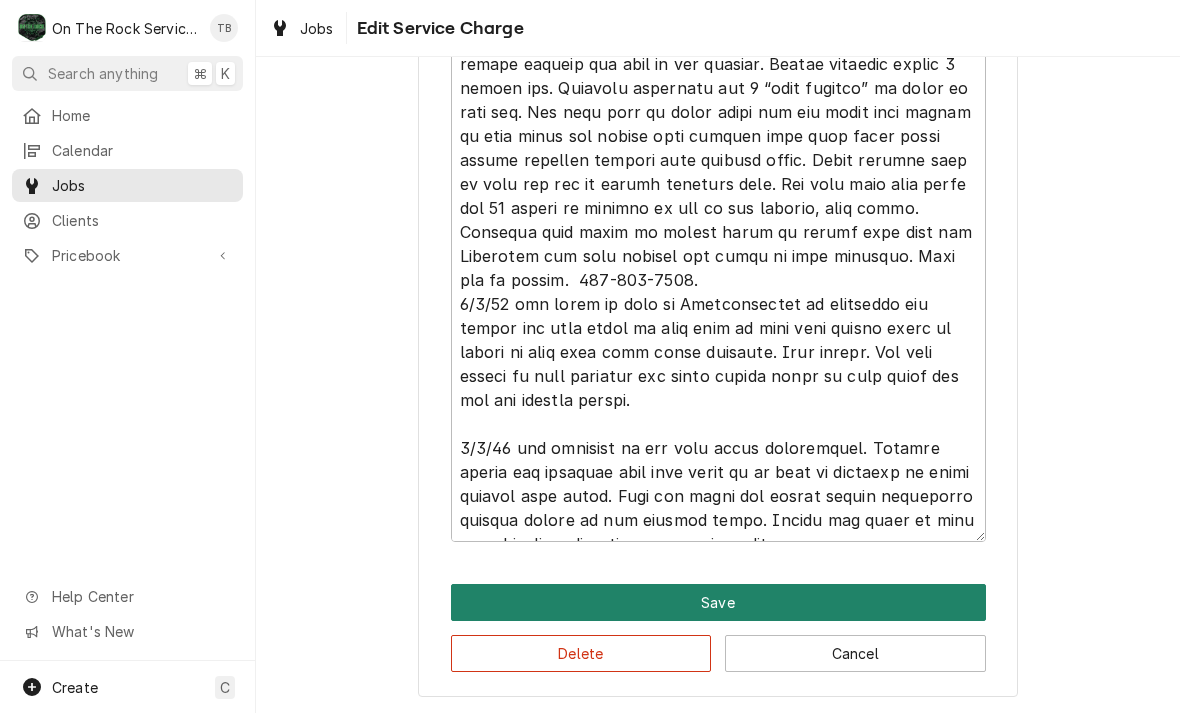 click on "Save" at bounding box center [718, 602] 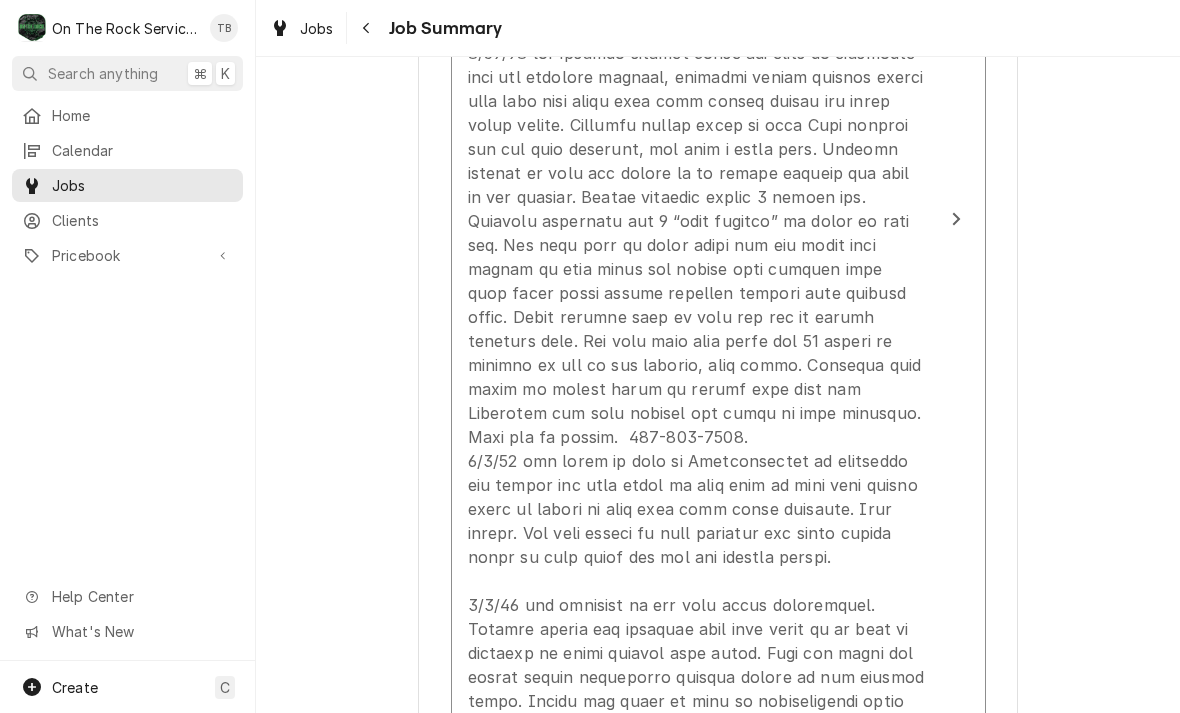 scroll, scrollTop: 1260, scrollLeft: 0, axis: vertical 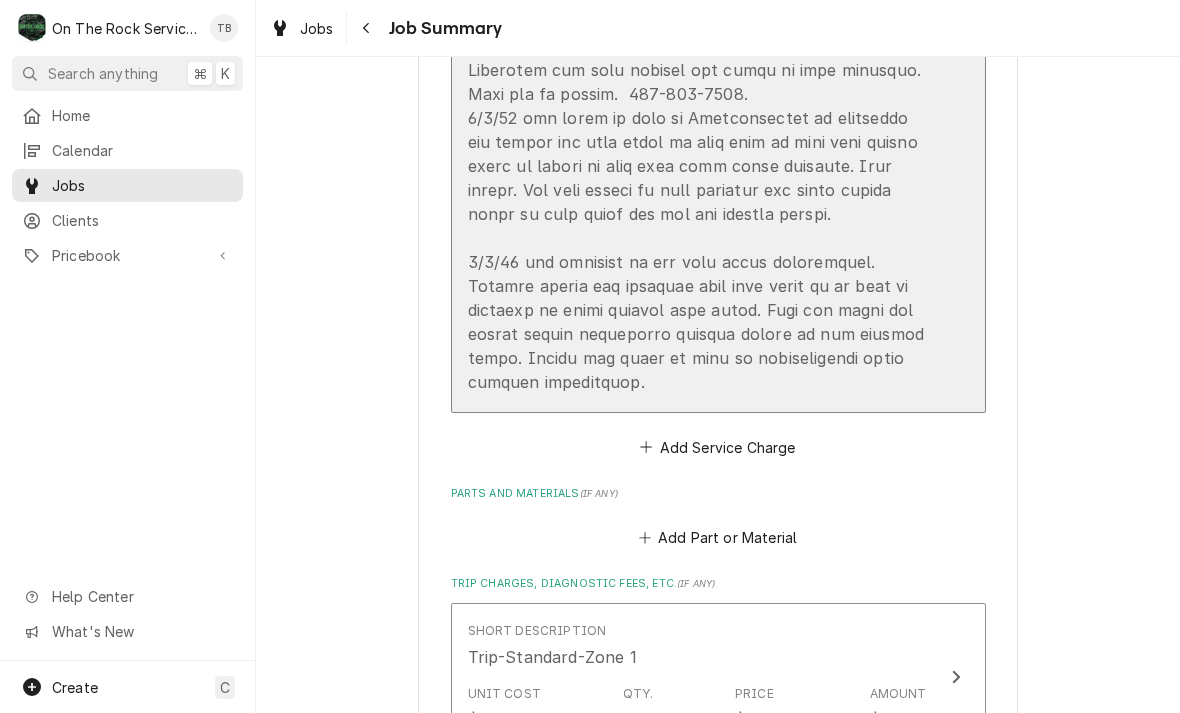 click on "This line item was manually created outside your standard pricebook. Custom items may lack verified pricing, costs, and detailed specifications. Short Description Labor Rate-Standard Service Date Apr 25, 2025 Hourly Cost $45.00/hr Qty. 3hrs Rate $115.00/hr Amount $345.00 Service  Summary" at bounding box center (718, -124) 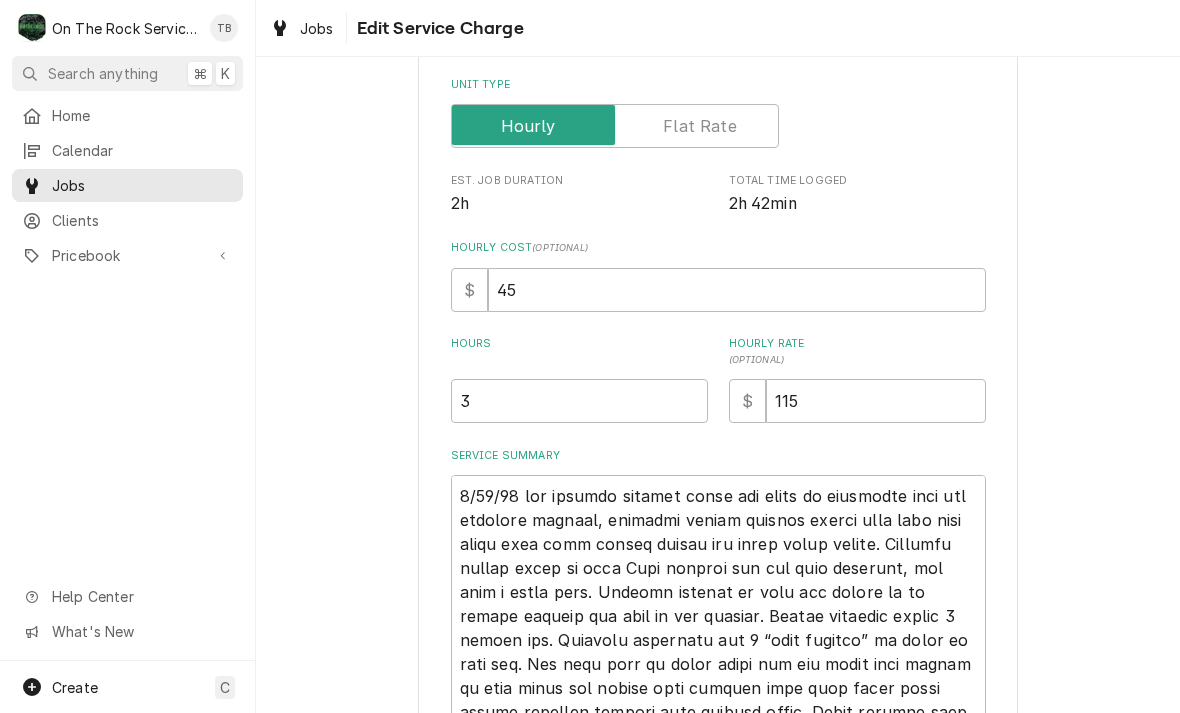 type on "x" 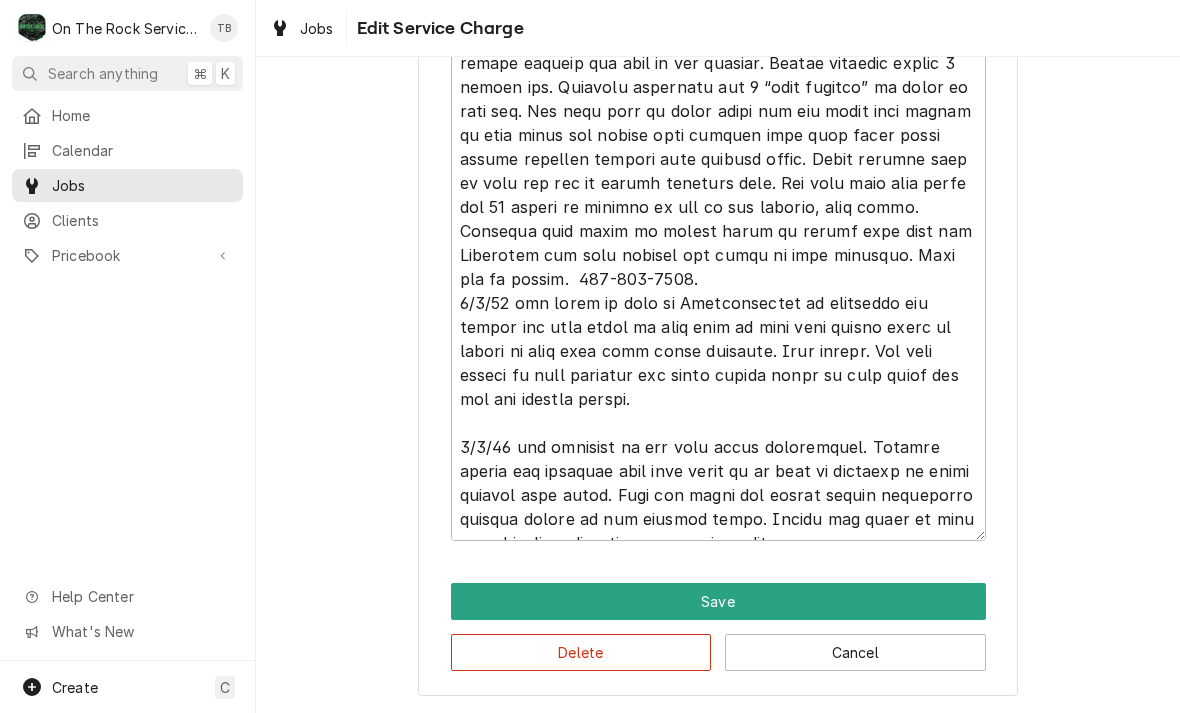 scroll, scrollTop: 917, scrollLeft: 0, axis: vertical 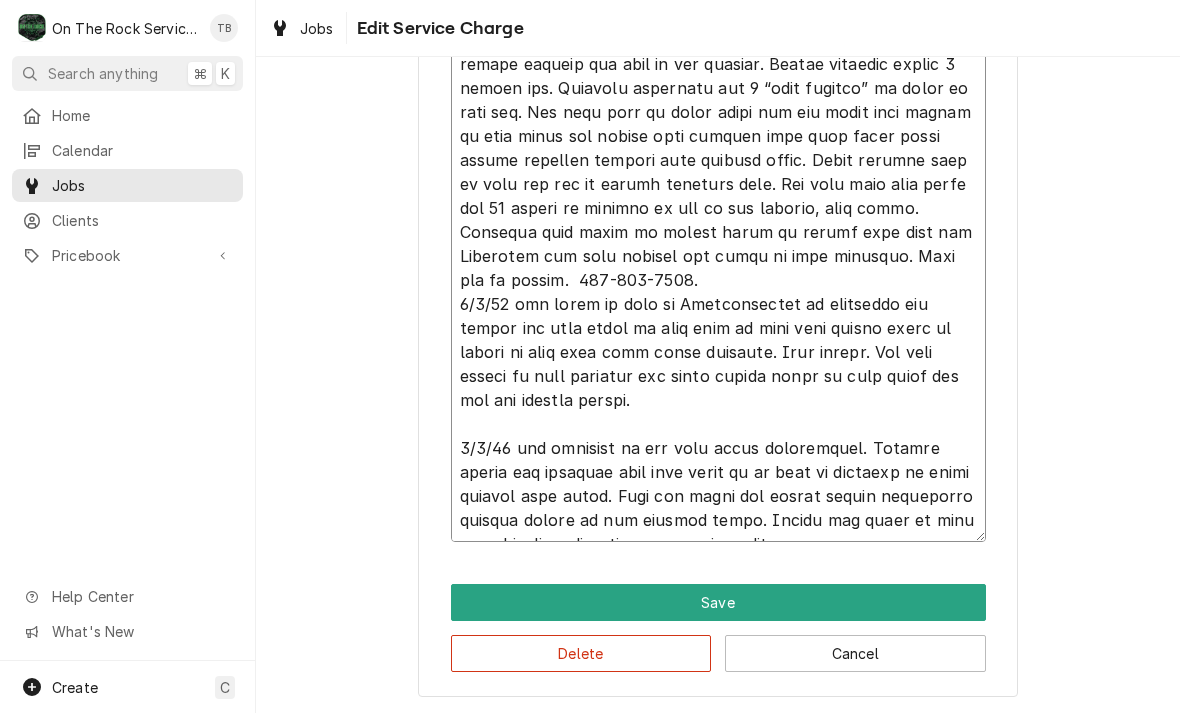click on "Service Summary" at bounding box center (718, 232) 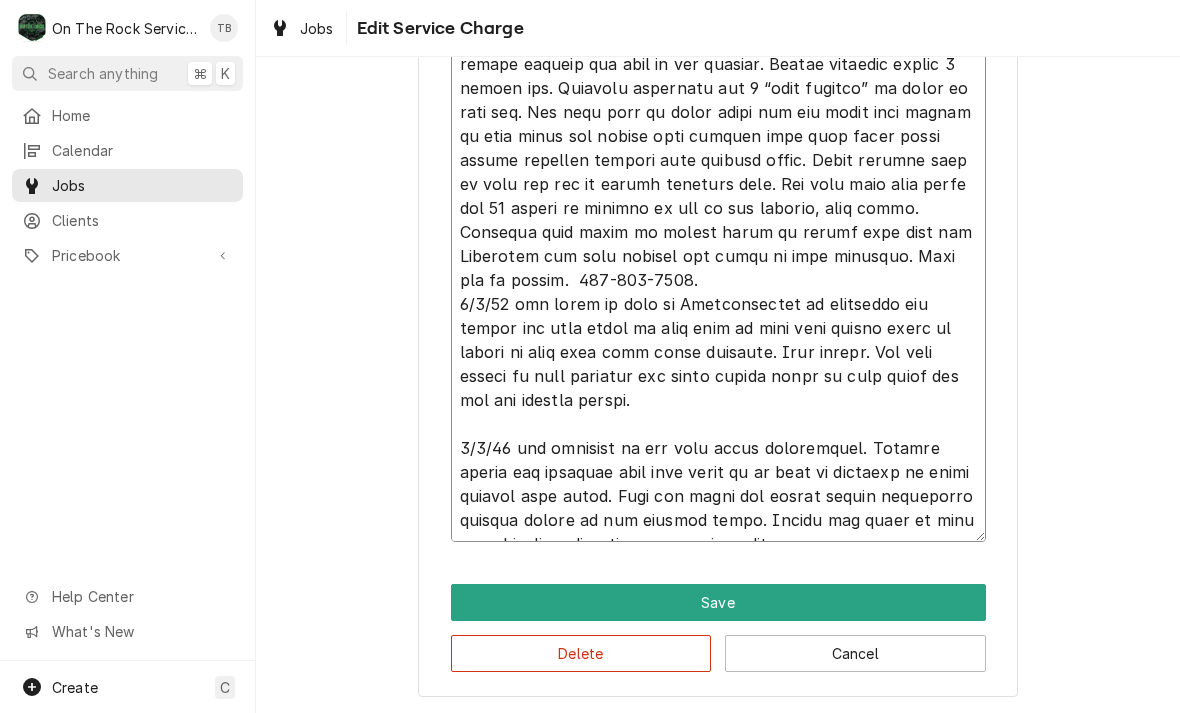 type on "4/25/25 tmb provide service parts and labor to determine that per customer product, normally softer thinner sorbet will leak from front door area around gasket and sight glass window. Customer showed video of past Time leaking and was very profound, not just a small leak. Checked gaskets on door and appear to be intact without and cuts or dry rotting. Gasket replaced approx 6 months ago. Customer currently has 2 “shim gaskets” in place on door pin. Did note that on lower chute the two bolts that secure to face plate are coming into contact with door right lower corner possibly holding from closing fully. Added another shim to post and now no longer touching bolt. Ran unit with just water for 15 minute on agitate to see if any leaking, none found. Customer will again be making batch of sorbet next tues and Wednesday and will monitor and video if leak reoccurs. Call mfg to update.  800-755-4545.
5/1/25 tmb spoke to tony at Electrofreeze he indicated can adjust the door hinge on left side of unit from inside ..." 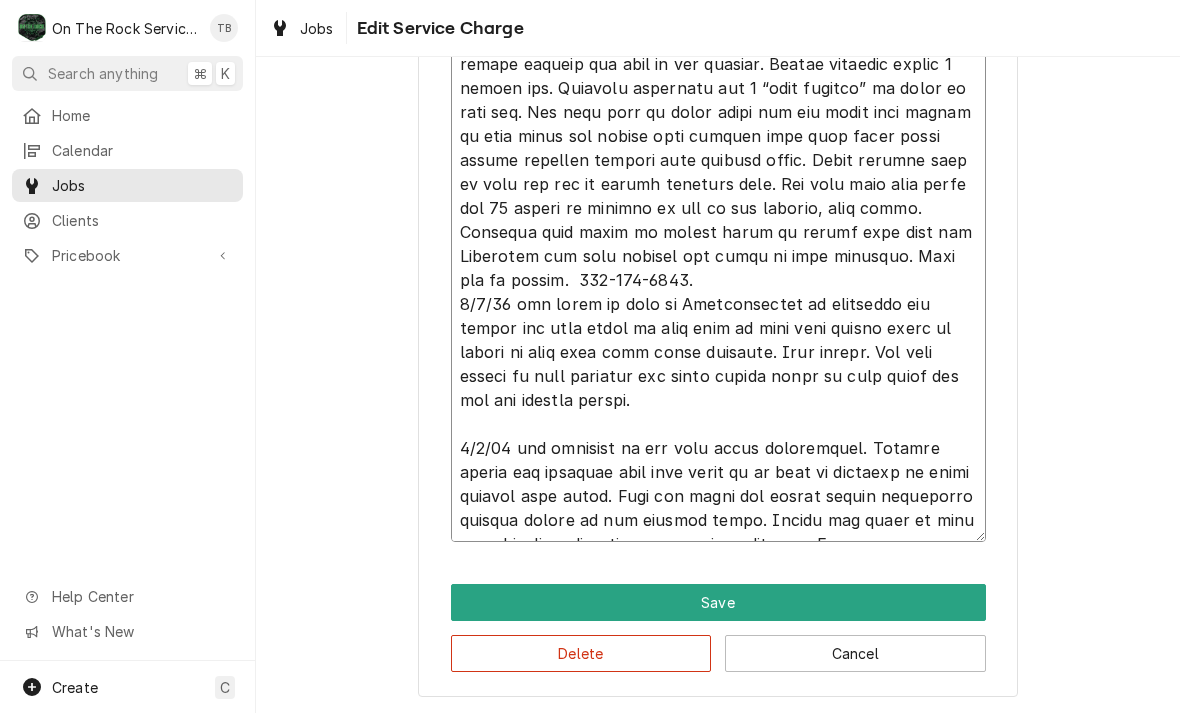 type on "x" 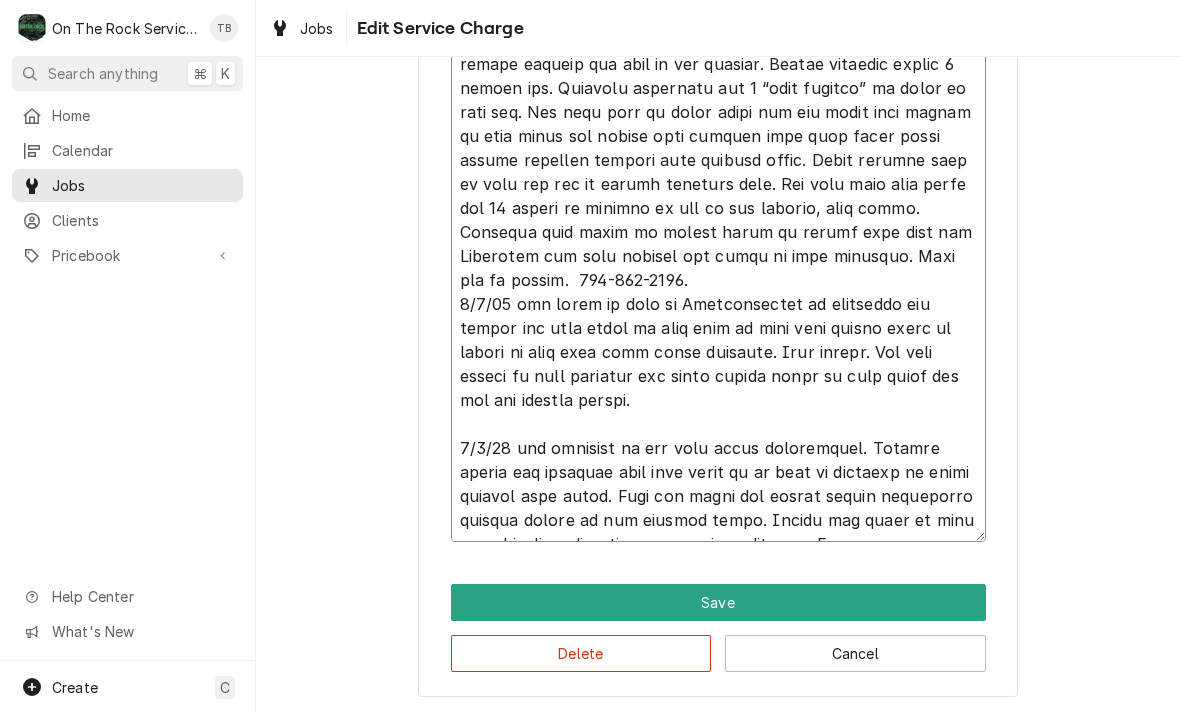 type on "4/25/25 tmb provide service parts and labor to determine that per customer product, normally softer thinner sorbet will leak from front door area around gasket and sight glass window. Customer showed video of past Time leaking and was very profound, not just a small leak. Checked gaskets on door and appear to be intact without and cuts or dry rotting. Gasket replaced approx 6 months ago. Customer currently has 2 “shim gaskets” in place on door pin. Did note that on lower chute the two bolts that secure to face plate are coming into contact with door right lower corner possibly holding from closing fully. Added another shim to post and now no longer touching bolt. Ran unit with just water for 15 minute on agitate to see if any leaking, none found. Customer will again be making batch of sorbet next tues and Wednesday and will monitor and video if leak reoccurs. Call mfg to update.  800-755-4545.
5/1/25 tmb spoke to tony at Electrofreeze he indicated can adjust the door hinge on left side of unit from inside ..." 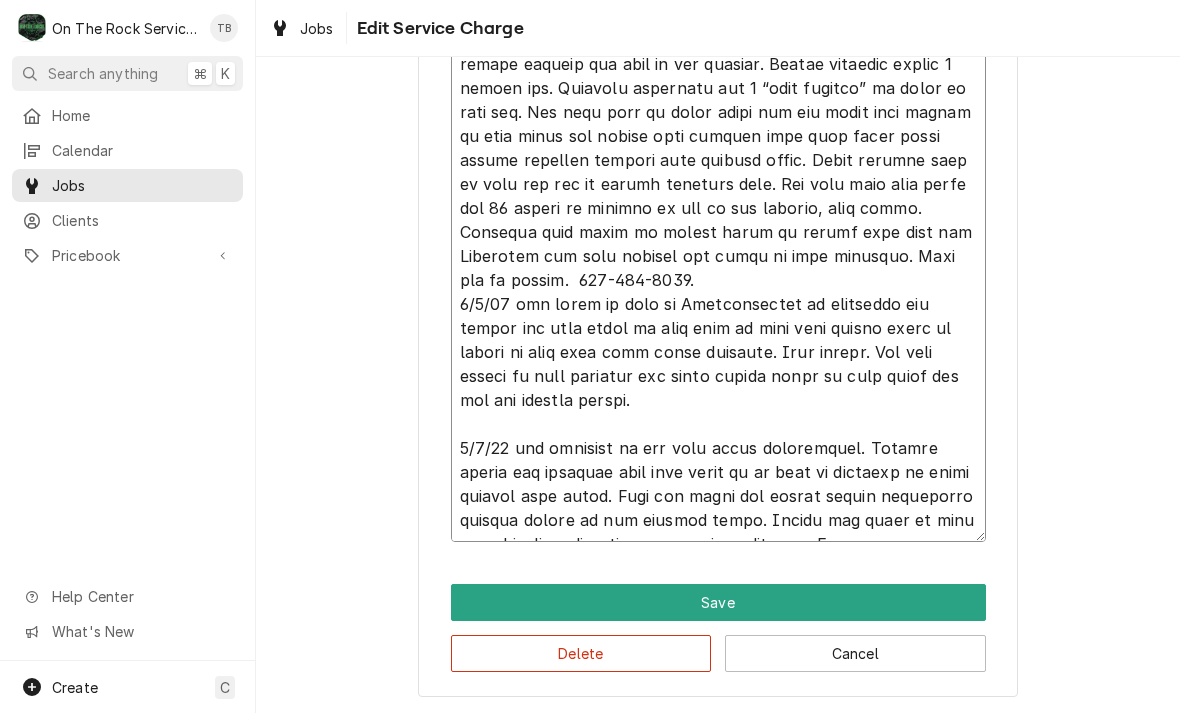 type on "x" 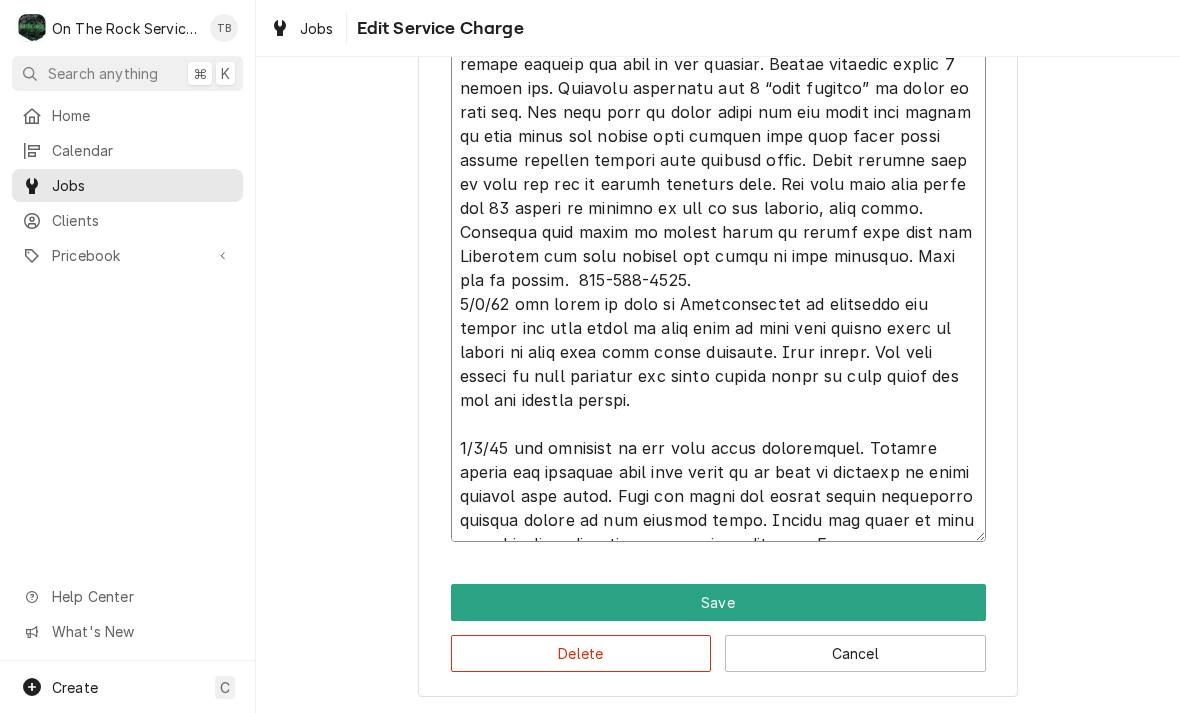 type on "x" 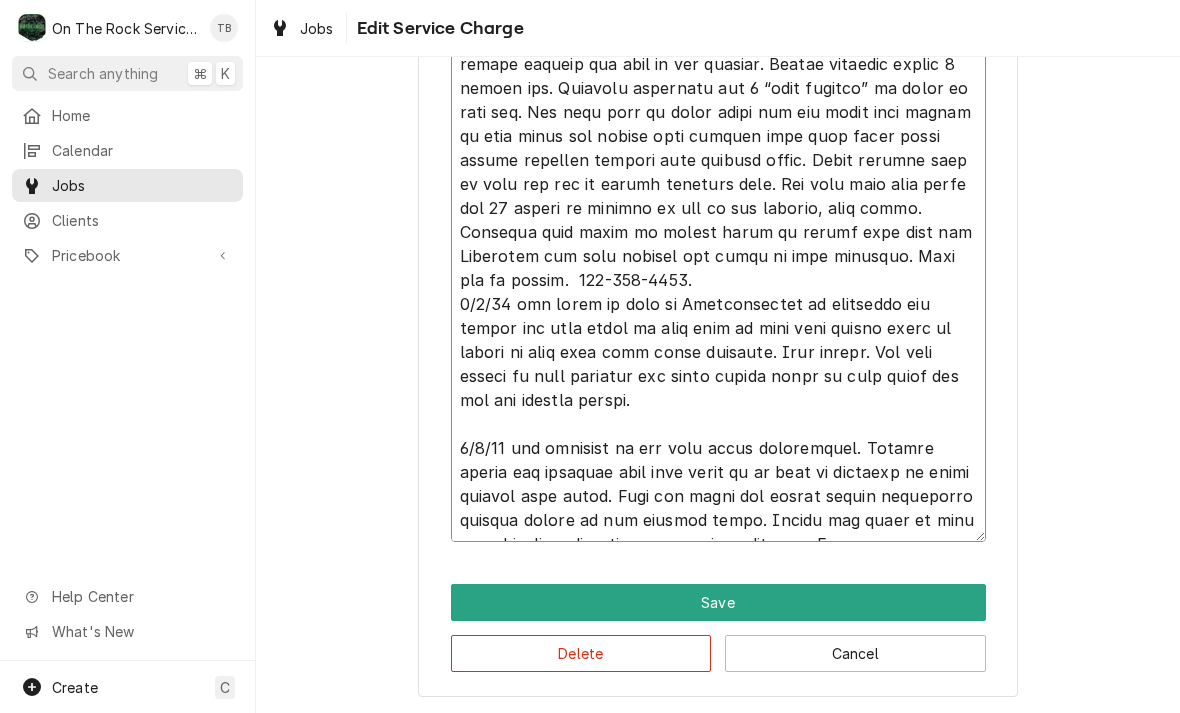 type on "x" 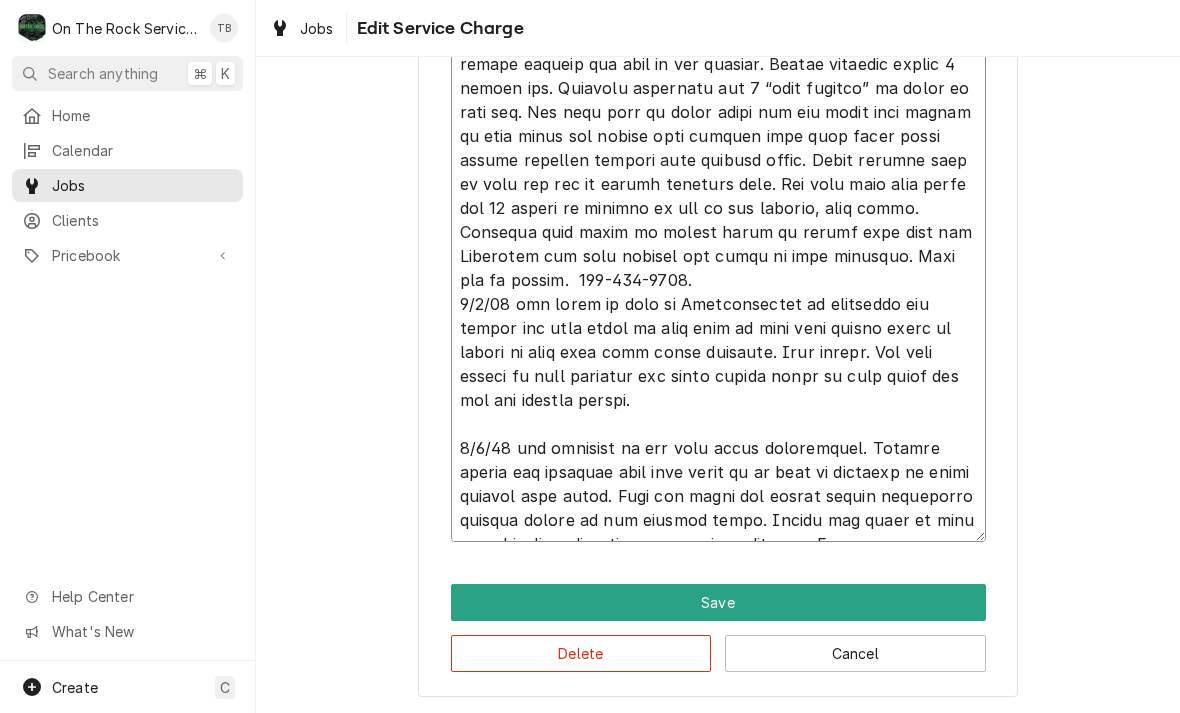 type on "4/25/25 tmb provide service parts and labor to determine that per customer product, normally softer thinner sorbet will leak from front door area around gasket and sight glass window. Customer showed video of past Time leaking and was very profound, not just a small leak. Checked gaskets on door and appear to be intact without and cuts or dry rotting. Gasket replaced approx 6 months ago. Customer currently has 2 “shim gaskets” in place on door pin. Did note that on lower chute the two bolts that secure to face plate are coming into contact with door right lower corner possibly holding from closing fully. Added another shim to post and now no longer touching bolt. Ran unit with just water for 15 minute on agitate to see if any leaking, none found. Customer will again be making batch of sorbet next tues and Wednesday and will monitor and video if leak reoccurs. Call mfg to update.  800-755-4545.
5/1/25 tmb spoke to tony at Electrofreeze he indicated can adjust the door hinge on left side of unit from inside ..." 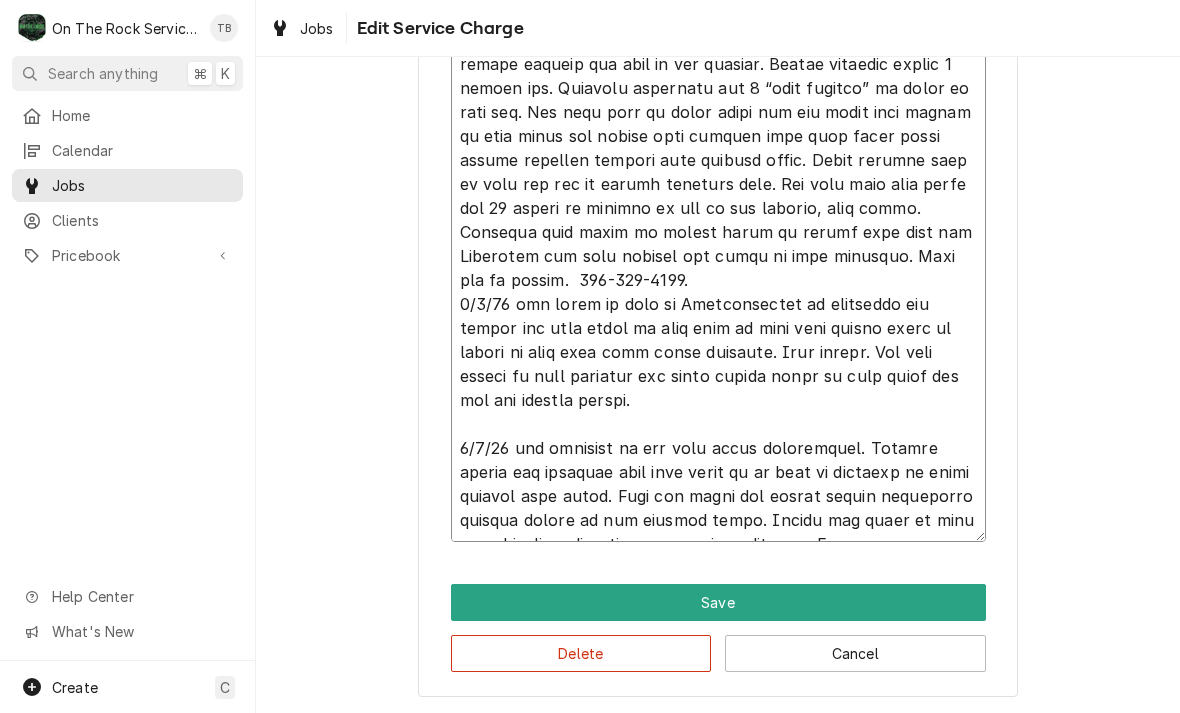 type on "x" 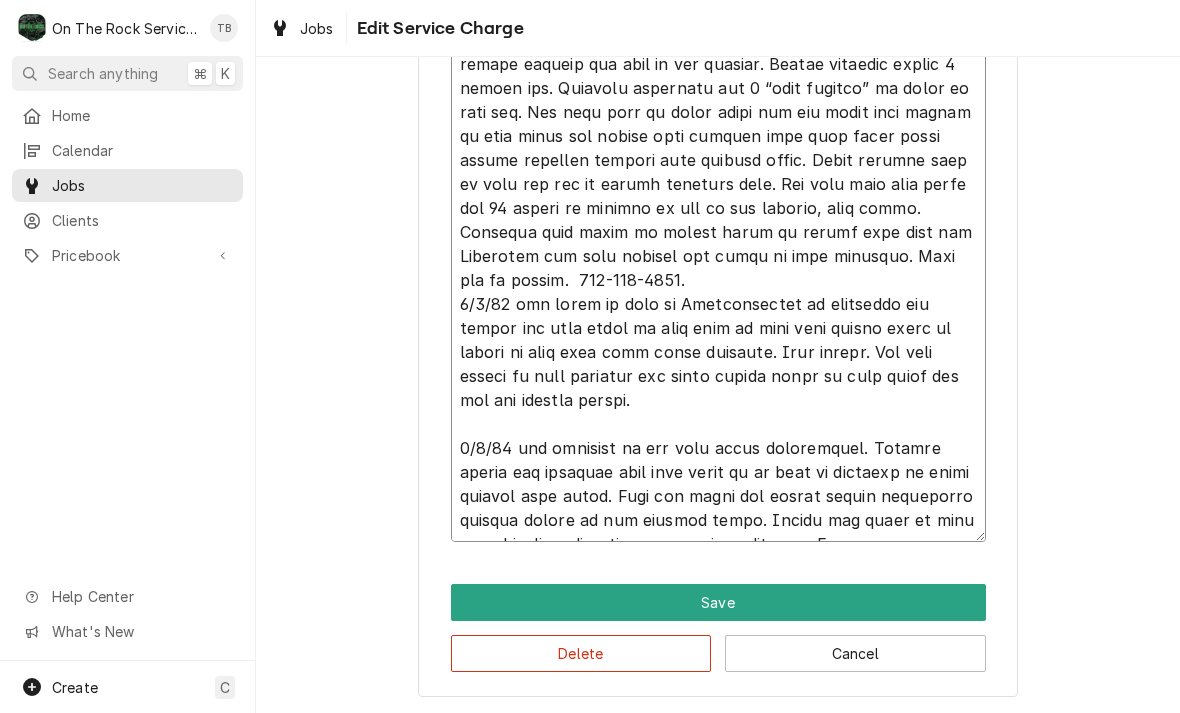 type on "x" 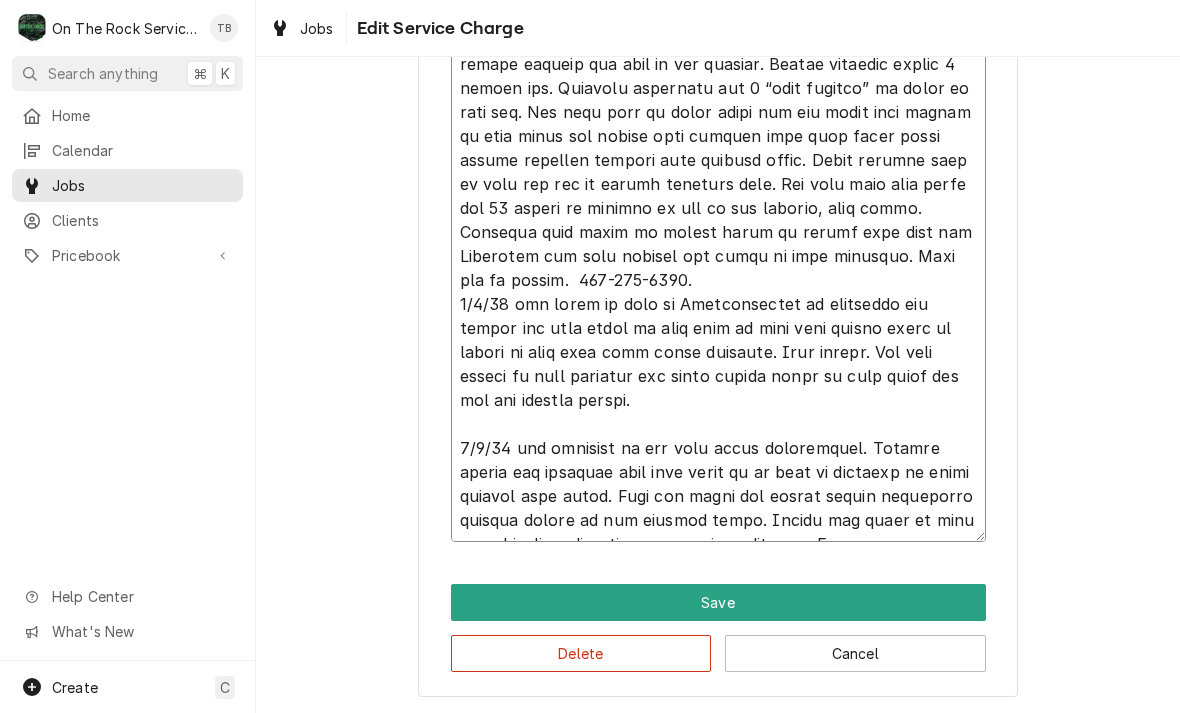 type on "x" 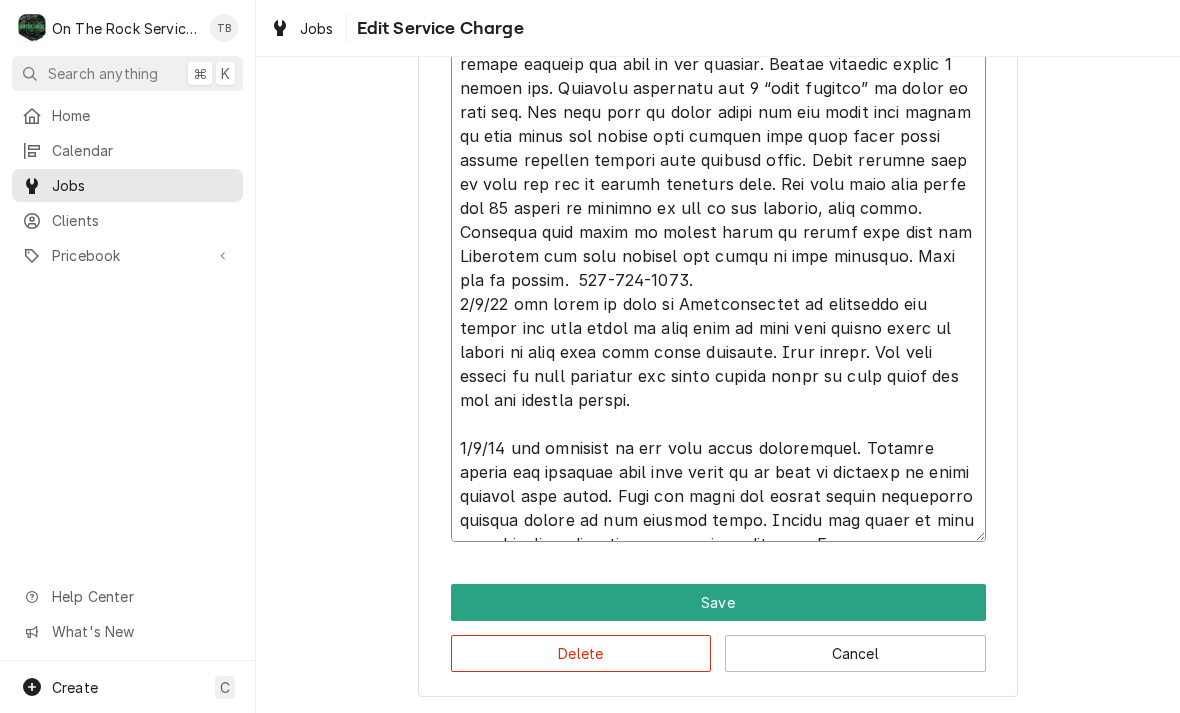 type on "4/25/25 tmb provide service parts and labor to determine that per customer product, normally softer thinner sorbet will leak from front door area around gasket and sight glass window. Customer showed video of past Time leaking and was very profound, not just a small leak. Checked gaskets on door and appear to be intact without and cuts or dry rotting. Gasket replaced approx 6 months ago. Customer currently has 2 “shim gaskets” in place on door pin. Did note that on lower chute the two bolts that secure to face plate are coming into contact with door right lower corner possibly holding from closing fully. Added another shim to post and now no longer touching bolt. Ran unit with just water for 15 minute on agitate to see if any leaking, none found. Customer will again be making batch of sorbet next tues and Wednesday and will monitor and video if leak reoccurs. Call mfg to update.  800-755-4545.
5/1/25 tmb spoke to tony at Electrofreeze he indicated can adjust the door hinge on left side of unit from inside ..." 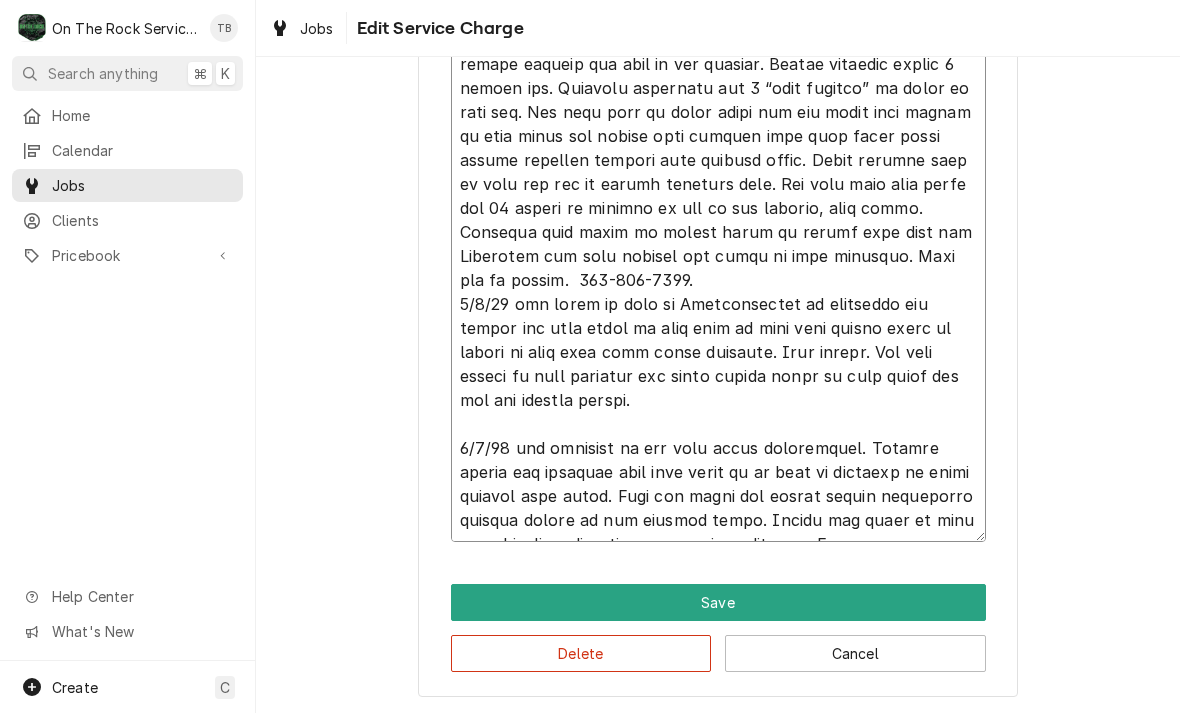 type on "x" 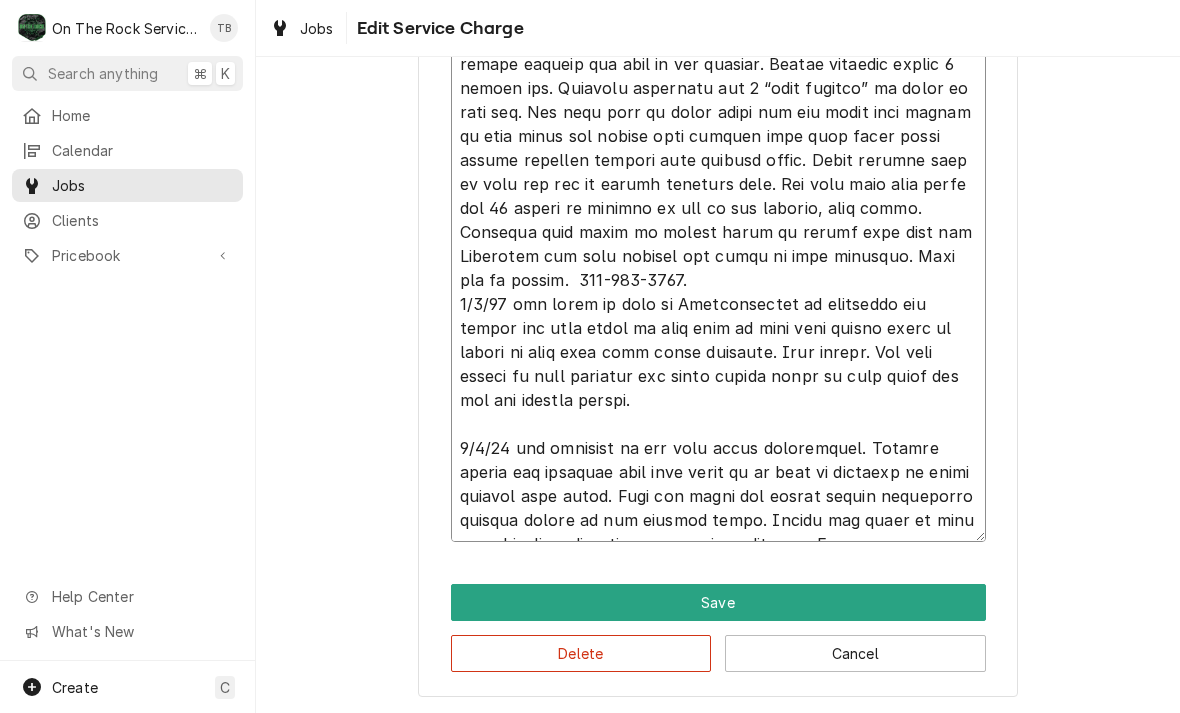 type on "x" 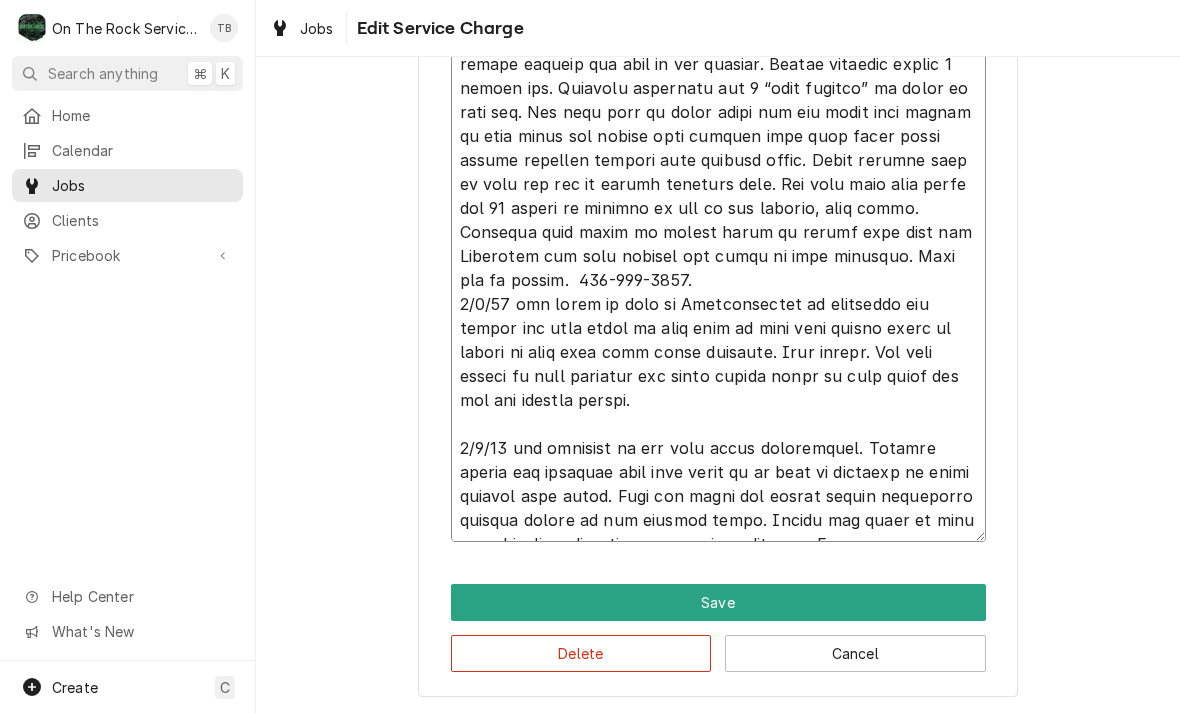 type on "x" 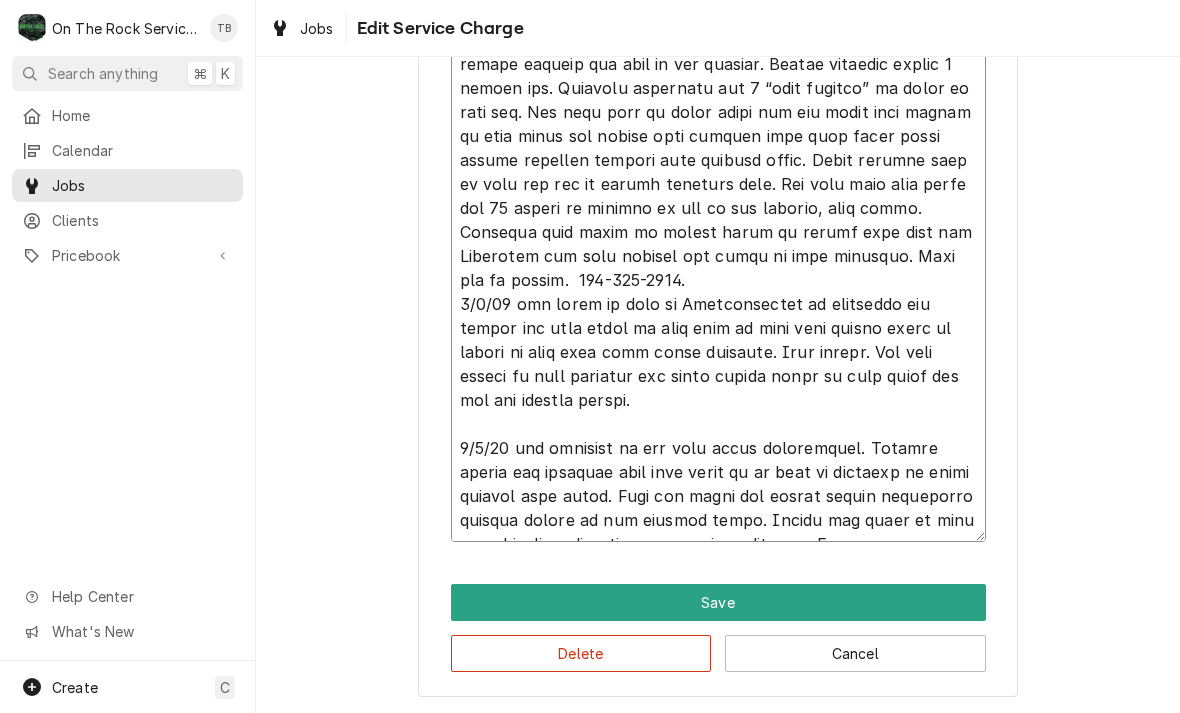 type on "x" 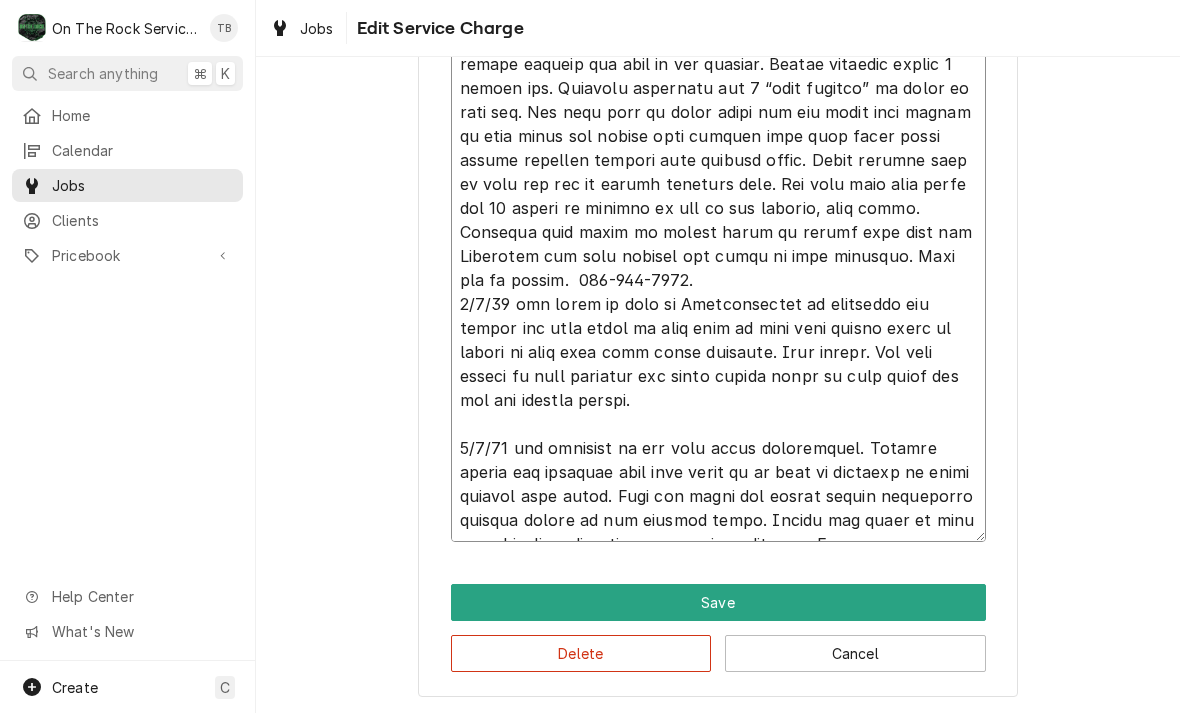 type on "x" 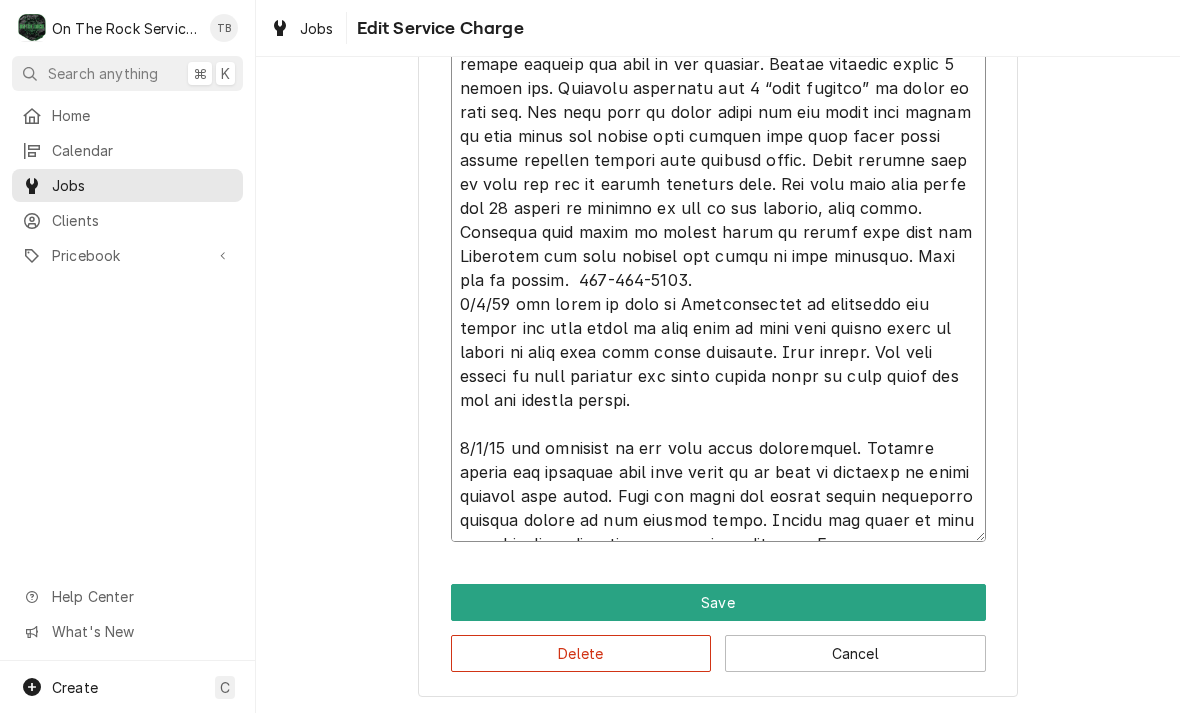 type on "x" 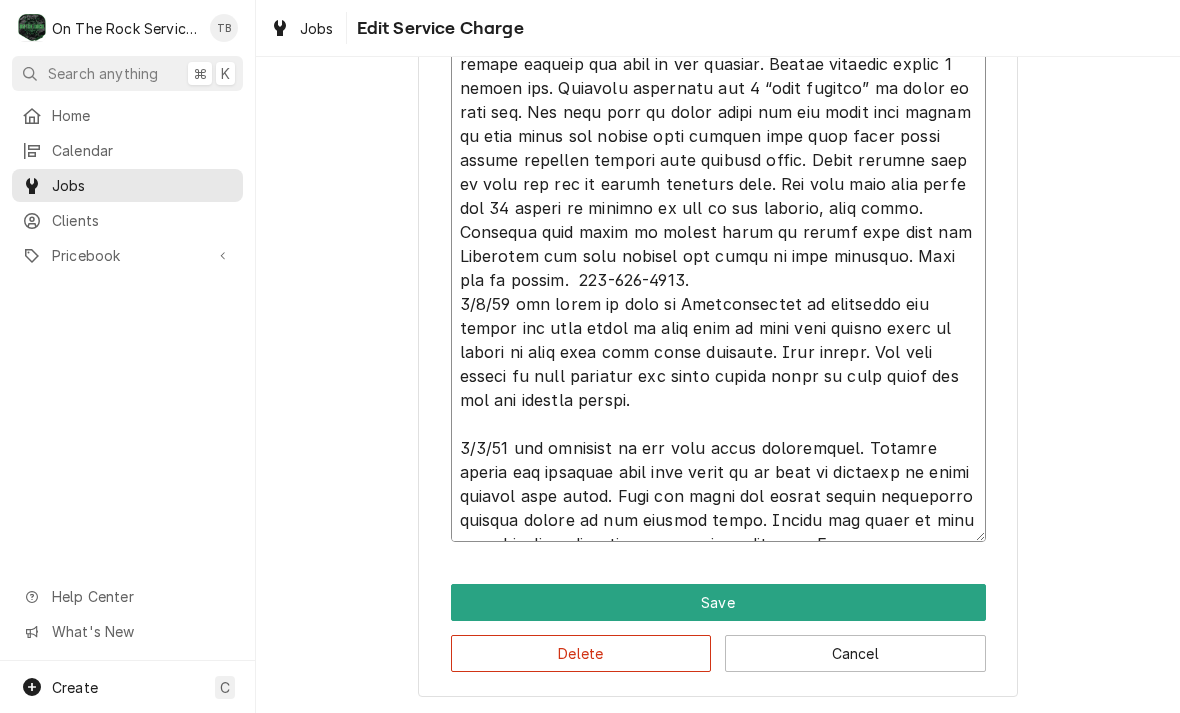type on "x" 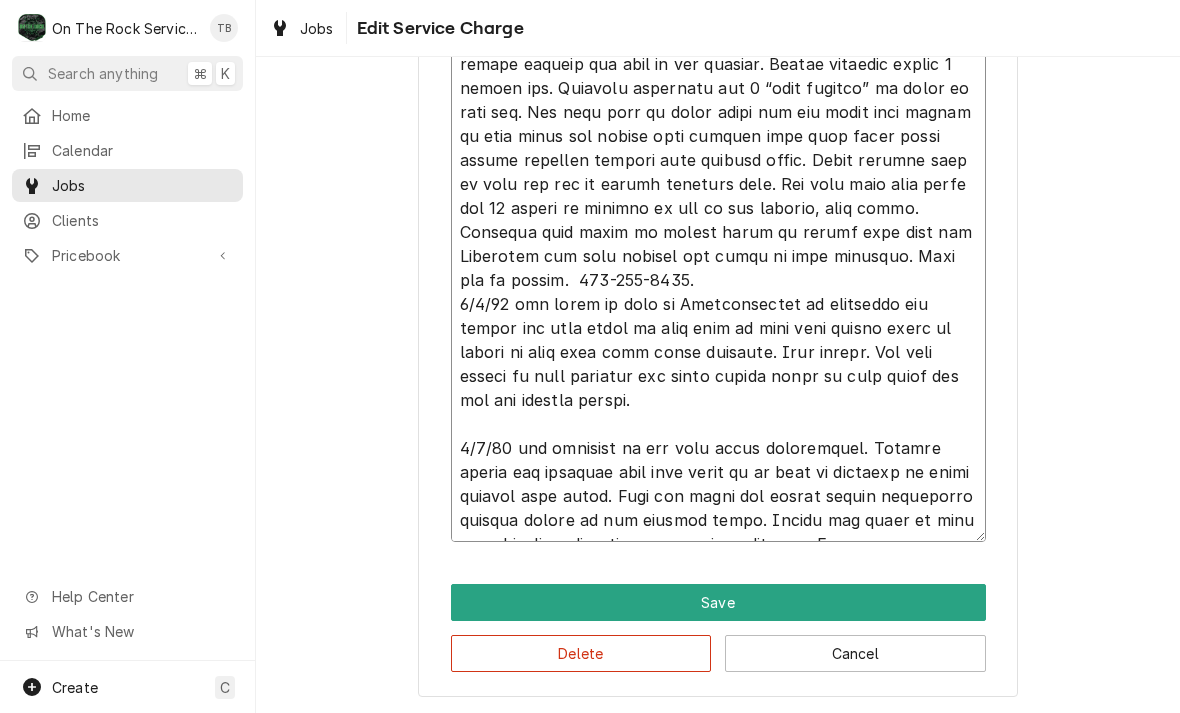 type on "x" 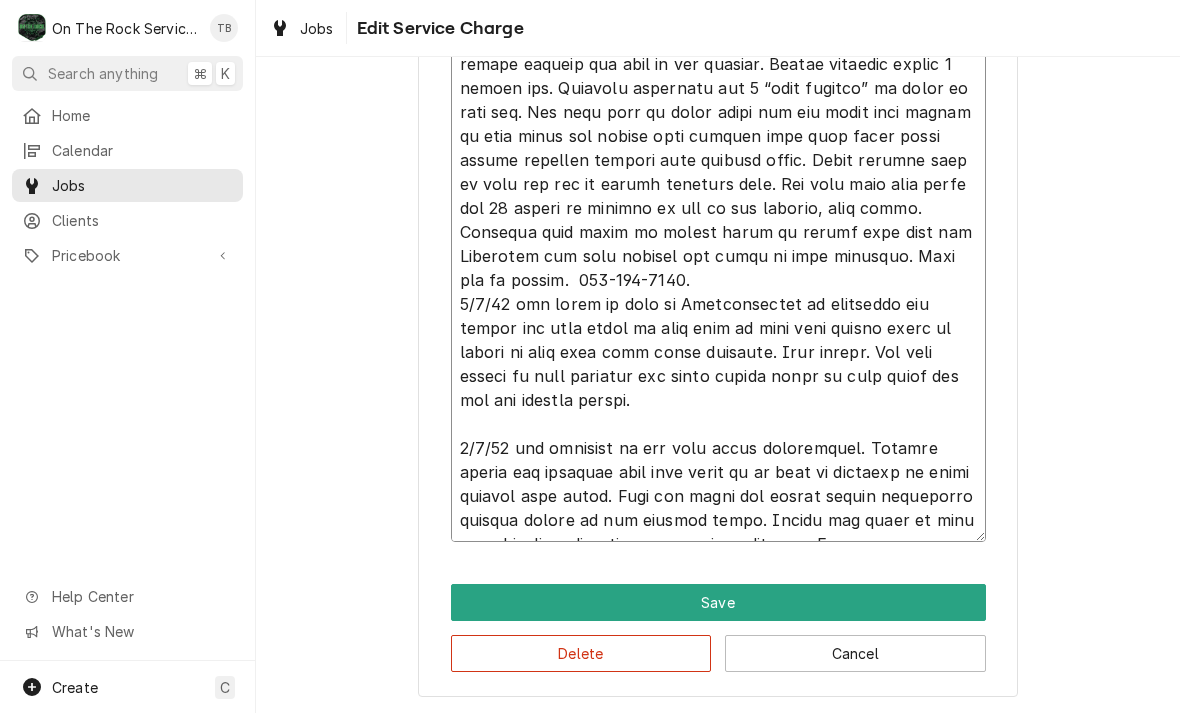 type on "x" 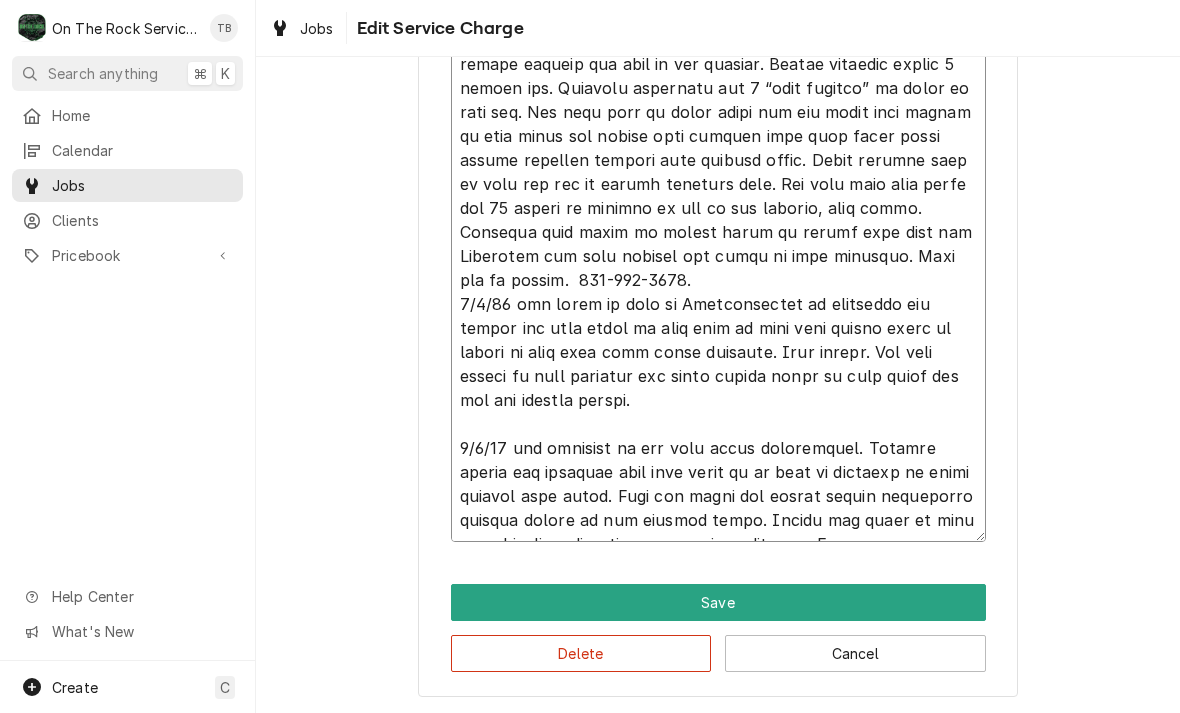 type on "x" 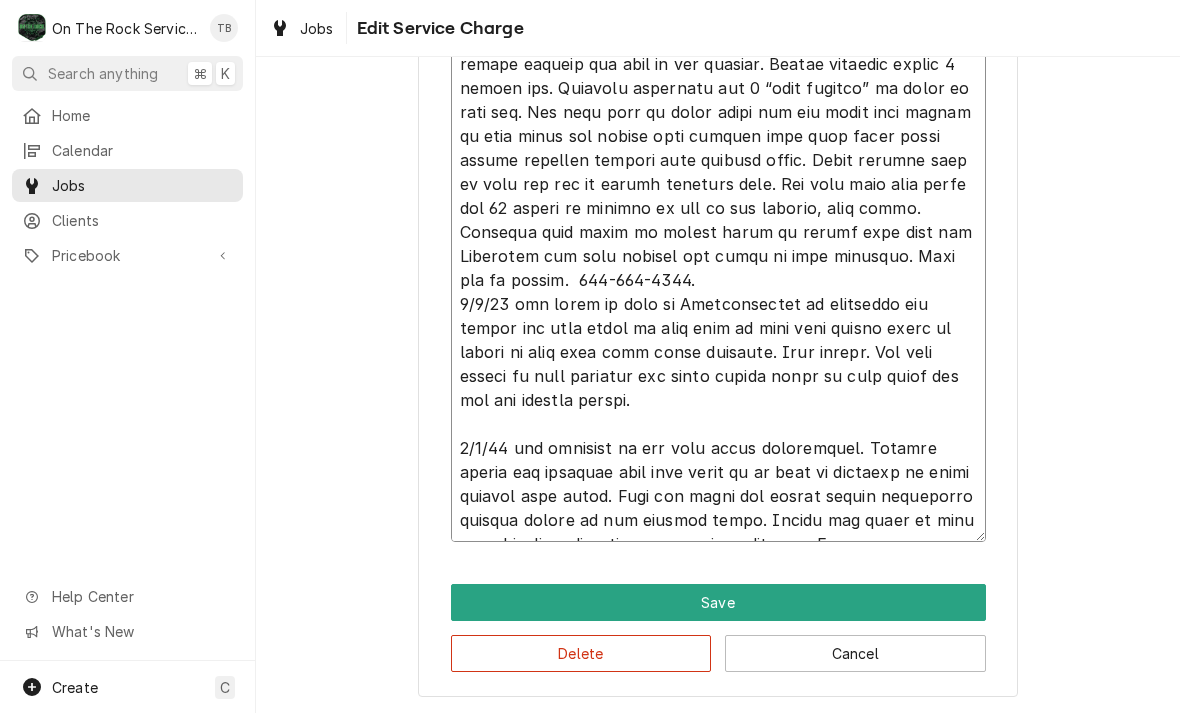 type on "x" 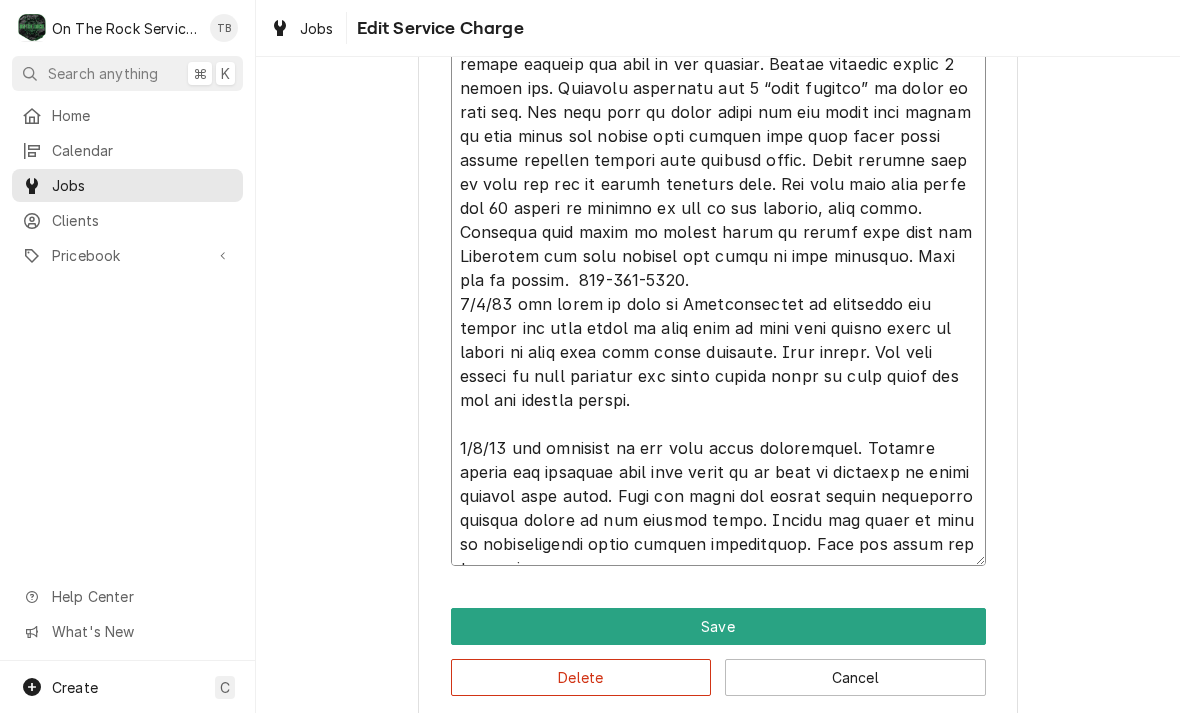 type on "x" 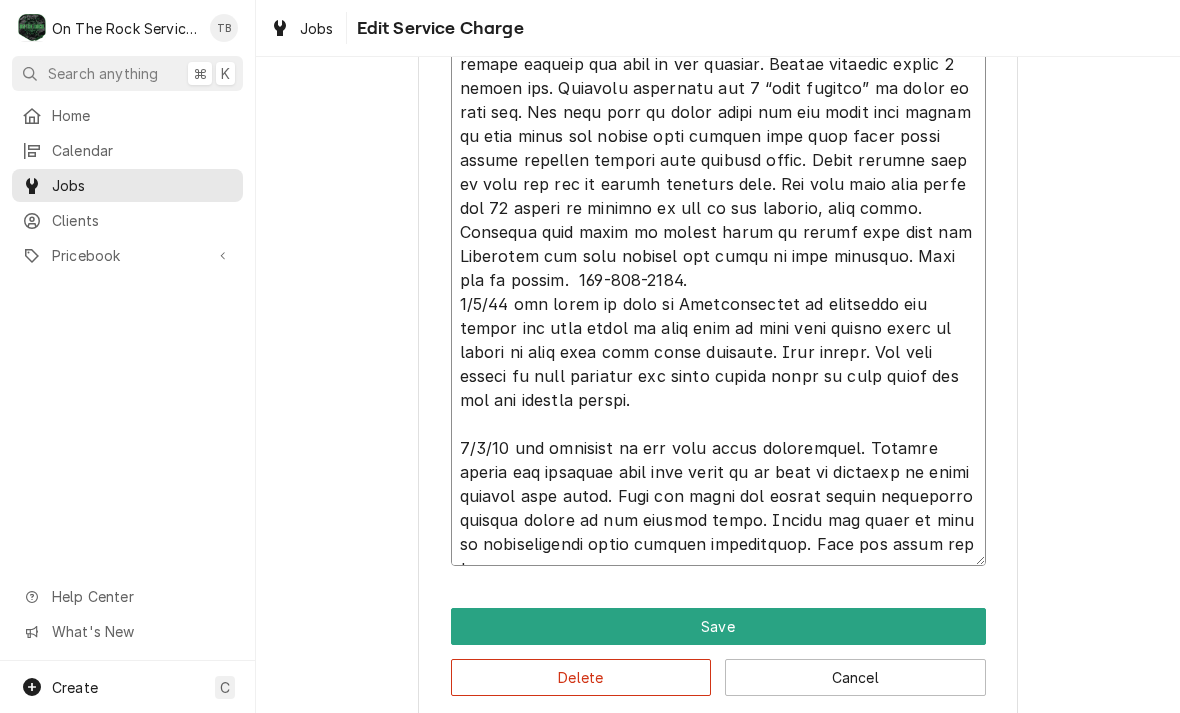 type on "x" 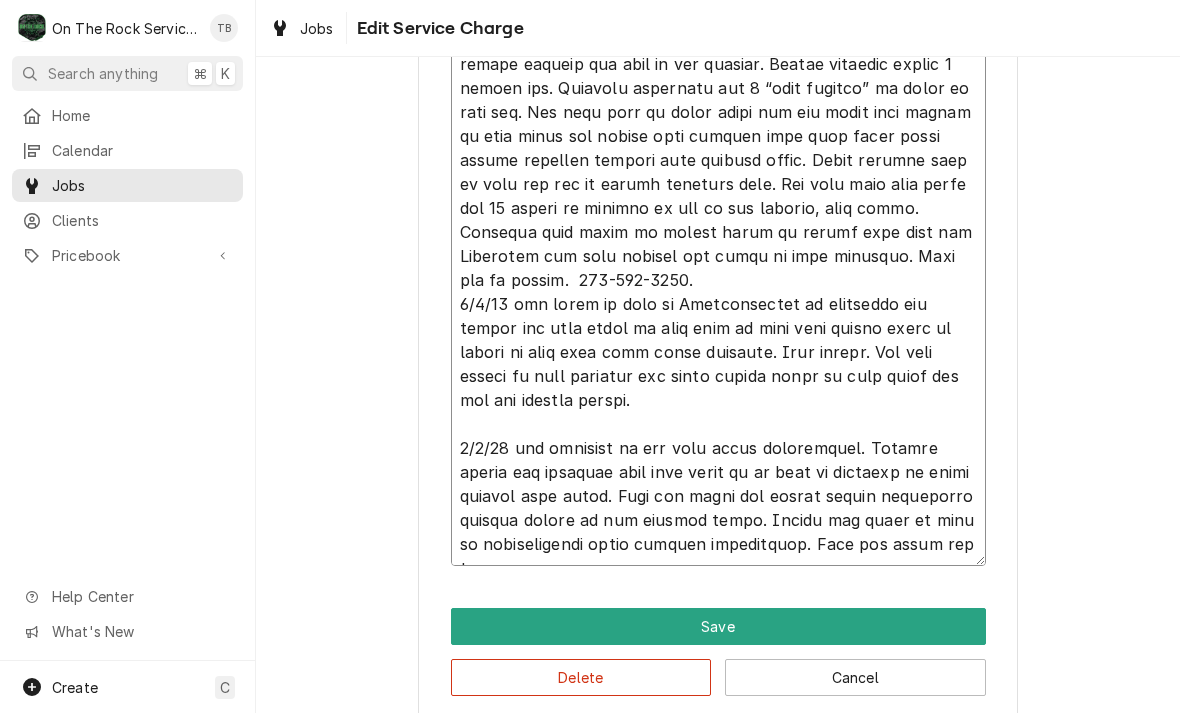 type on "4/25/25 tmb provide service parts and labor to determine that per customer product, normally softer thinner sorbet will leak from front door area around gasket and sight glass window. Customer showed video of past Time leaking and was very profound, not just a small leak. Checked gaskets on door and appear to be intact without and cuts or dry rotting. Gasket replaced approx 6 months ago. Customer currently has 2 “shim gaskets” in place on door pin. Did note that on lower chute the two bolts that secure to face plate are coming into contact with door right lower corner possibly holding from closing fully. Added another shim to post and now no longer touching bolt. Ran unit with just water for 15 minute on agitate to see if any leaking, none found. Customer will again be making batch of sorbet next tues and Wednesday and will monitor and video if leak reoccurs. Call mfg to update.  800-755-4545.
5/1/25 tmb spoke to tony at Electrofreeze he indicated can adjust the door hinge on left side of unit from inside ..." 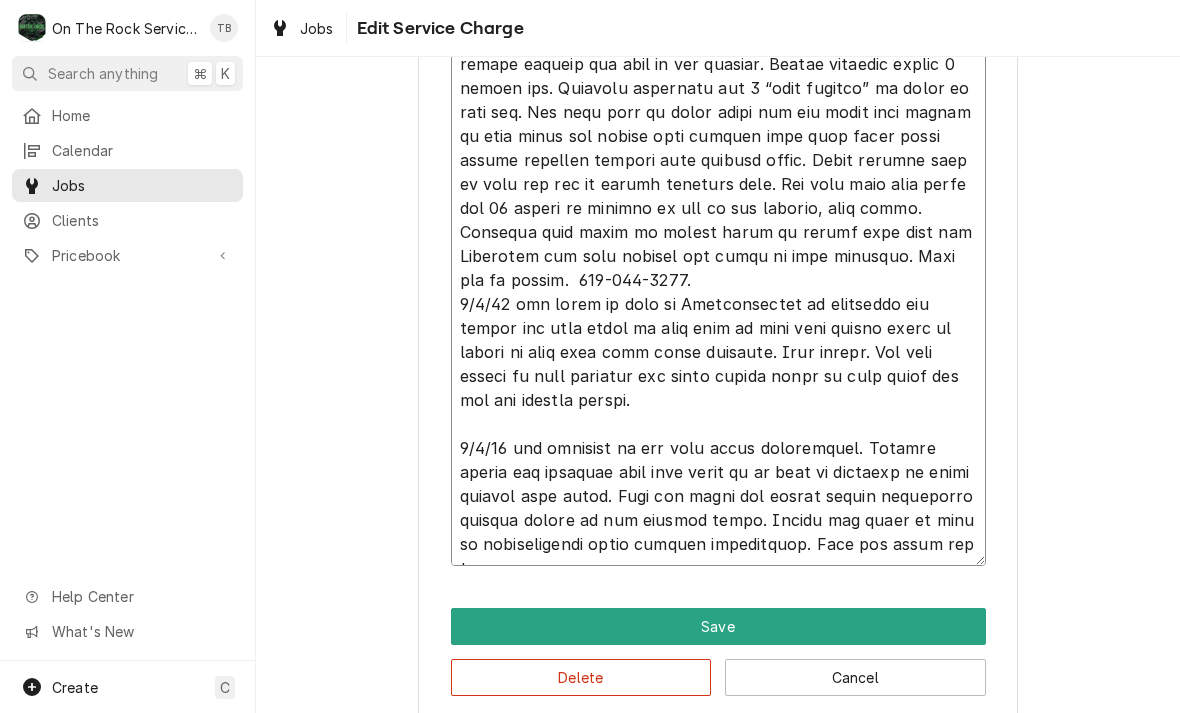 type on "x" 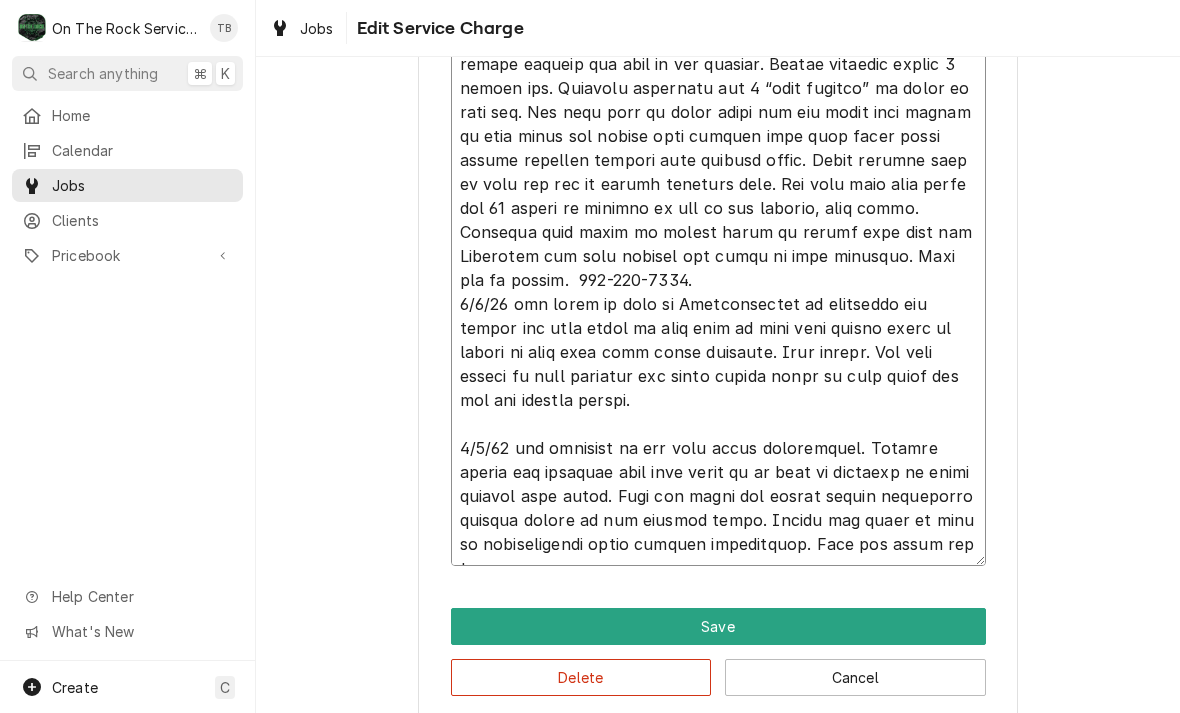 type on "x" 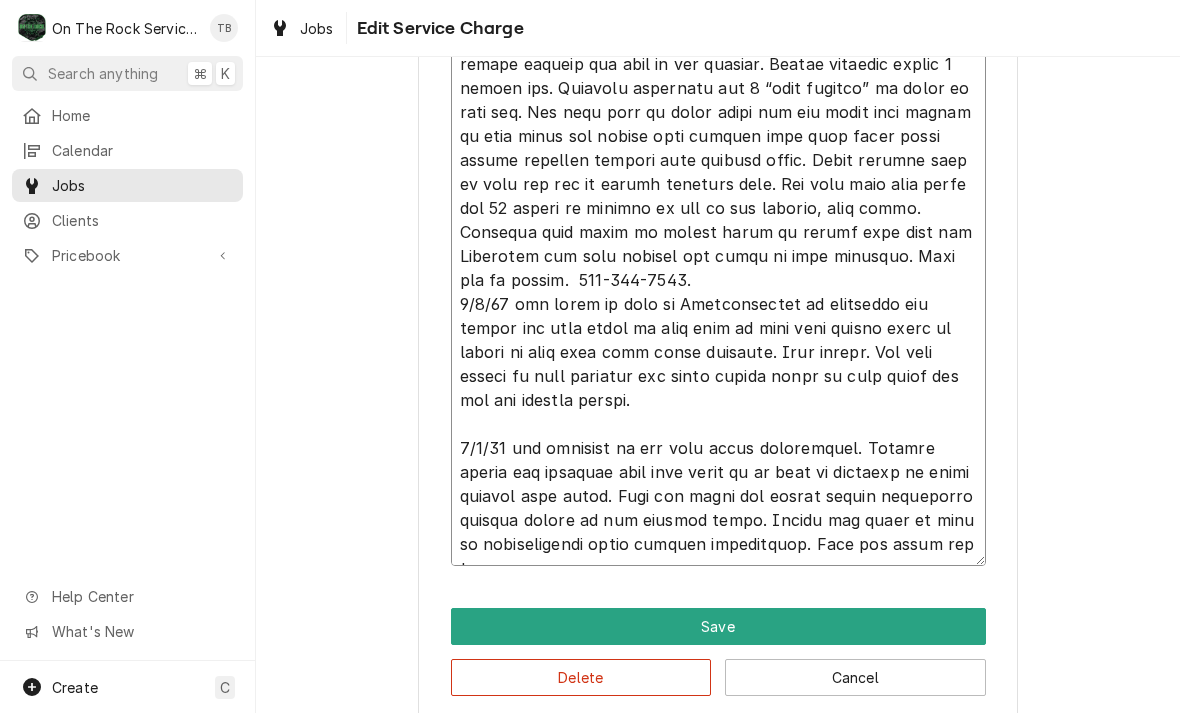 type on "x" 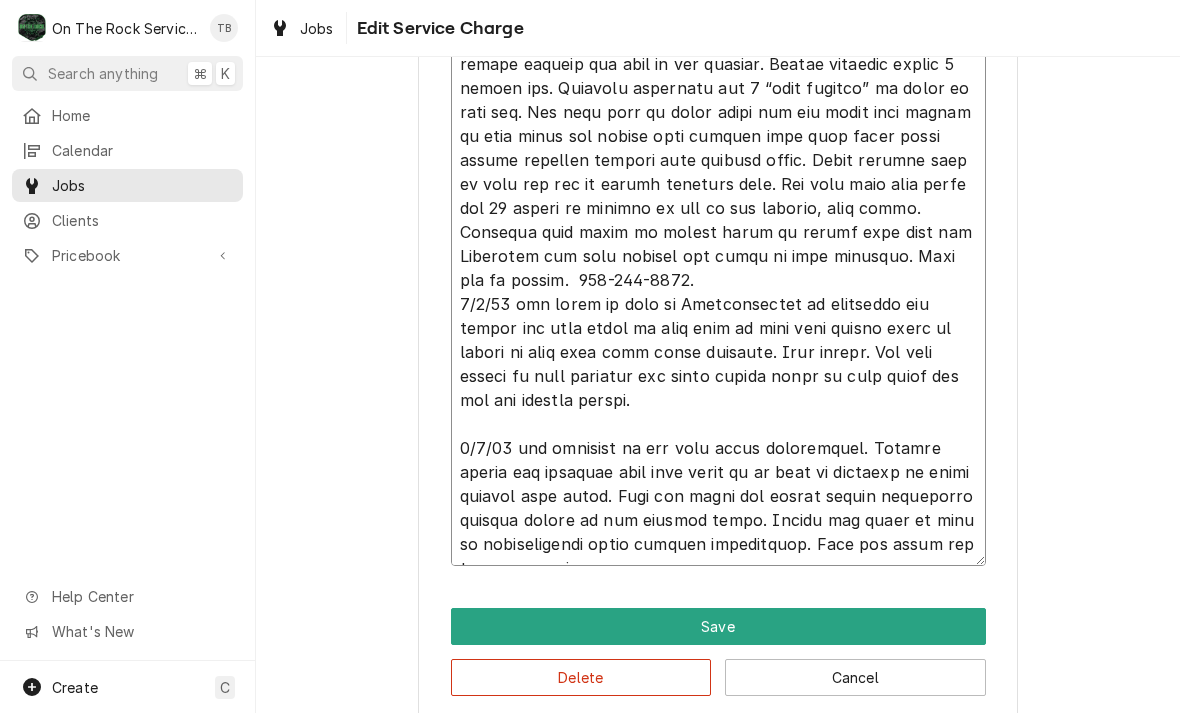 type on "x" 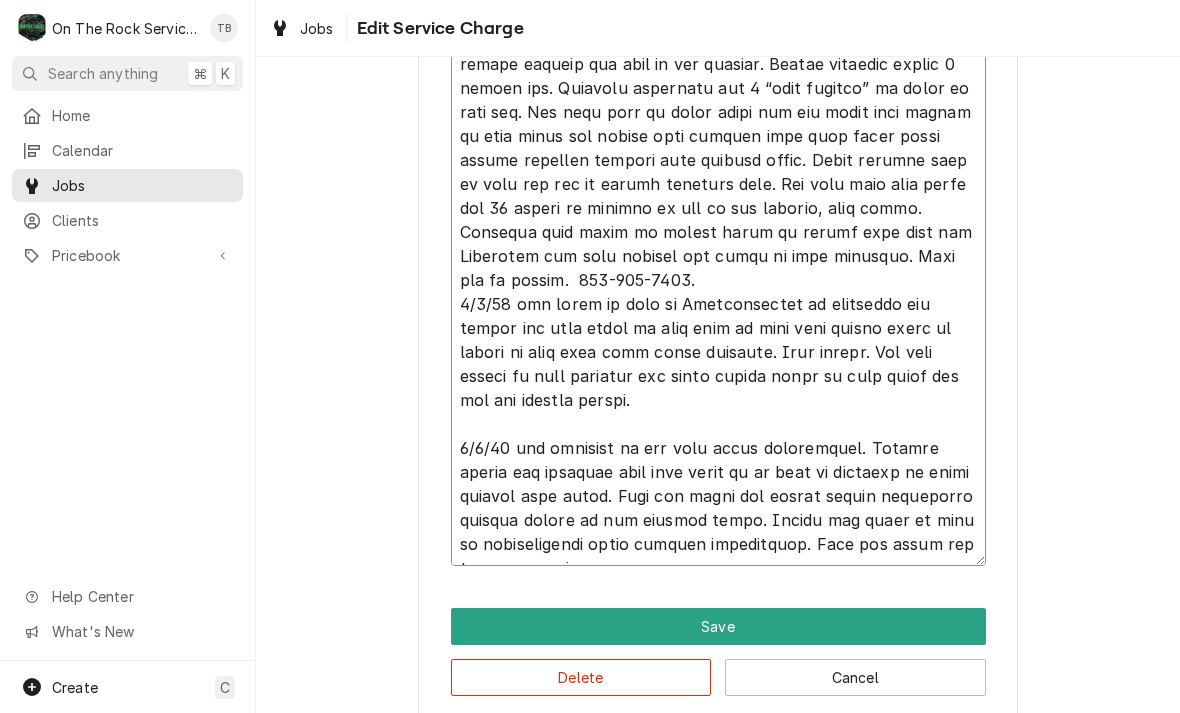 type on "x" 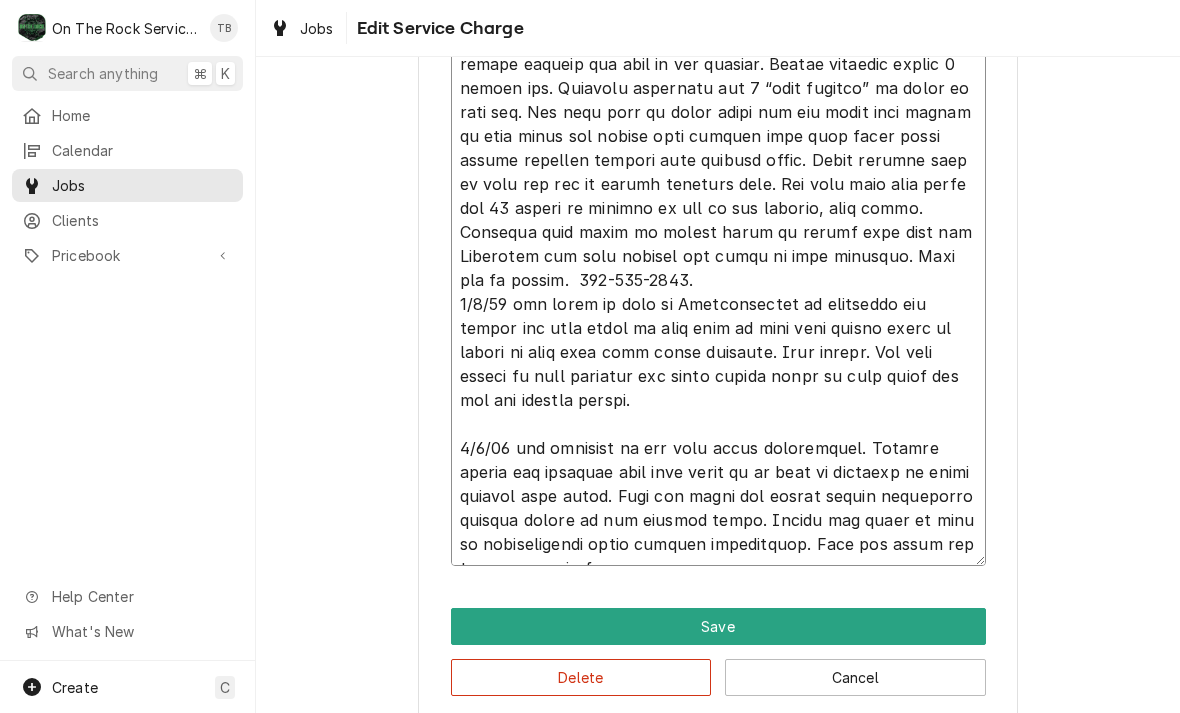 type on "x" 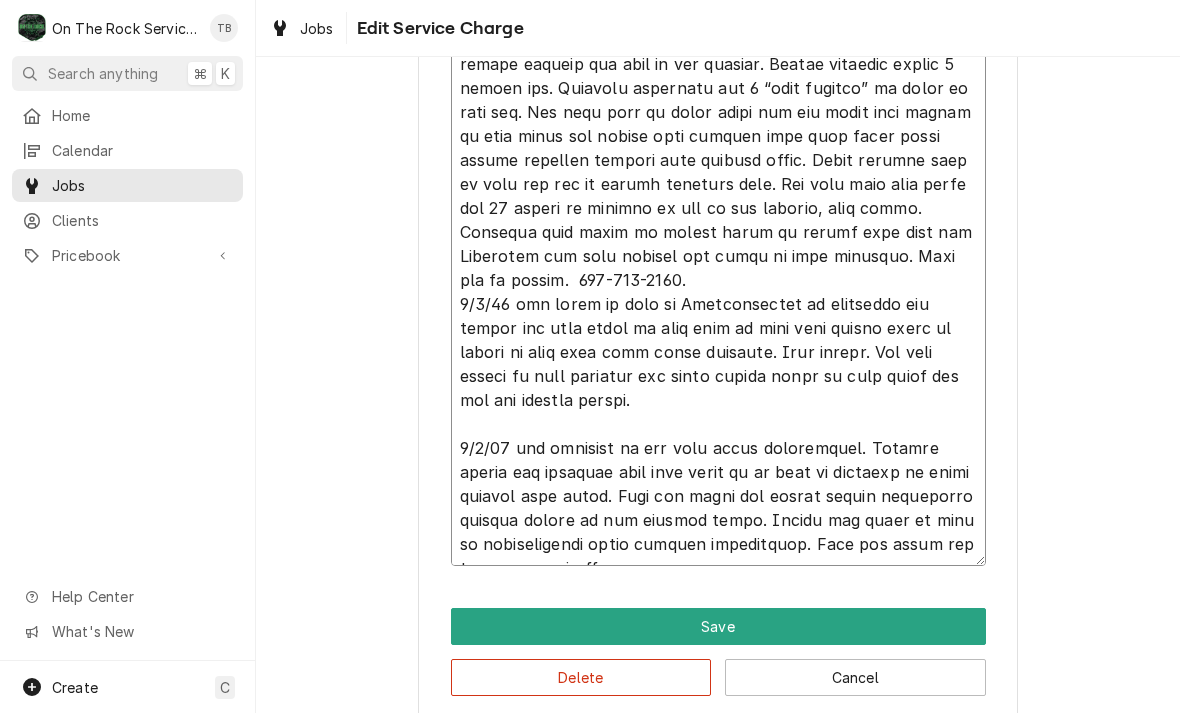 type on "x" 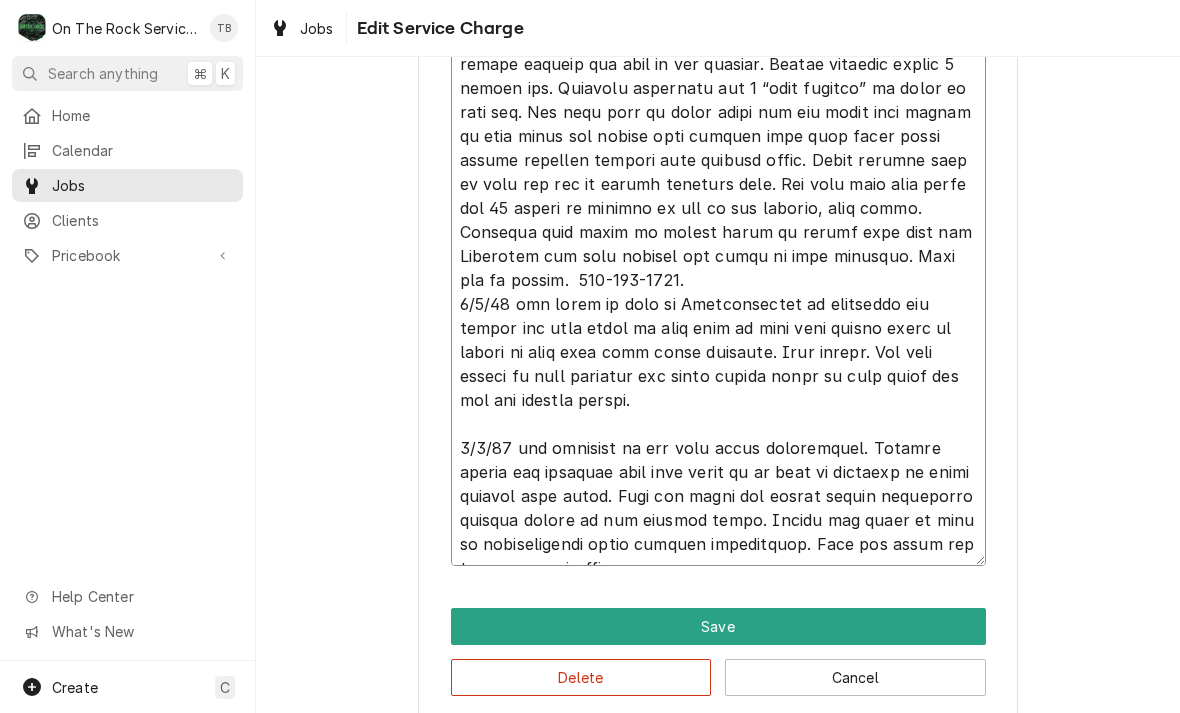 type on "x" 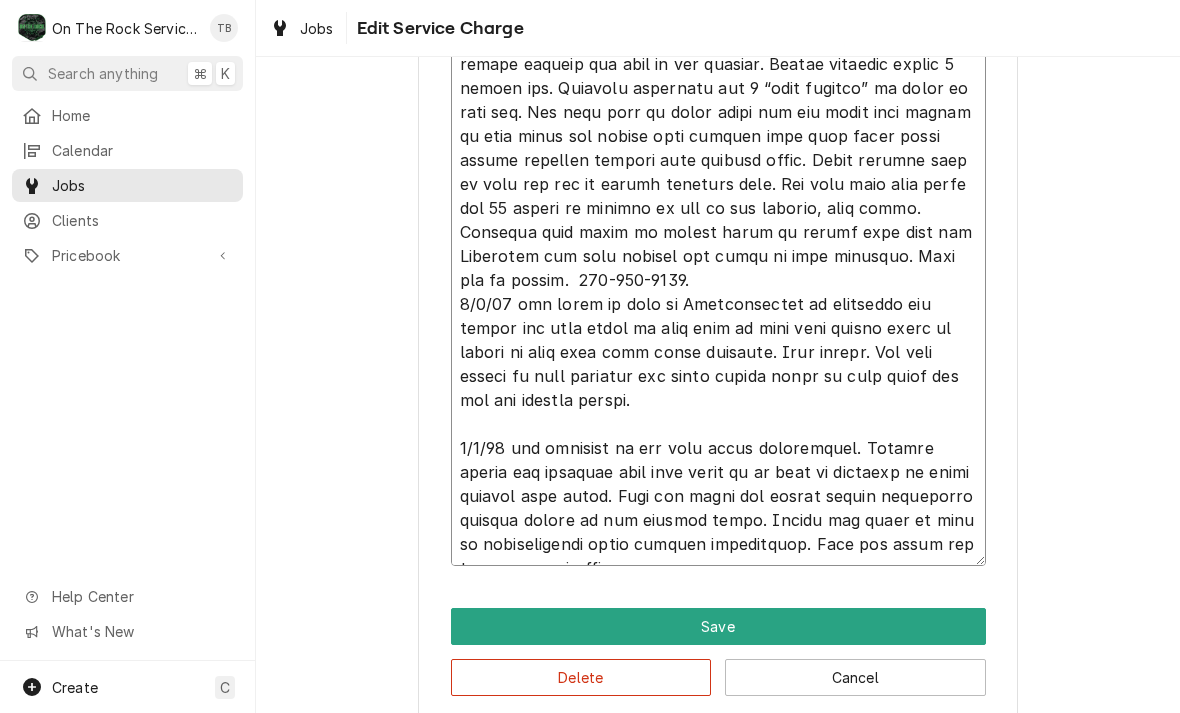 type on "x" 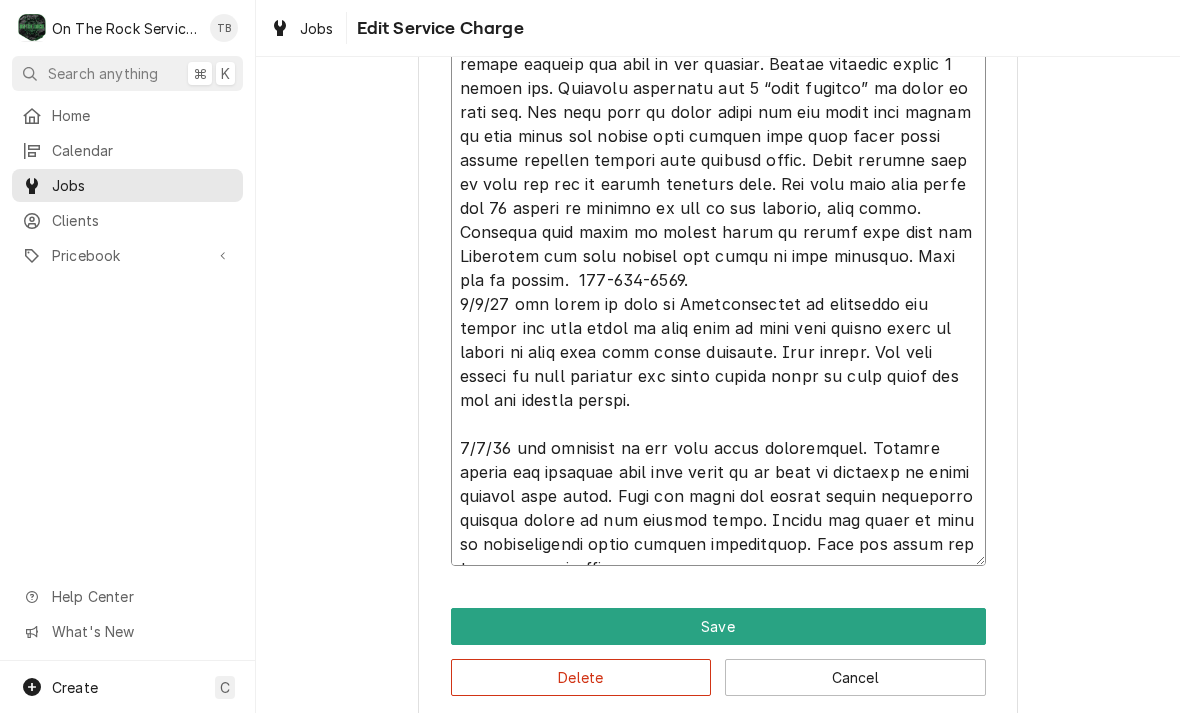 type on "x" 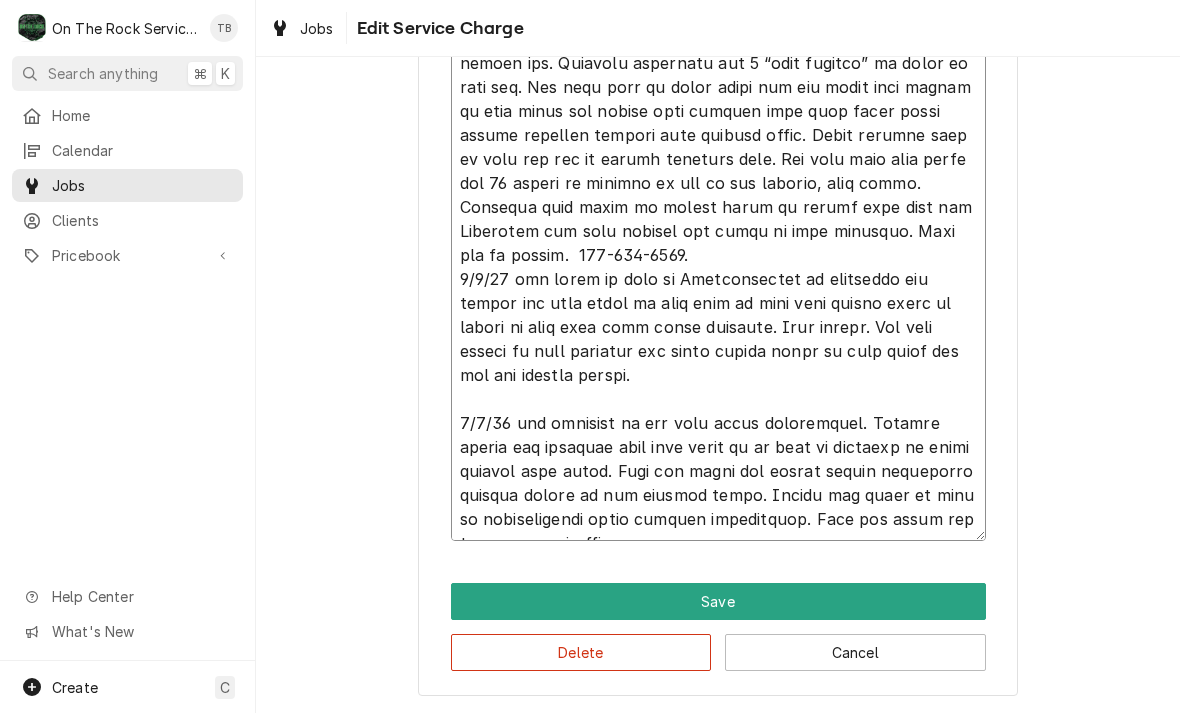 scroll, scrollTop: 941, scrollLeft: 0, axis: vertical 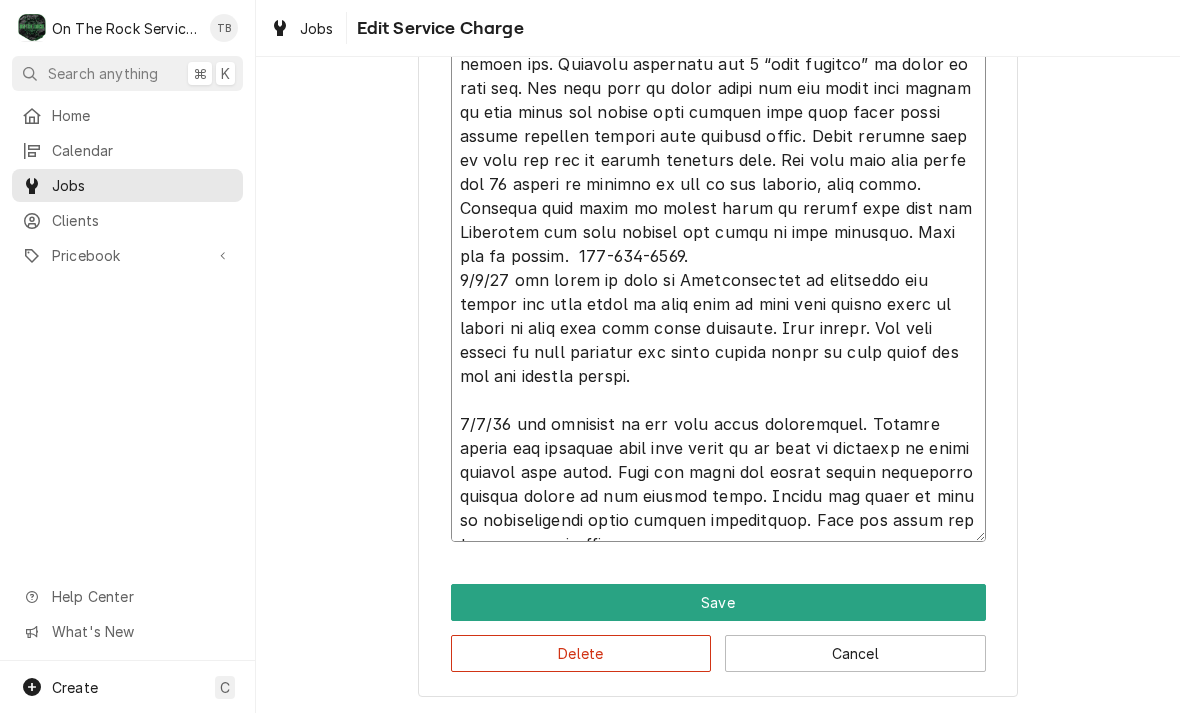 type on "x" 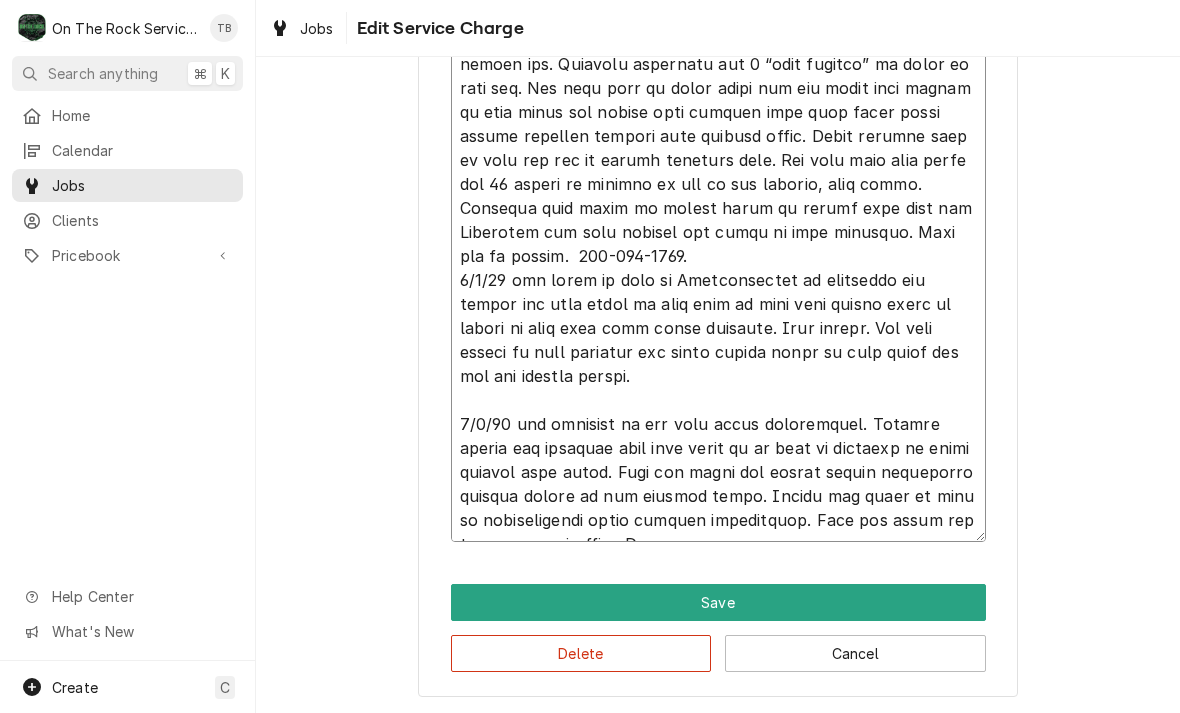 type on "x" 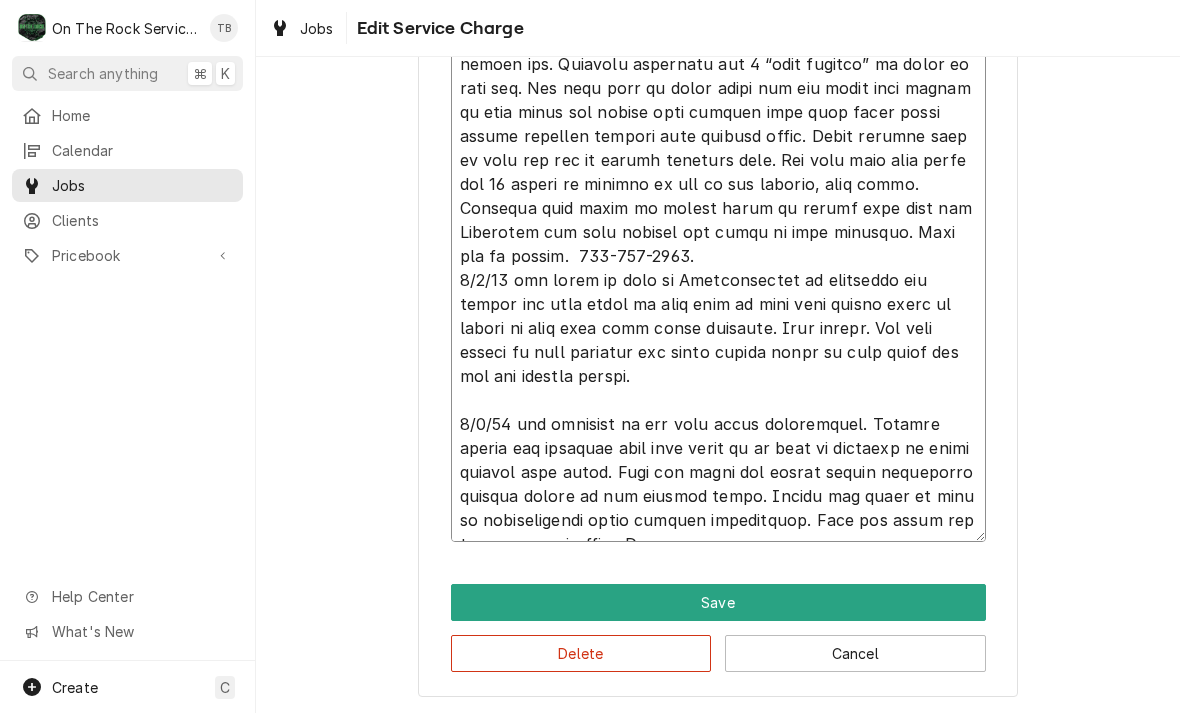 type on "x" 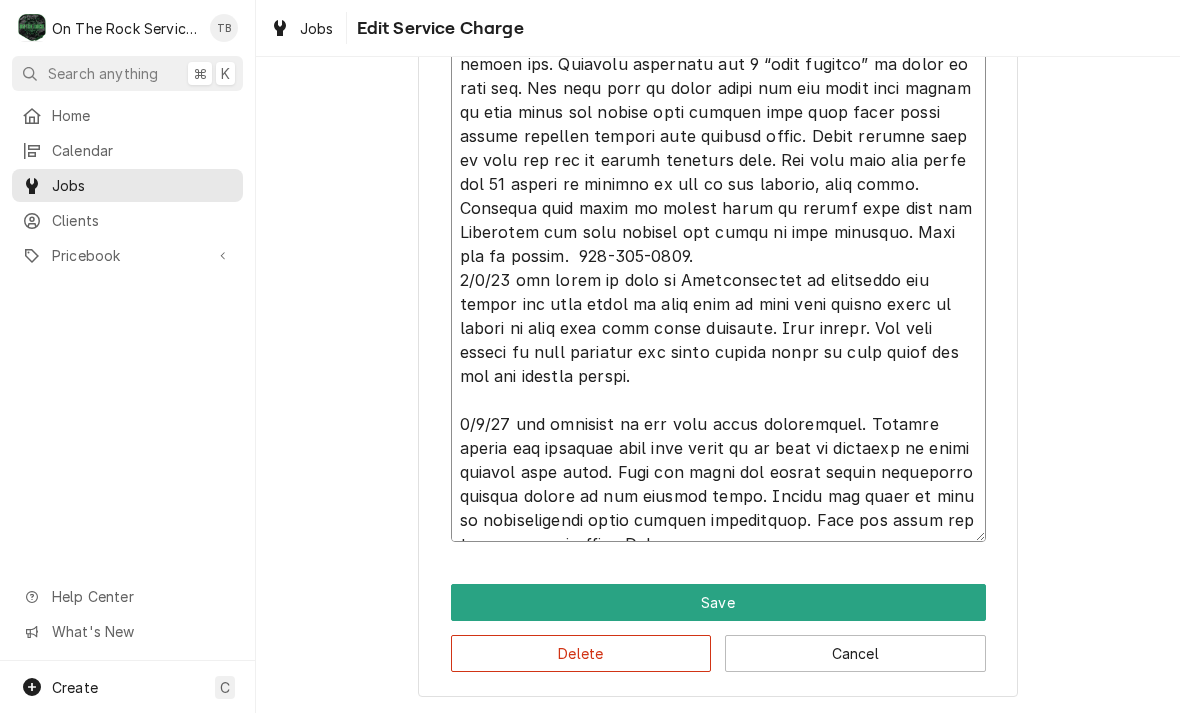 type on "x" 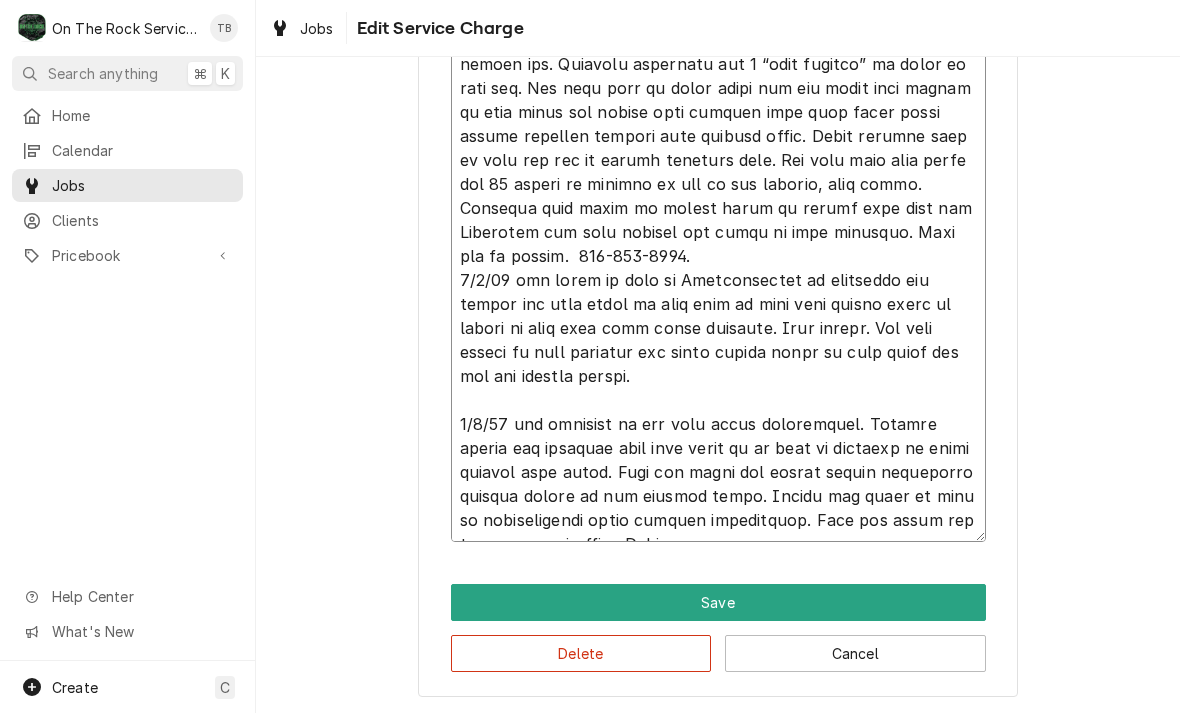 type on "x" 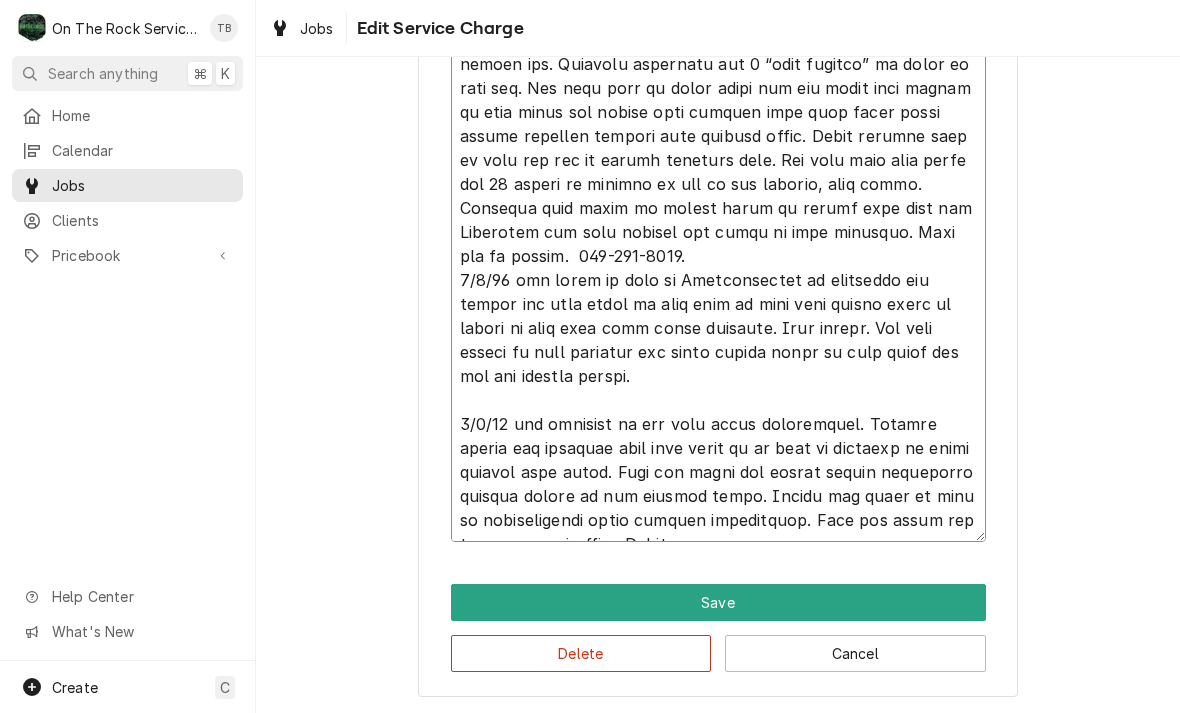 type on "x" 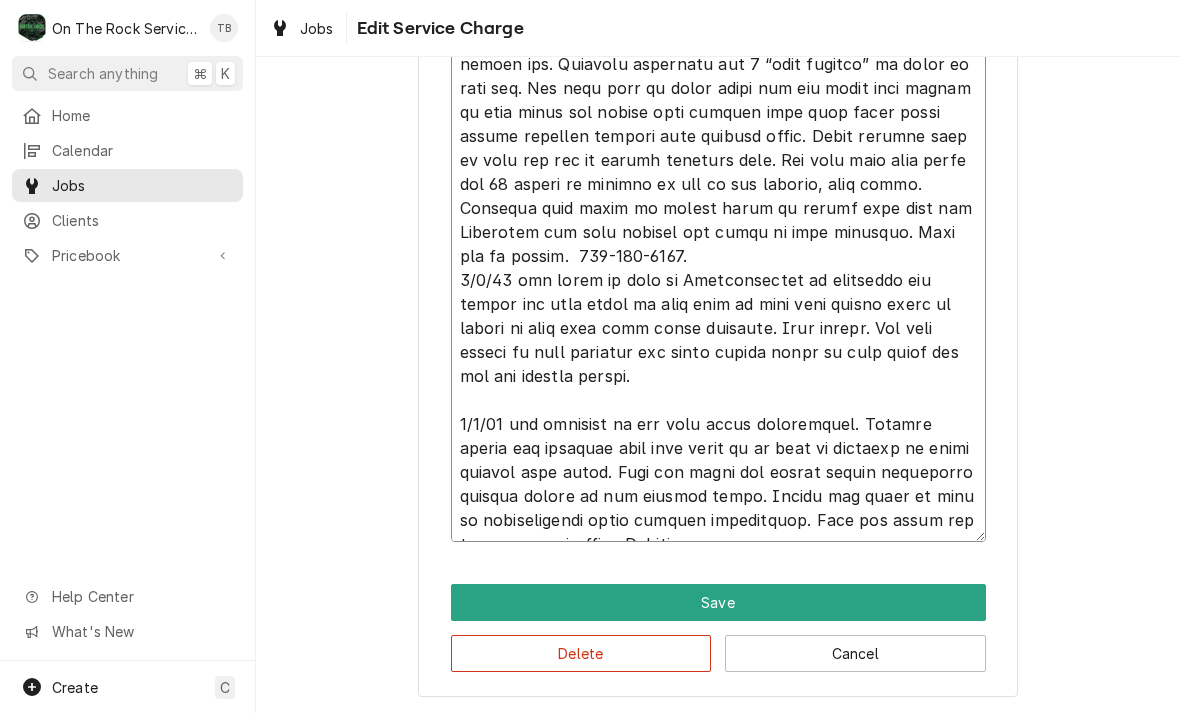 type on "x" 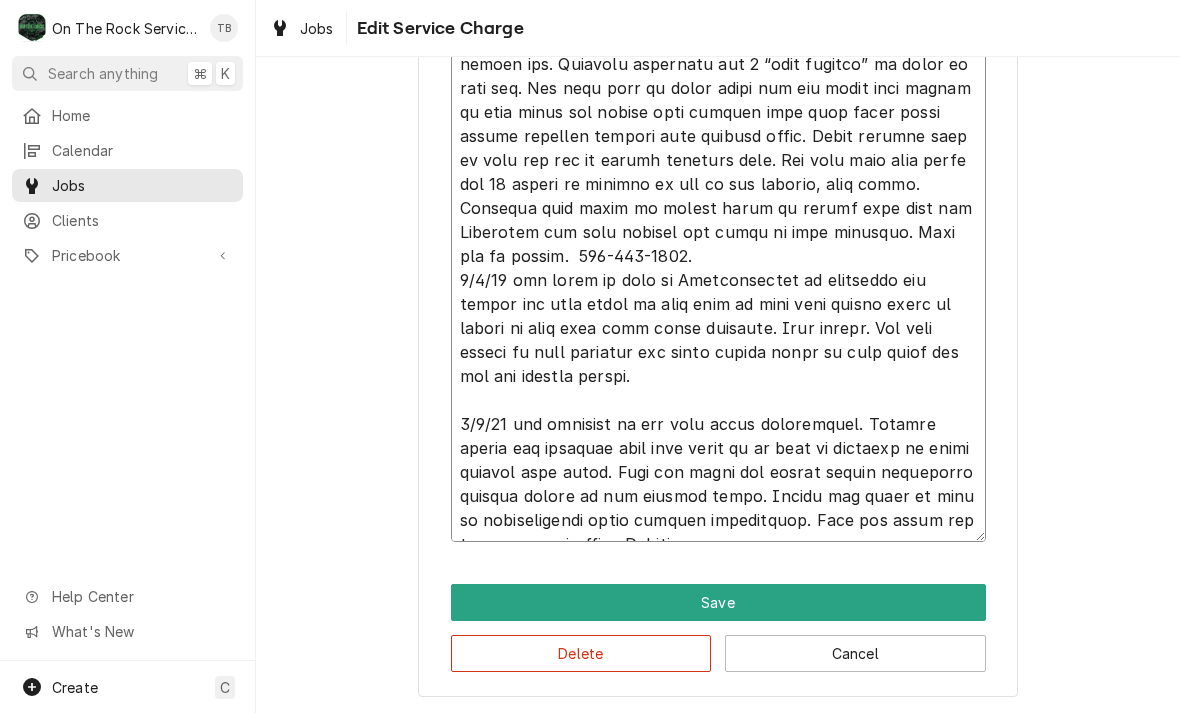 type on "x" 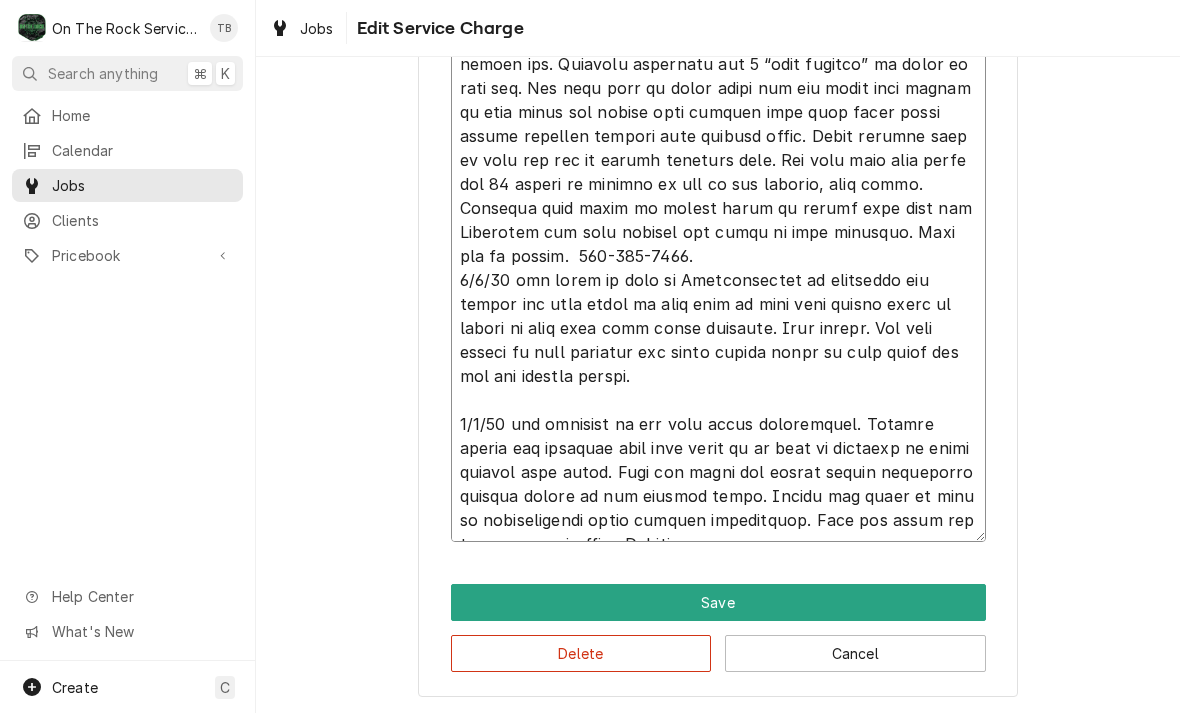 type on "x" 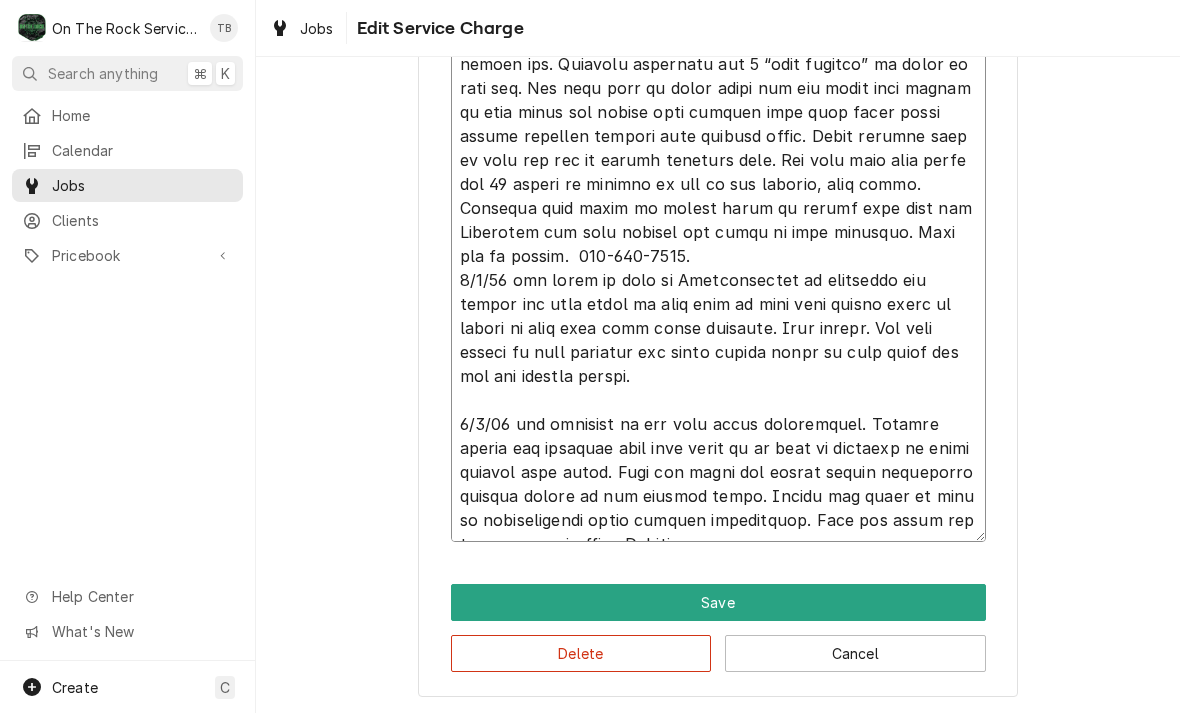 type on "x" 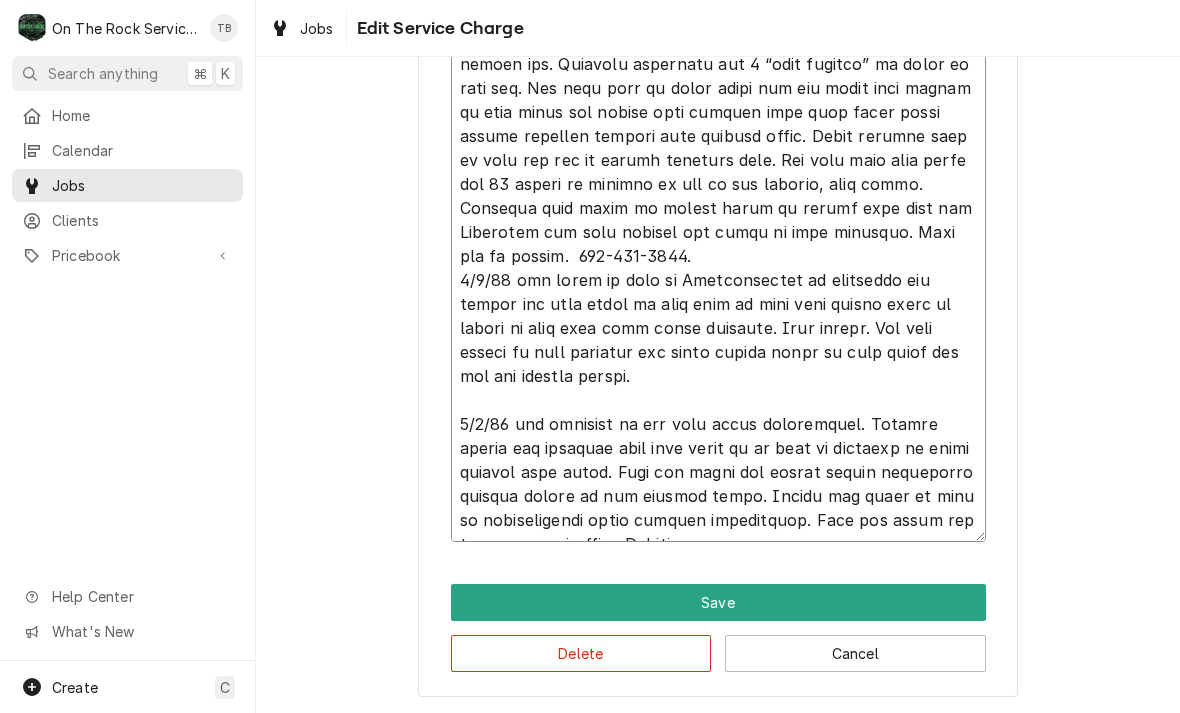 type on "x" 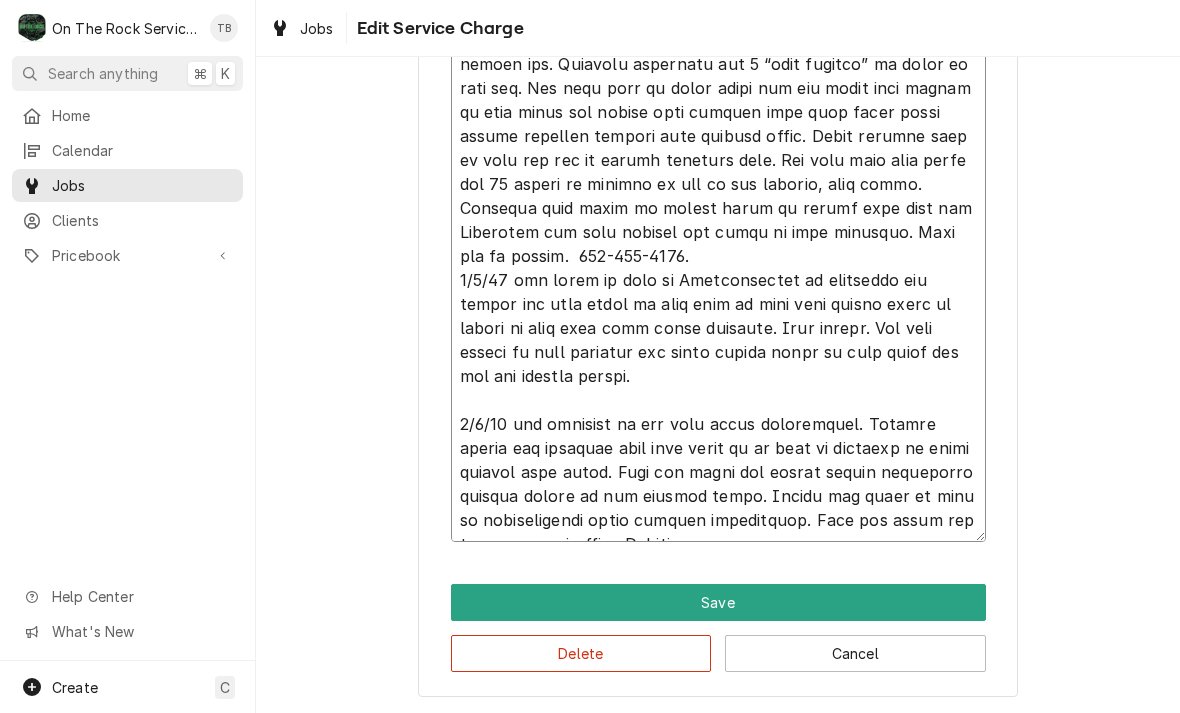 type on "x" 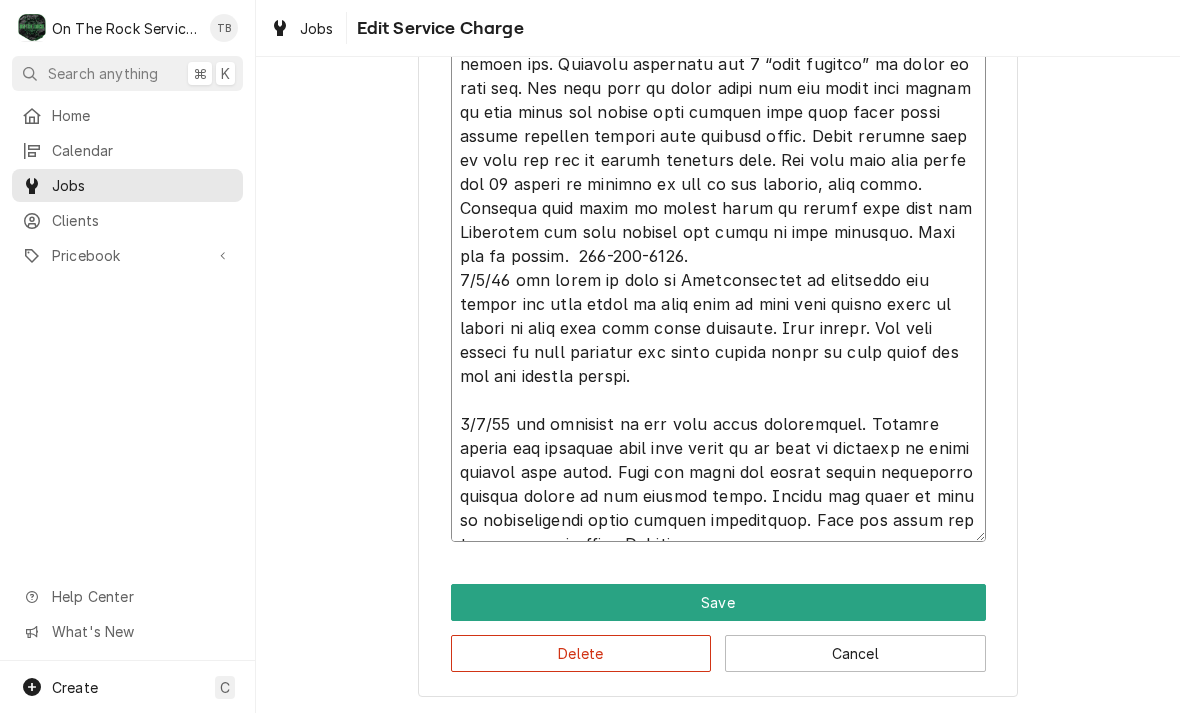 type on "x" 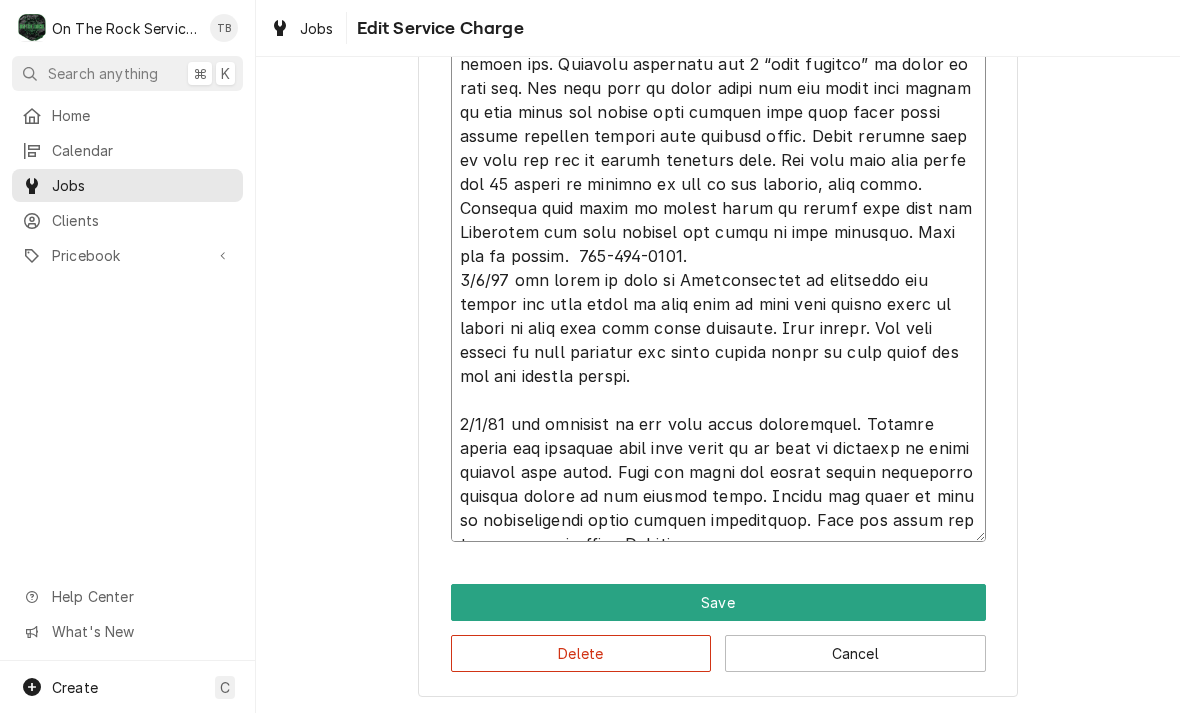 type on "x" 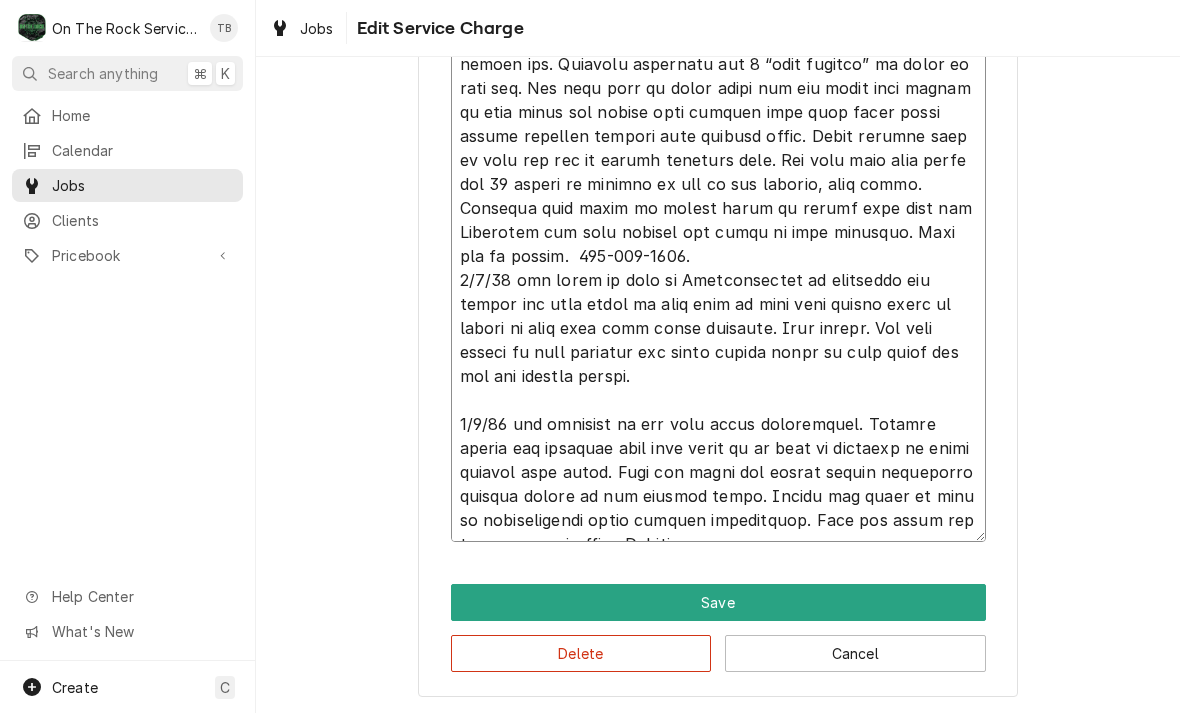 type on "x" 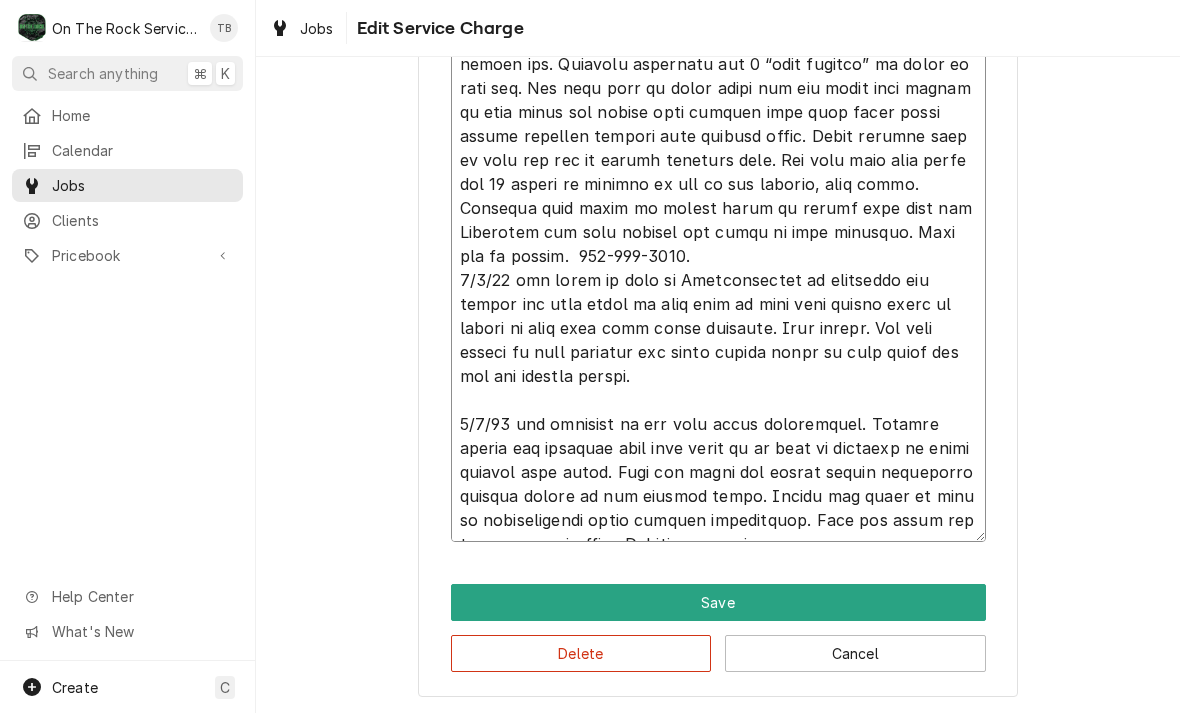 type on "x" 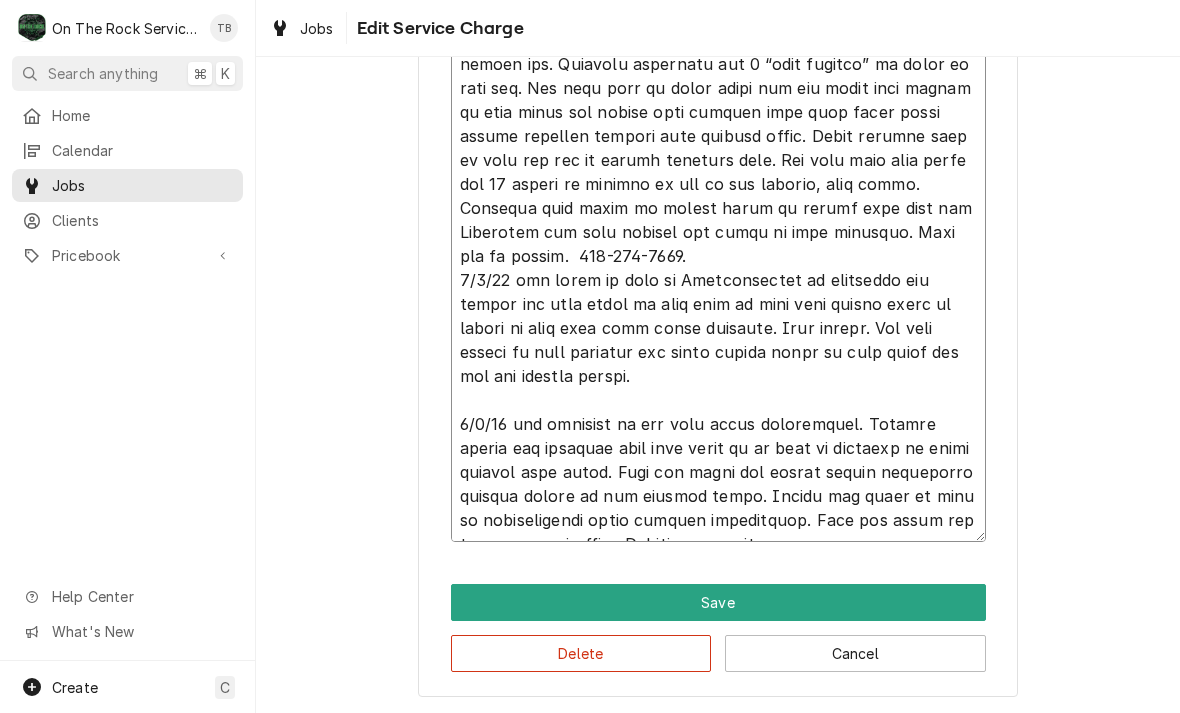 type on "x" 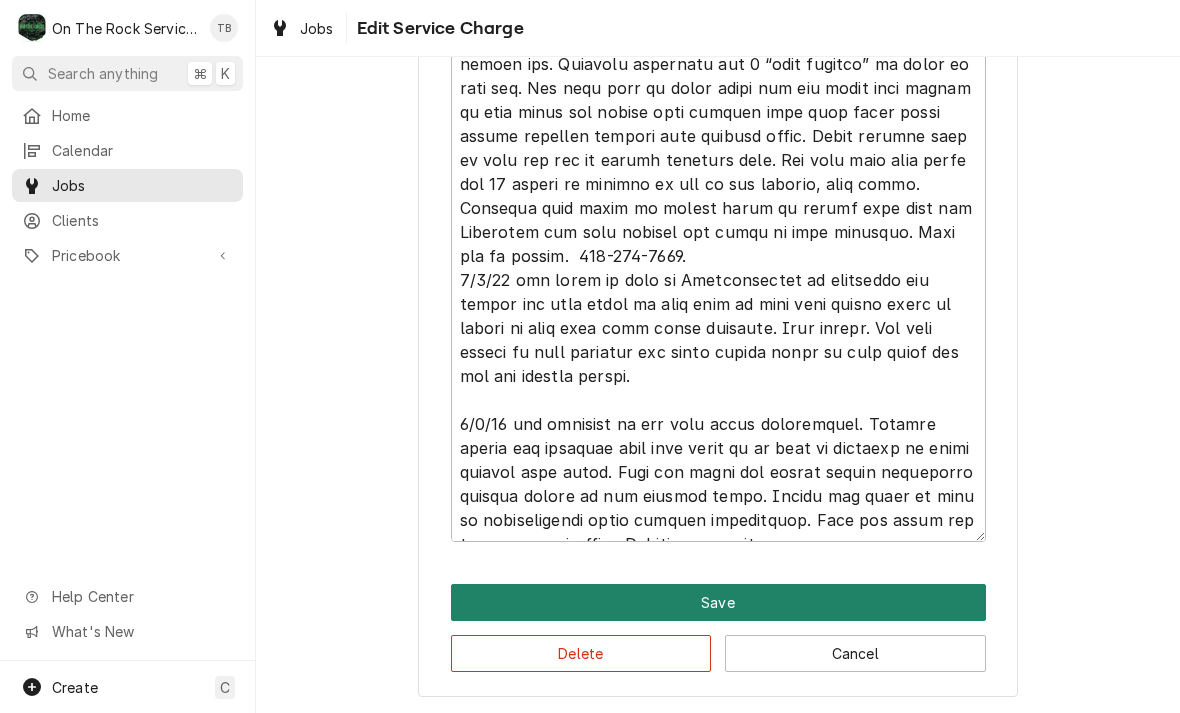 click on "Save" at bounding box center [718, 602] 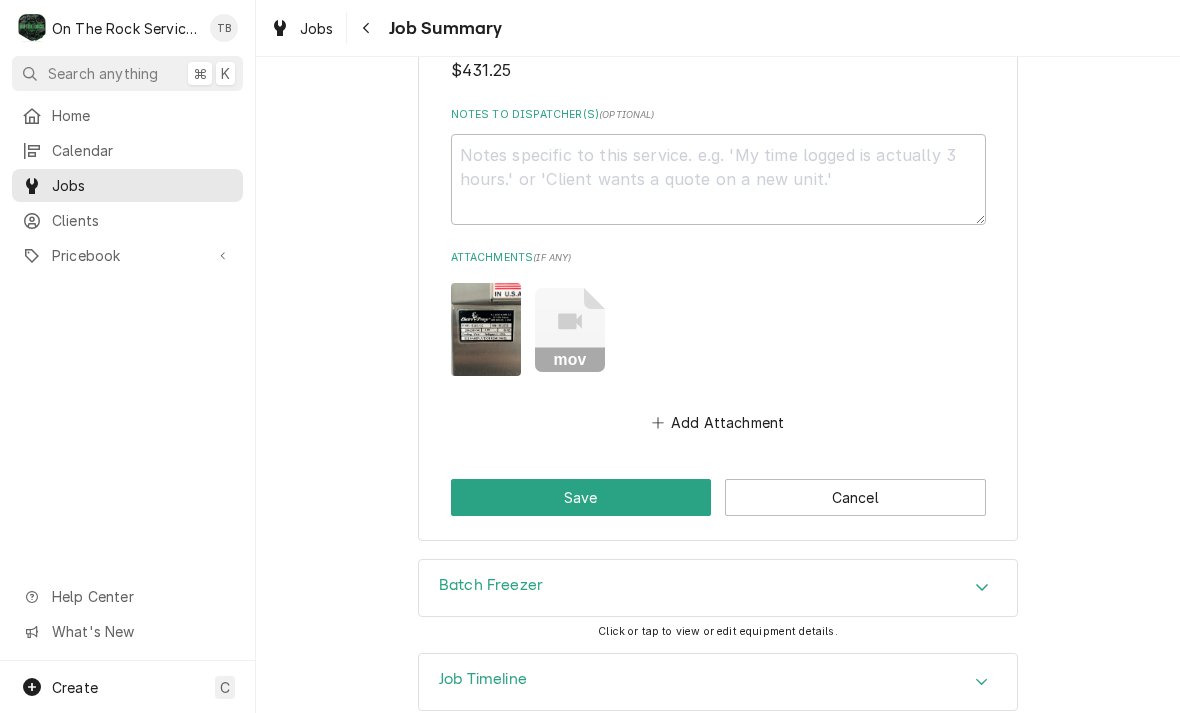 scroll, scrollTop: 2156, scrollLeft: 0, axis: vertical 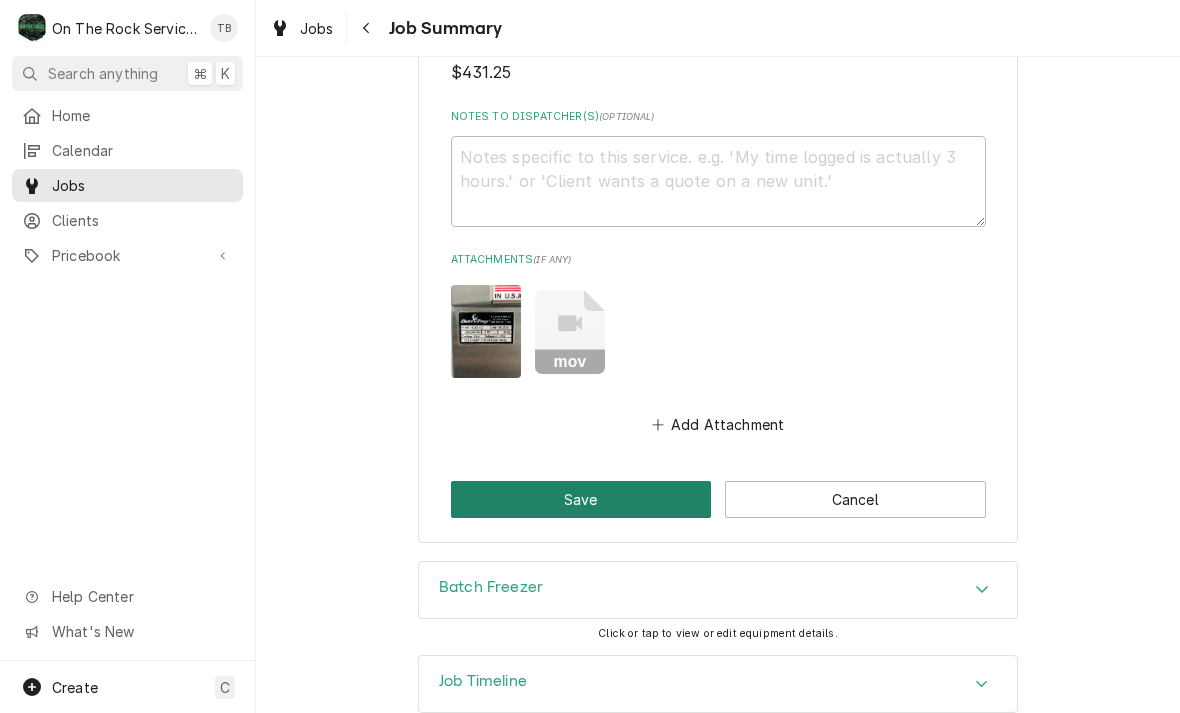 click on "Save" at bounding box center [581, 499] 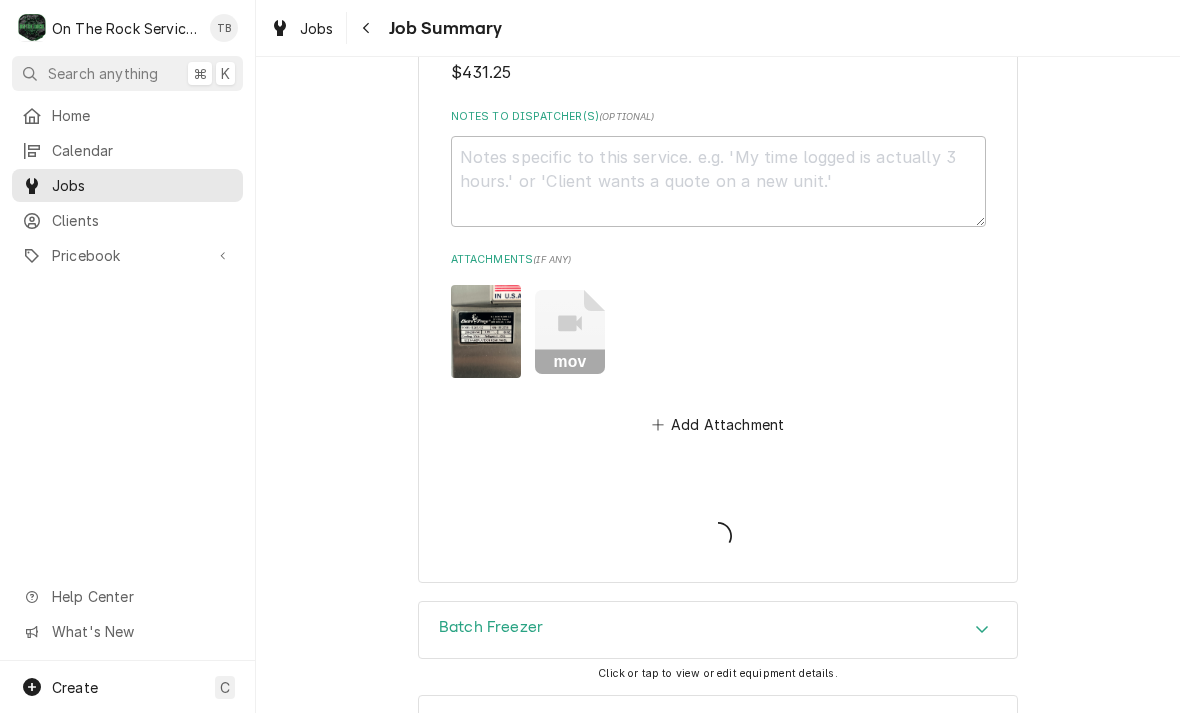 type on "x" 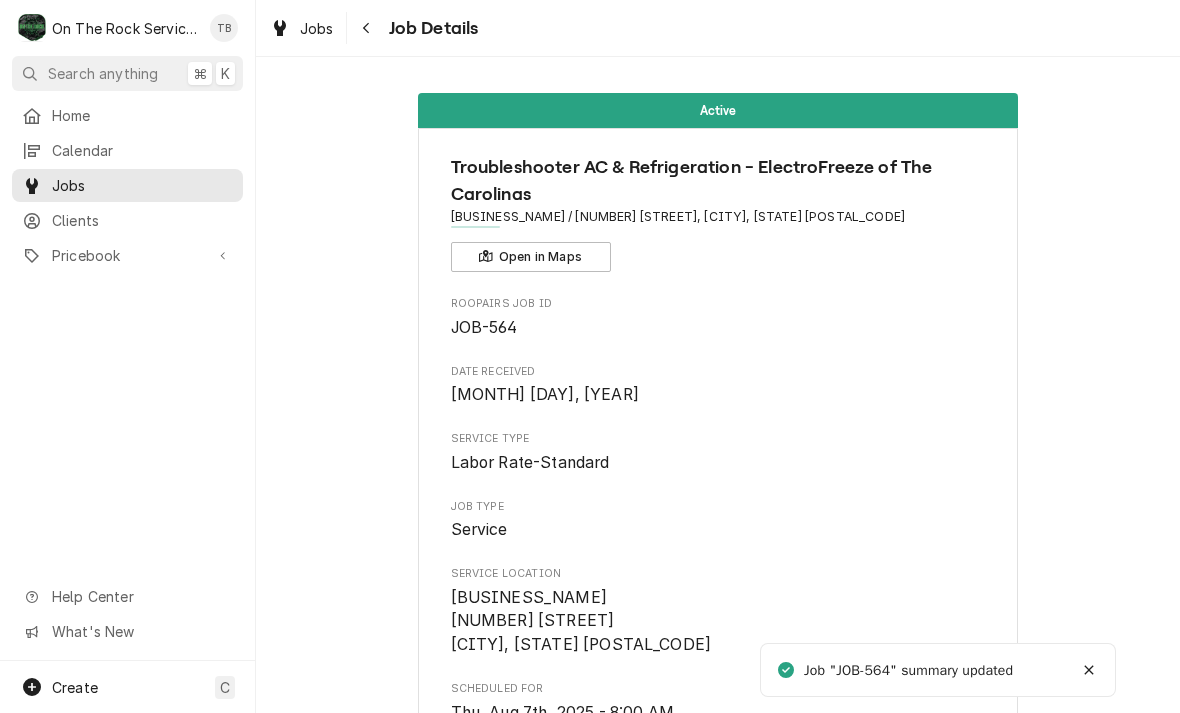 scroll, scrollTop: 0, scrollLeft: 0, axis: both 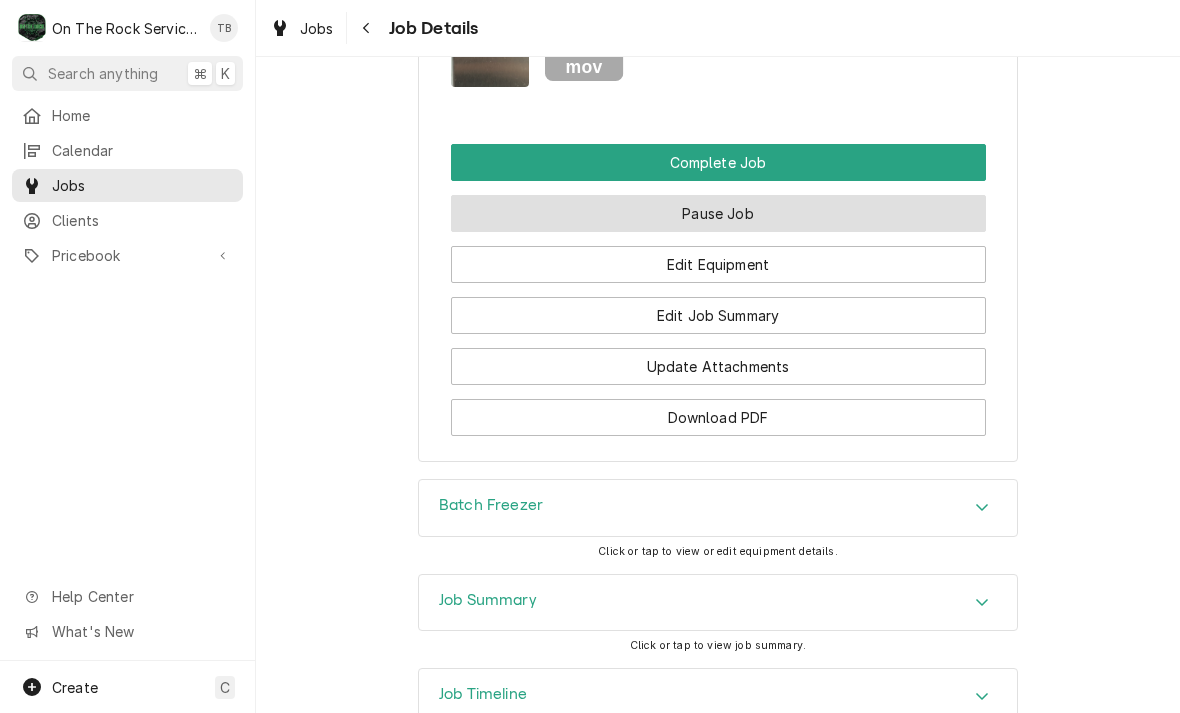click on "Pause Job" at bounding box center [718, 213] 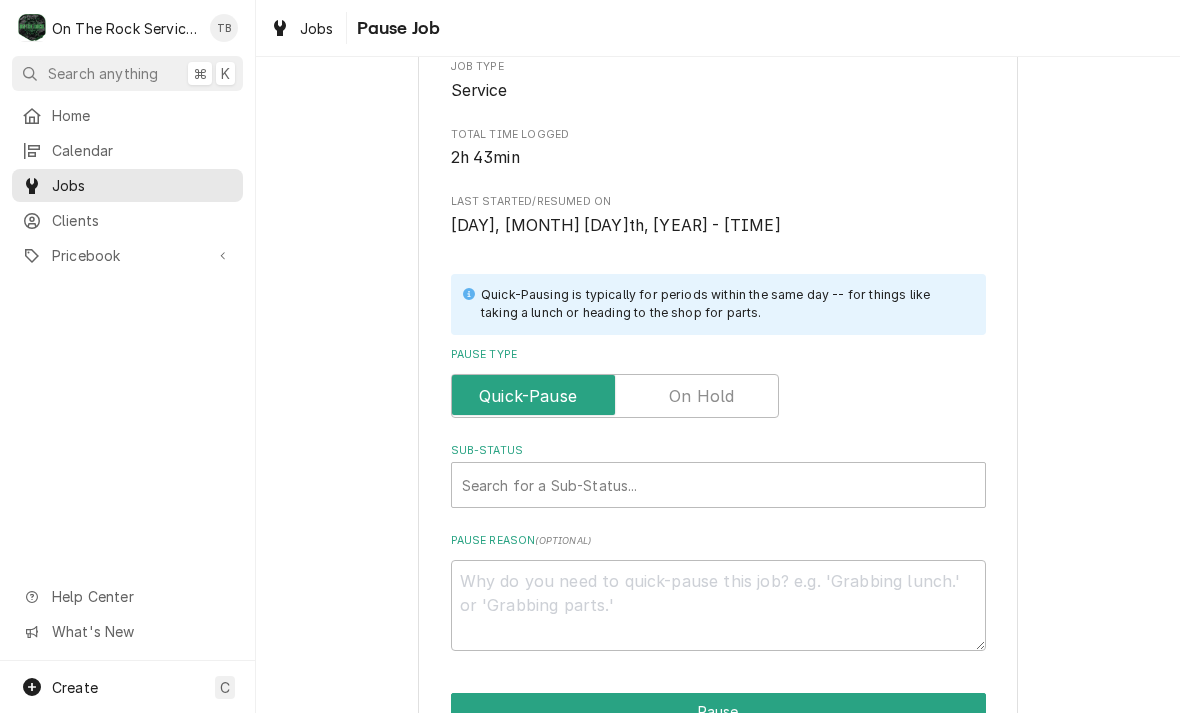 scroll, scrollTop: 245, scrollLeft: 0, axis: vertical 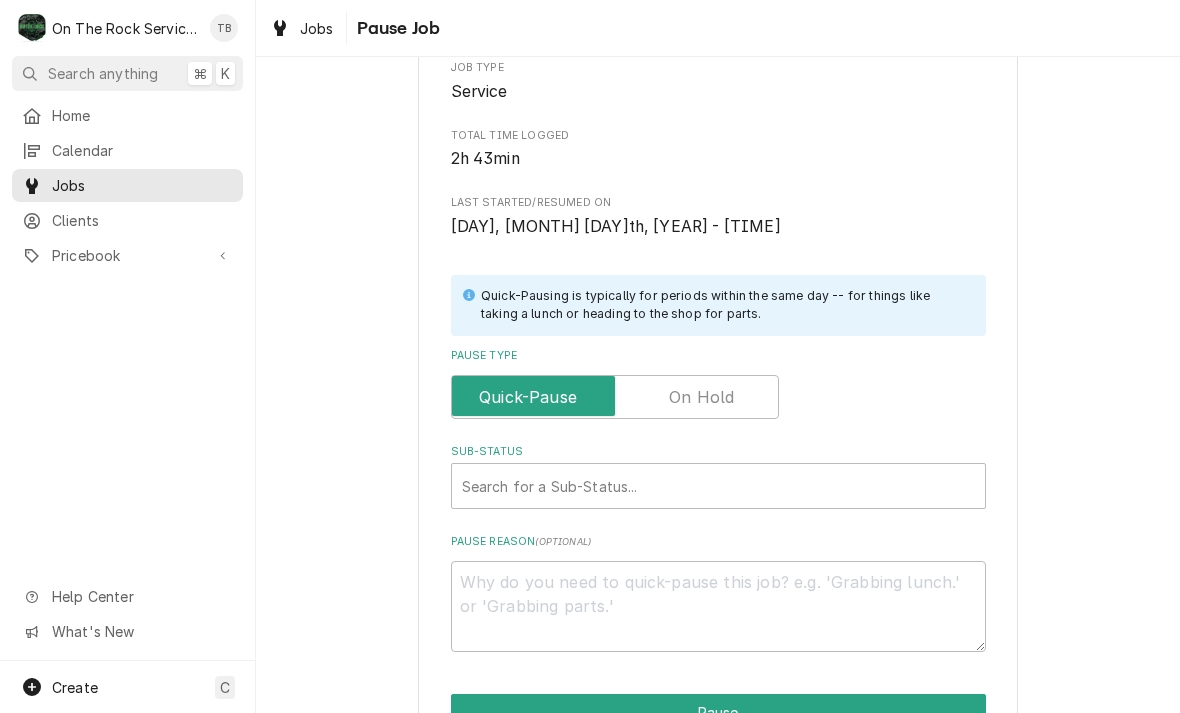 click at bounding box center [615, 397] 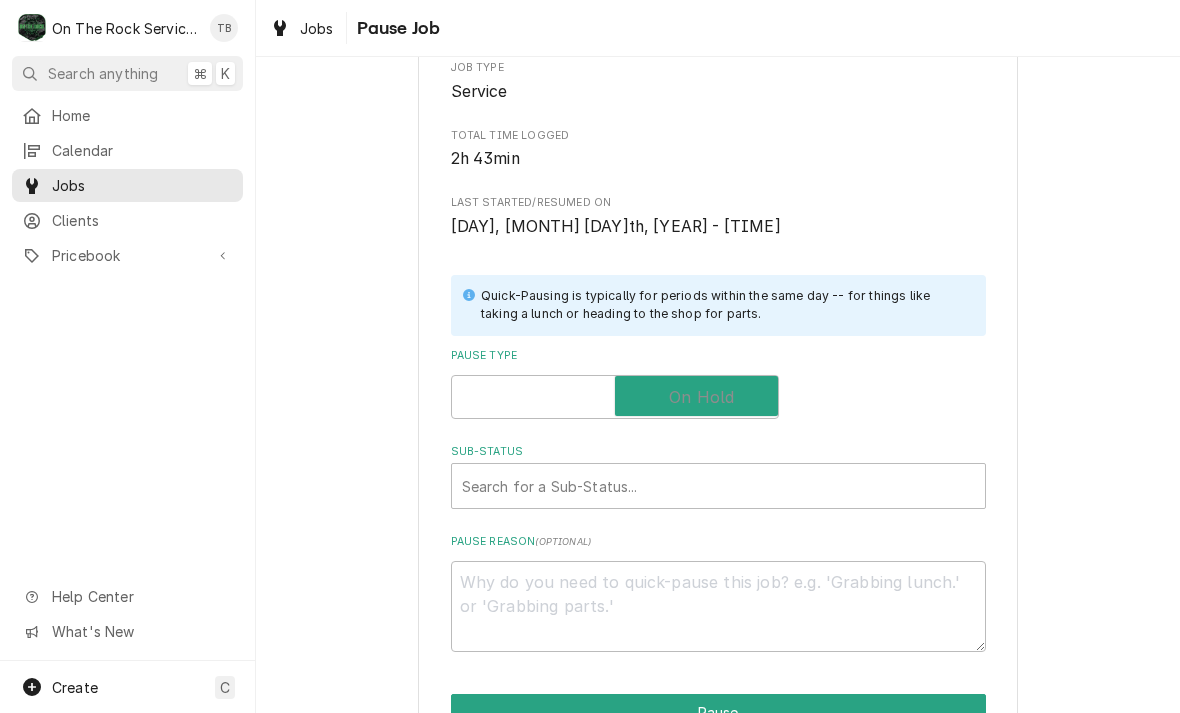 checkbox on "true" 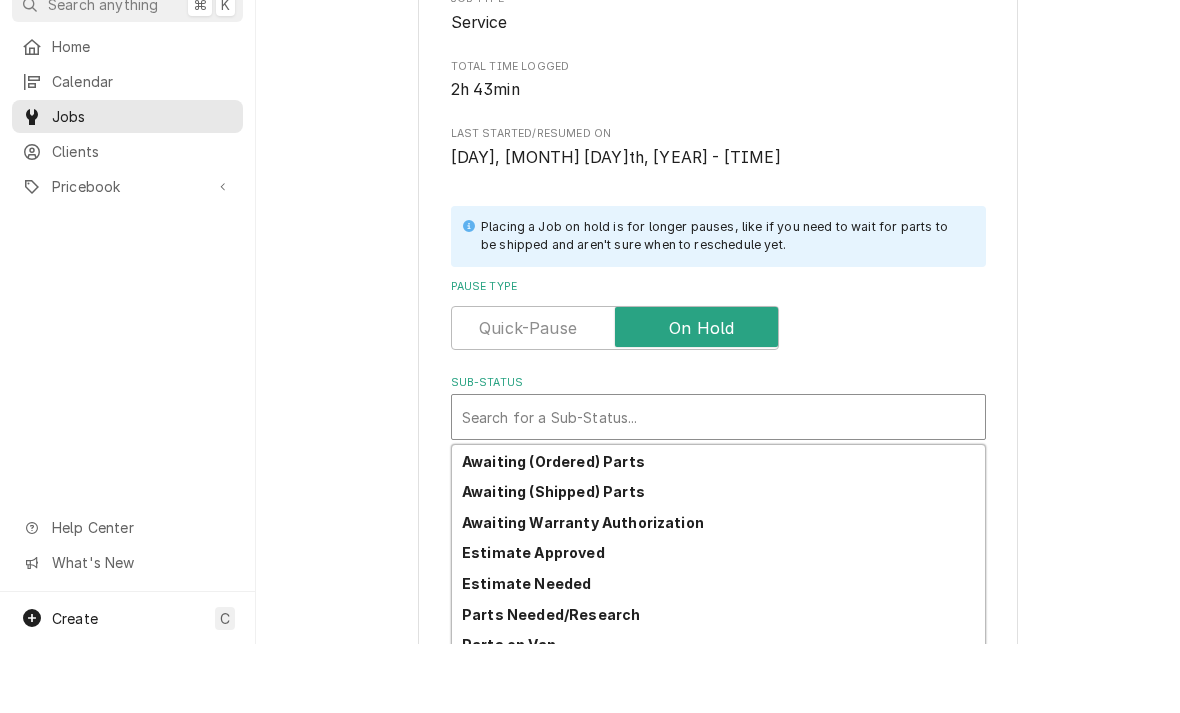 scroll, scrollTop: 93, scrollLeft: 0, axis: vertical 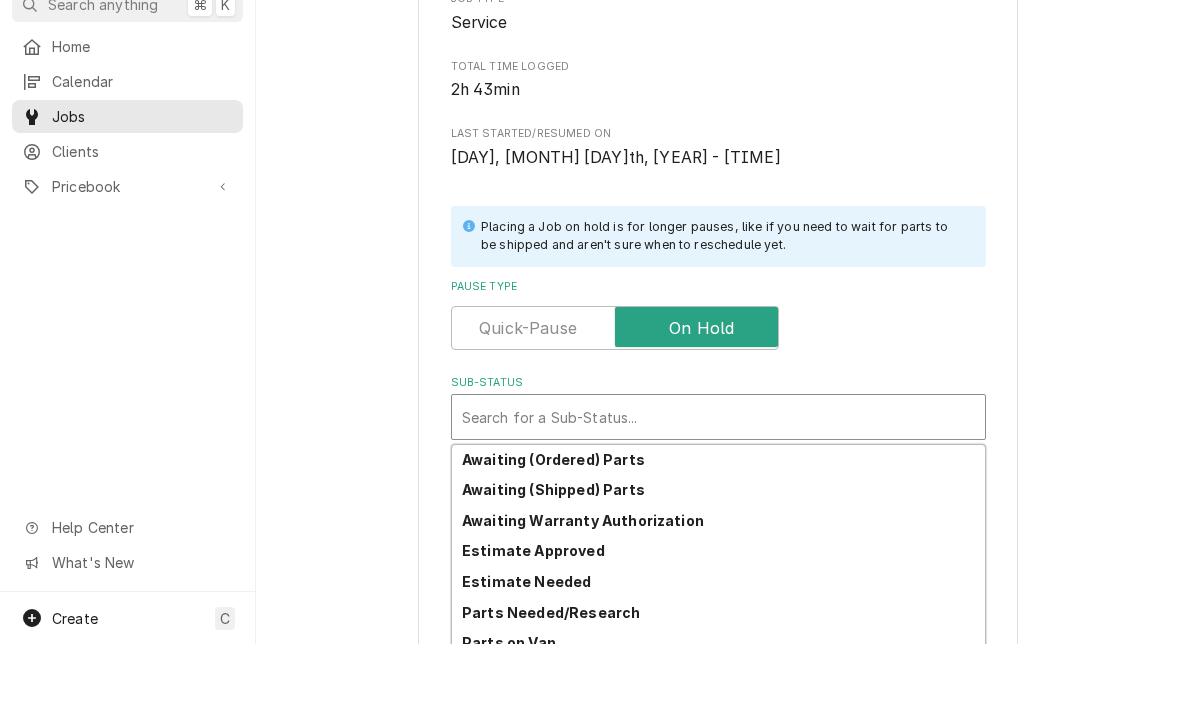 click on "Parts Needed/Research" at bounding box center [551, 681] 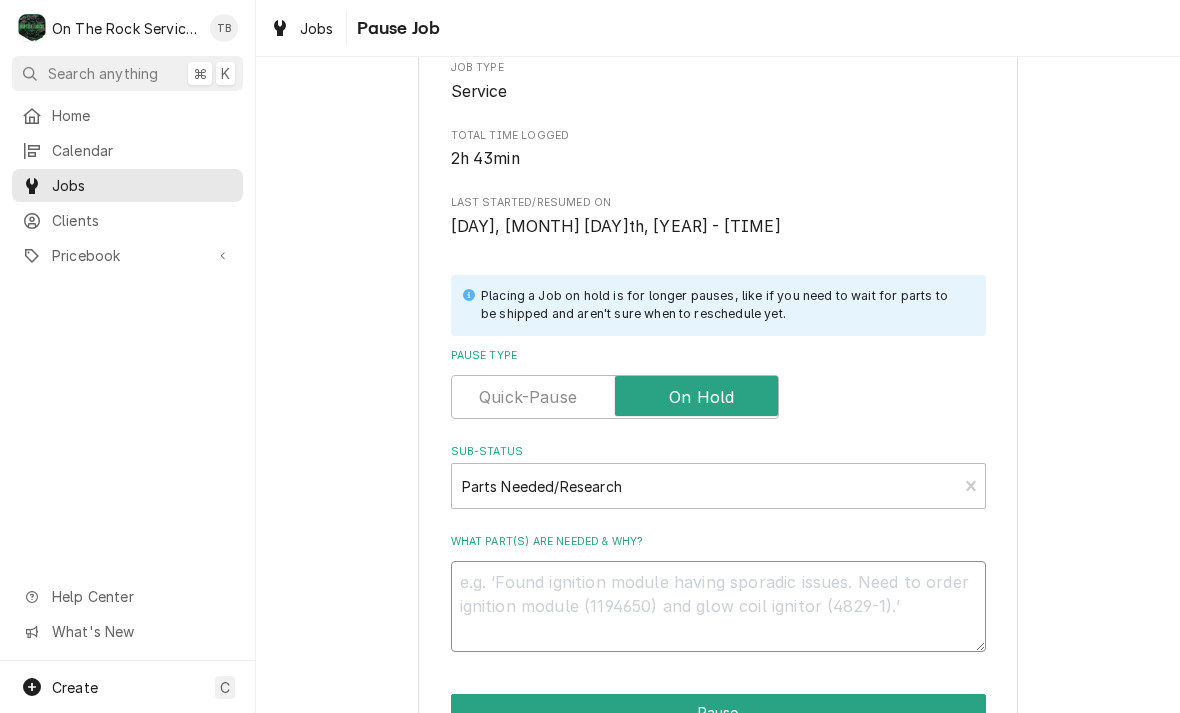 click on "What part(s) are needed & why?" at bounding box center [718, 606] 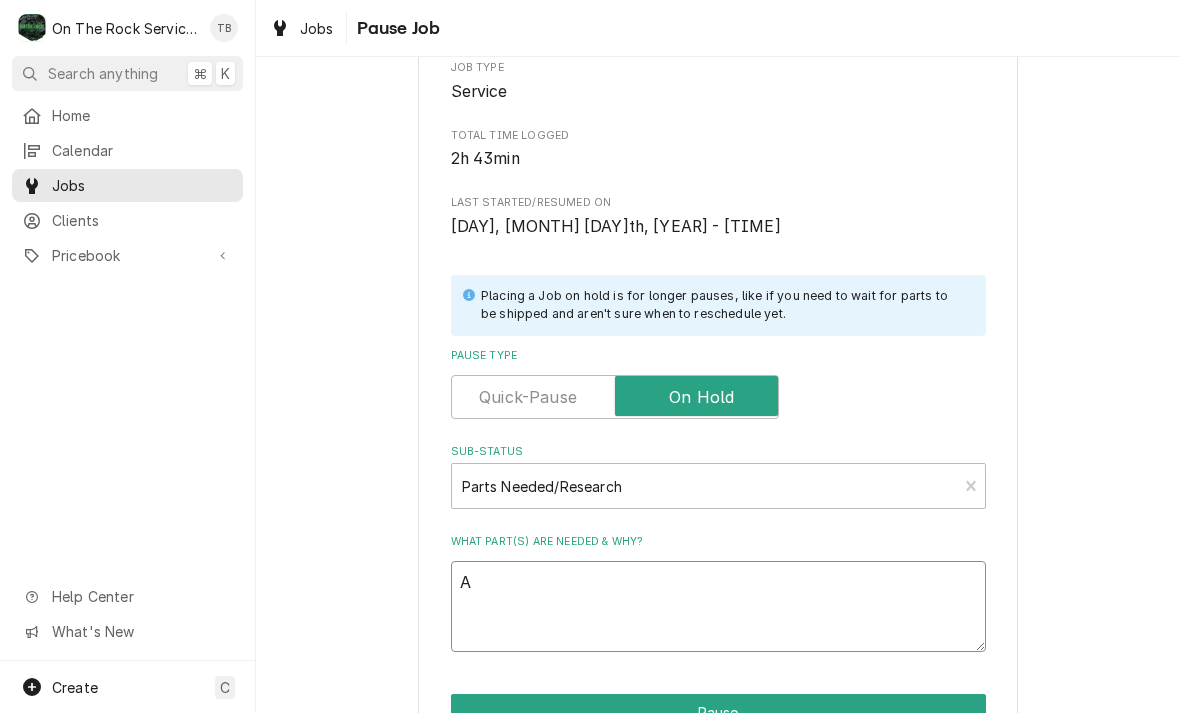 type on "x" 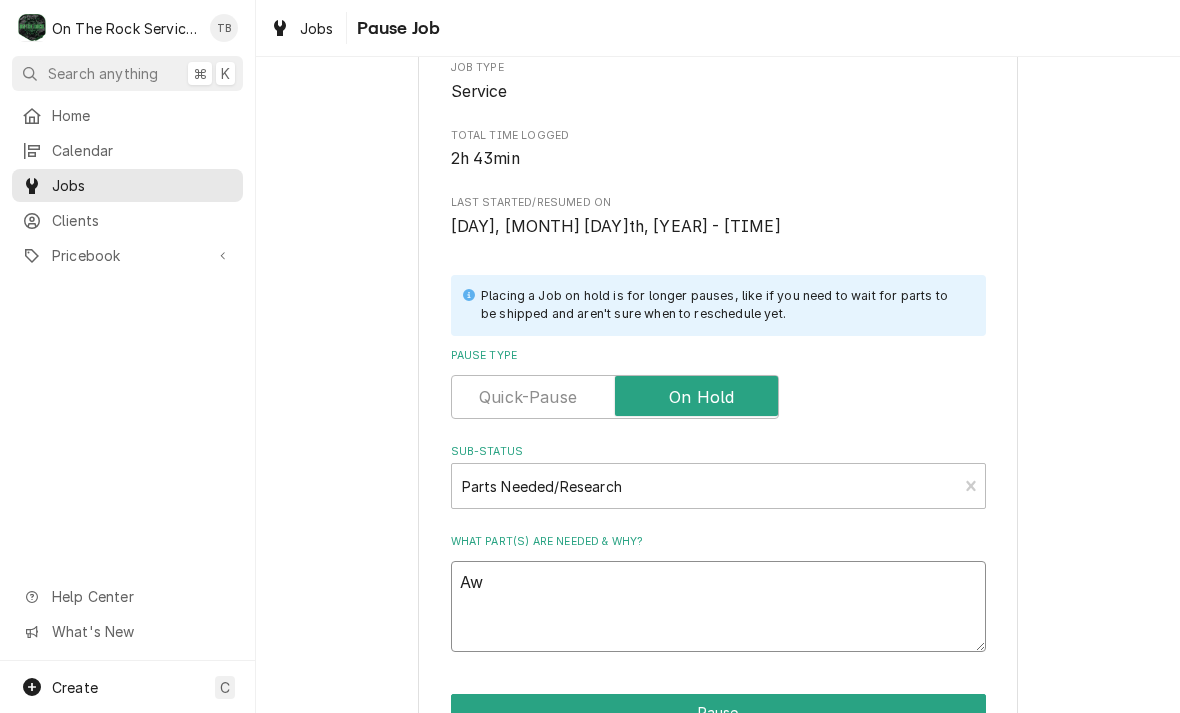 type on "x" 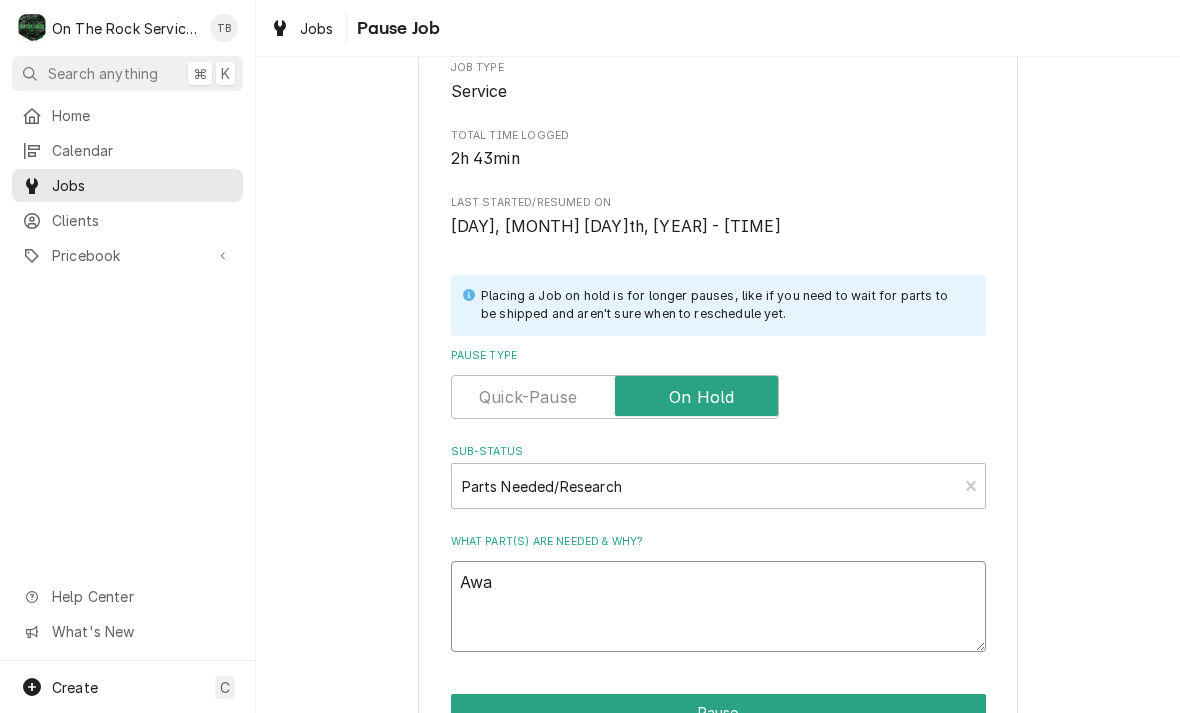 type on "x" 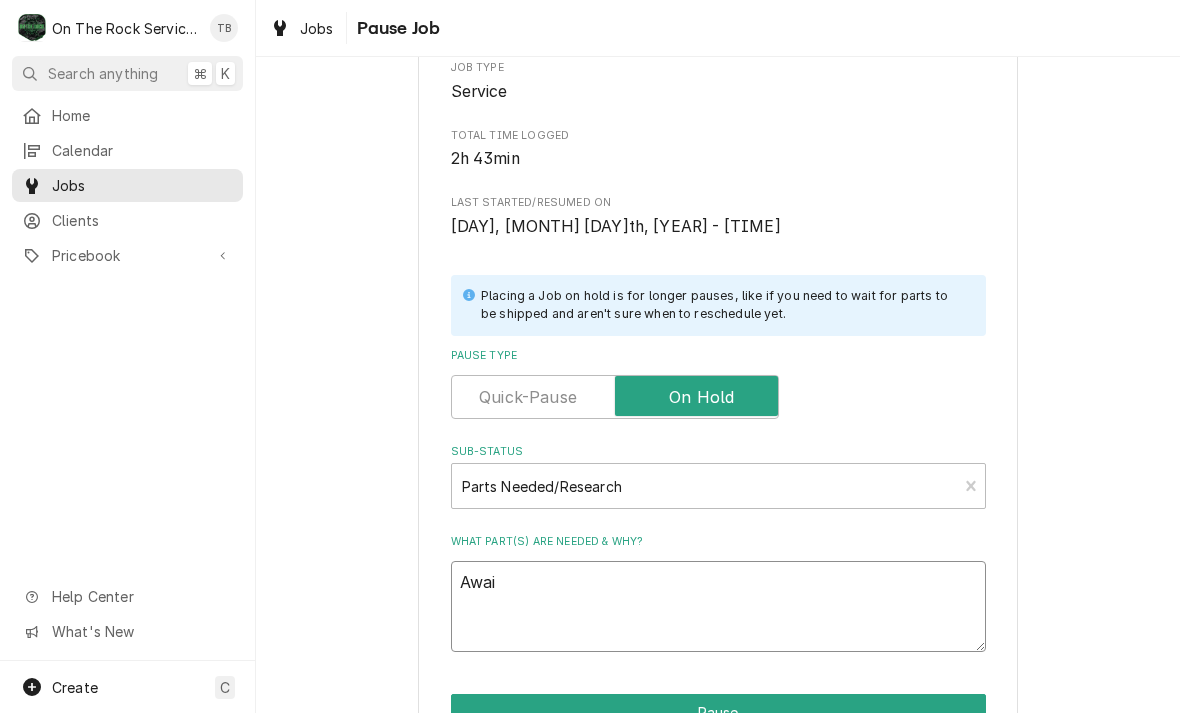 type on "x" 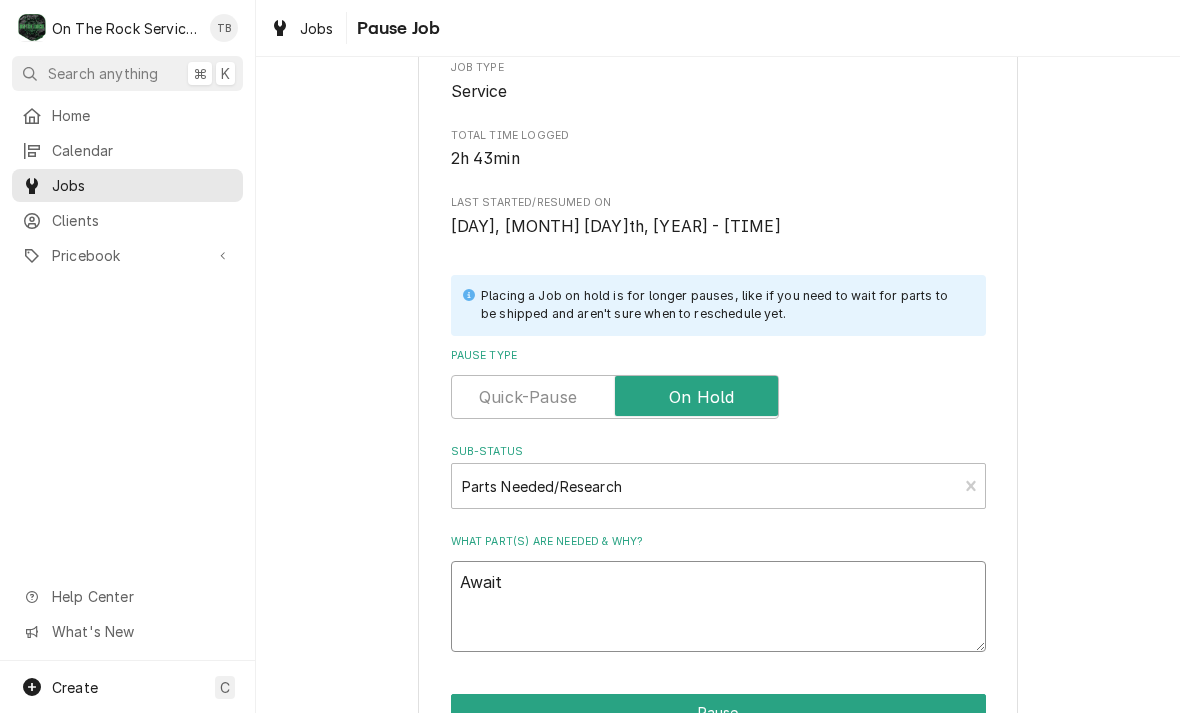 type on "x" 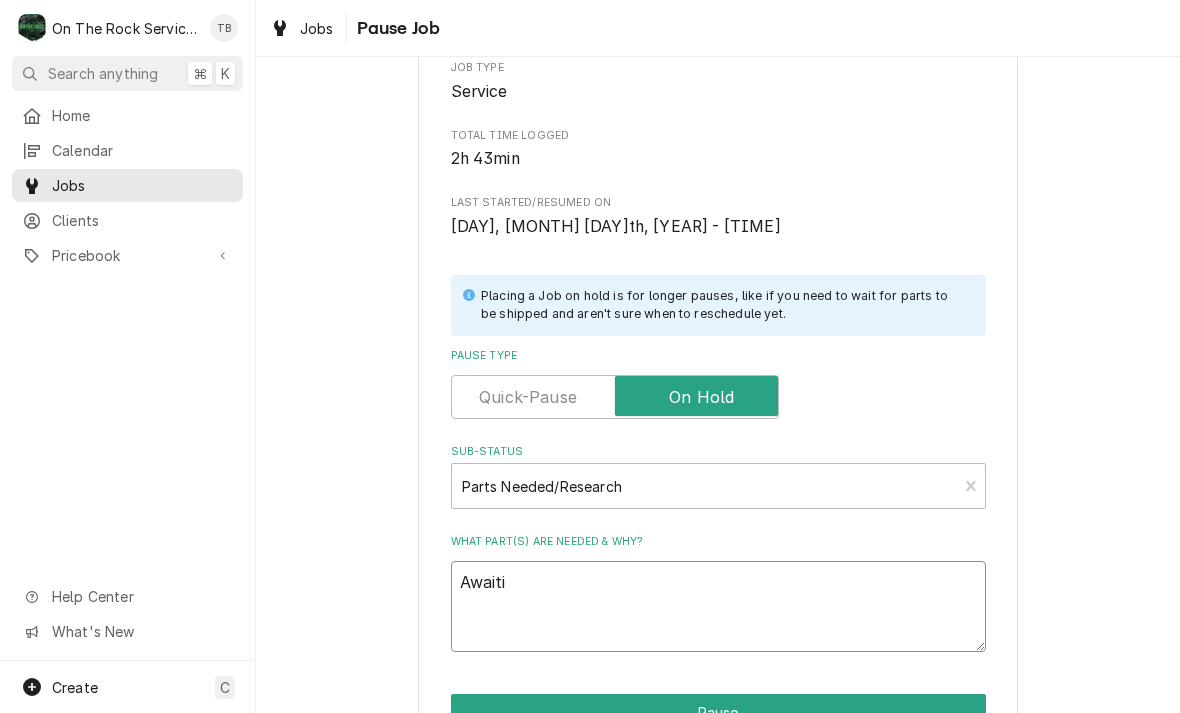 type on "x" 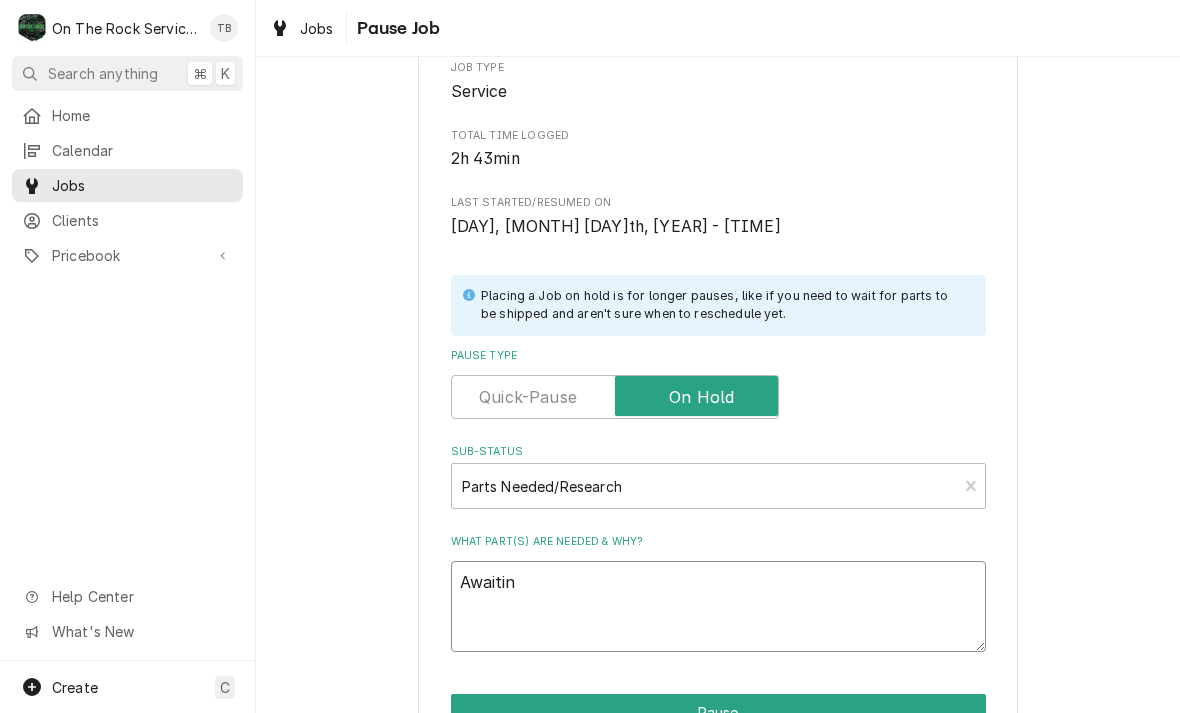 type on "x" 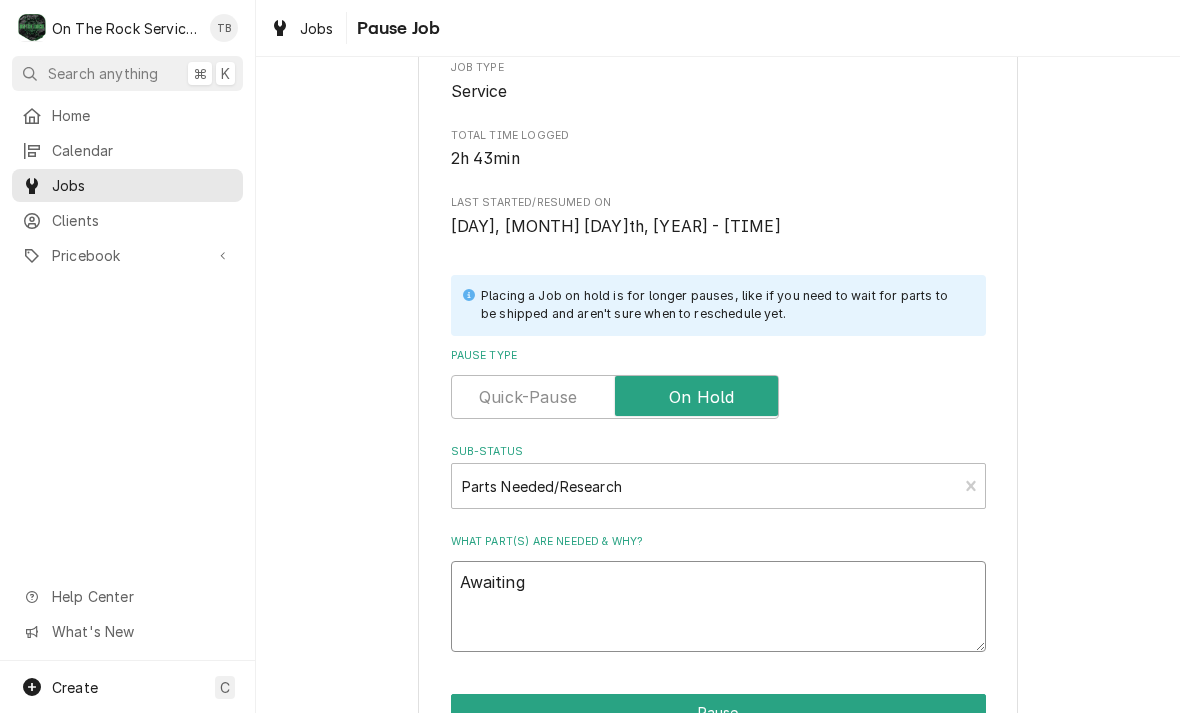 type on "x" 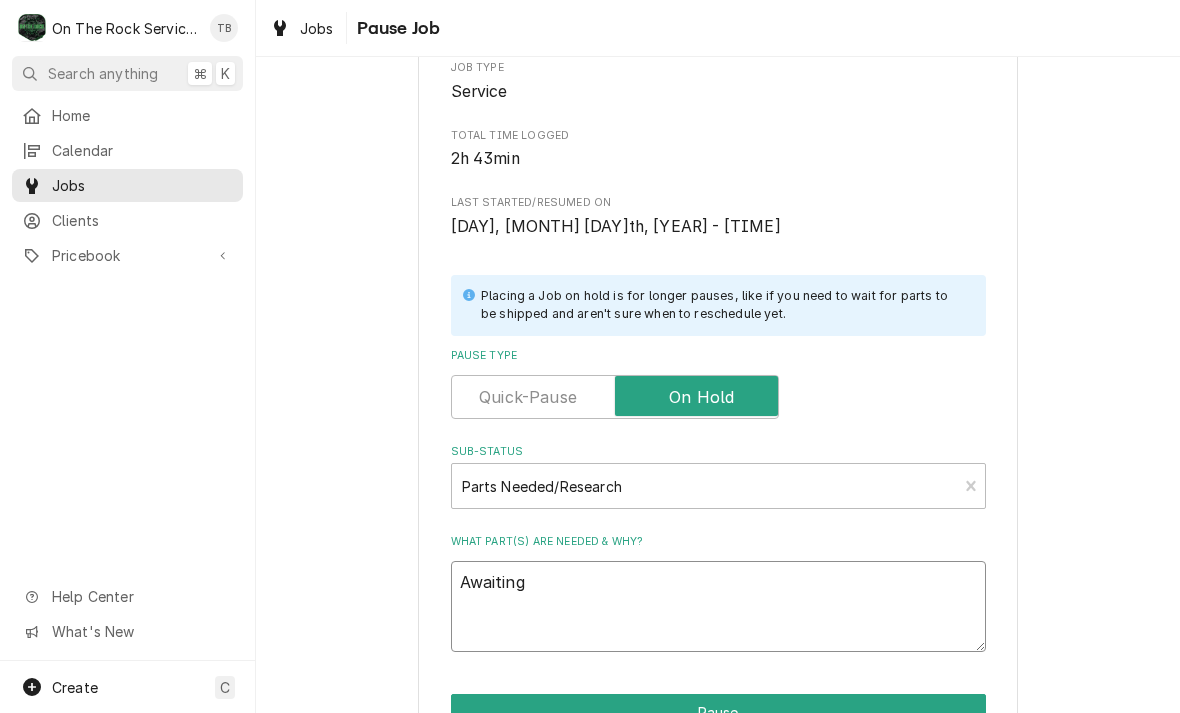type on "x" 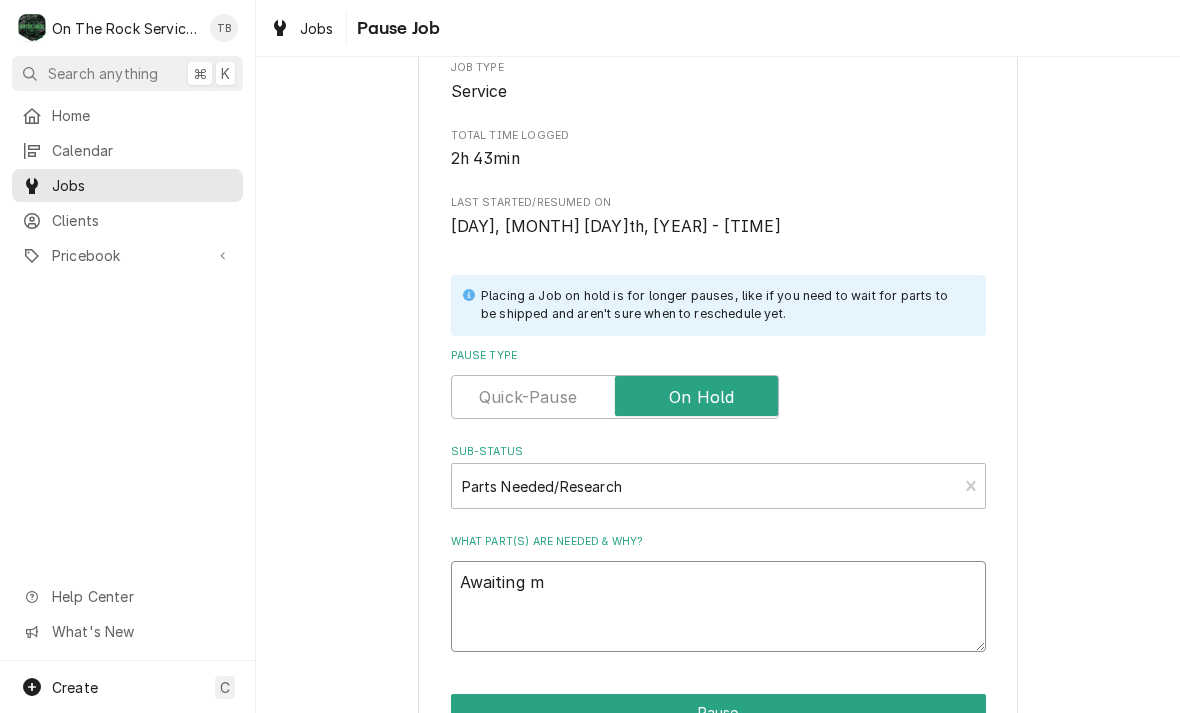type on "x" 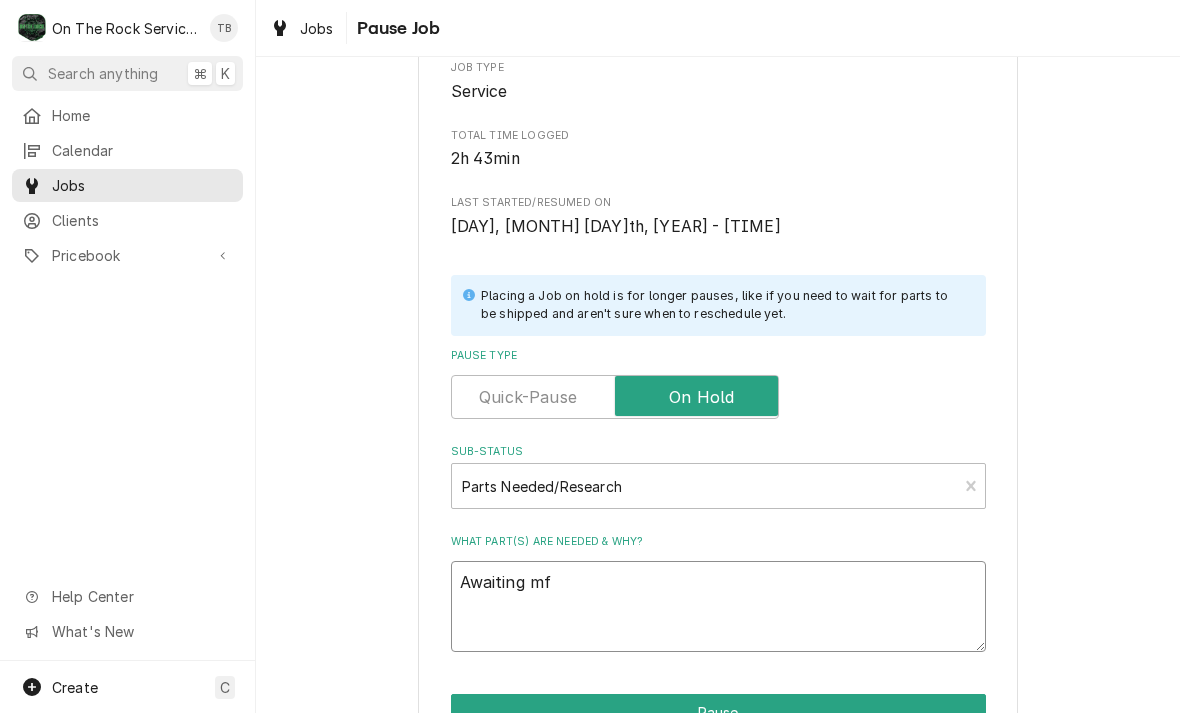 type on "x" 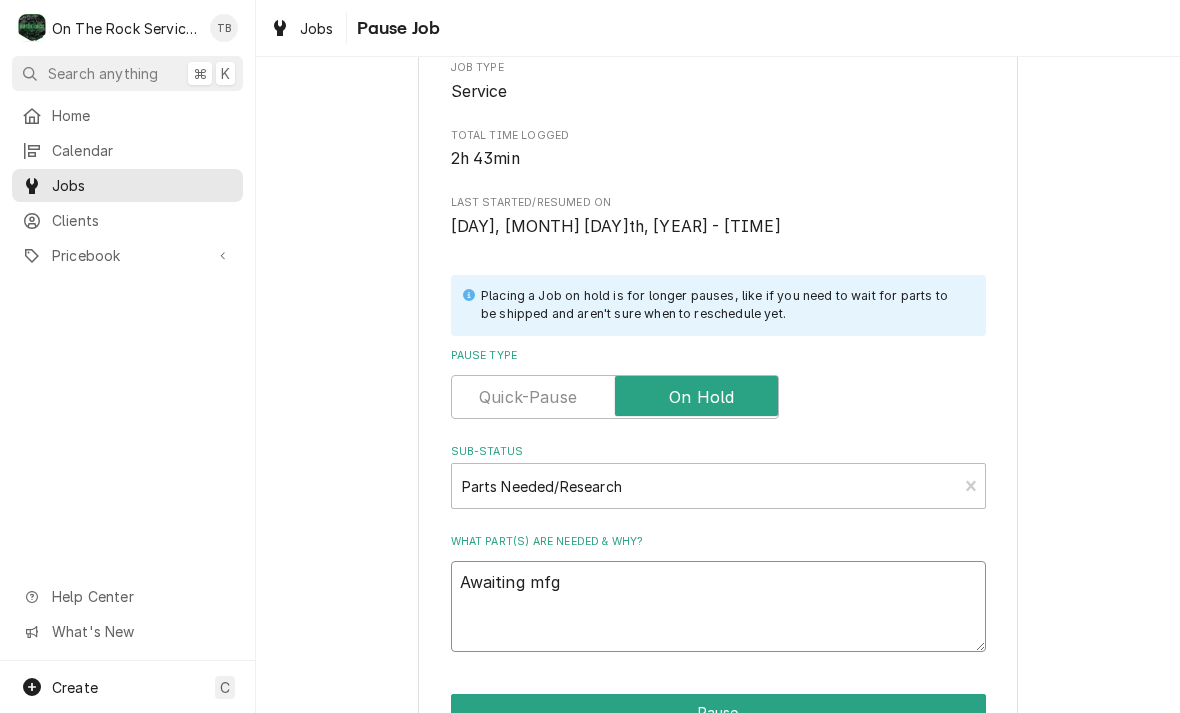type on "x" 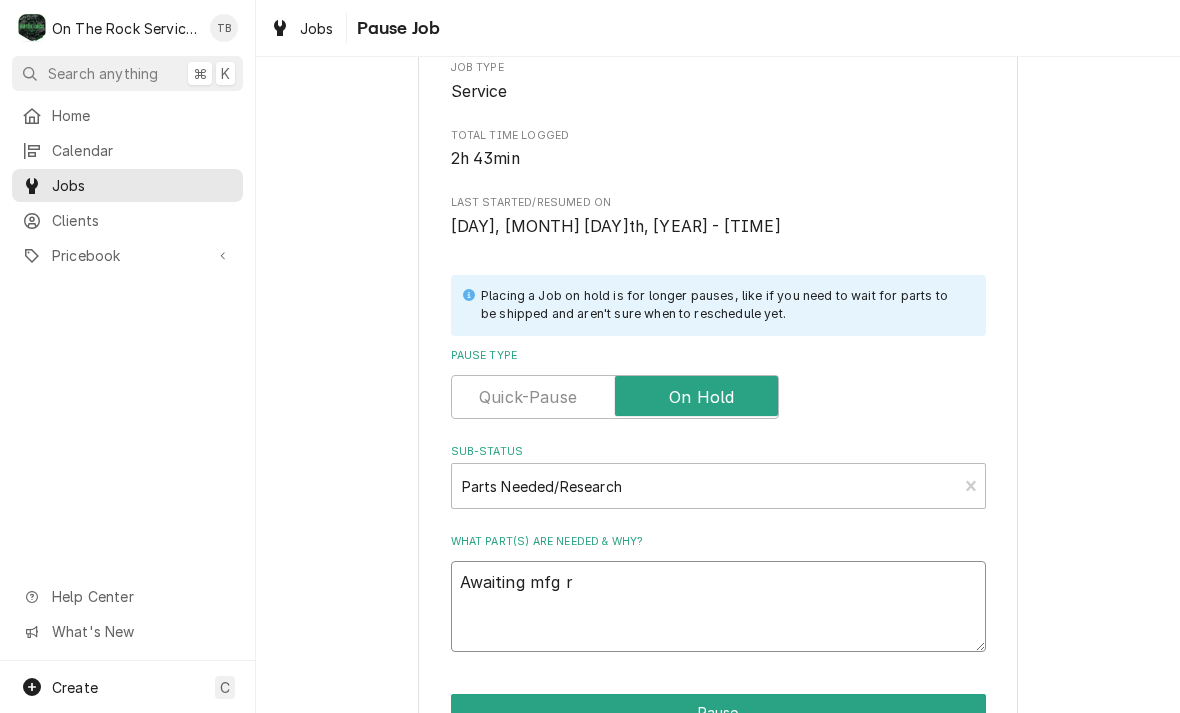 type on "x" 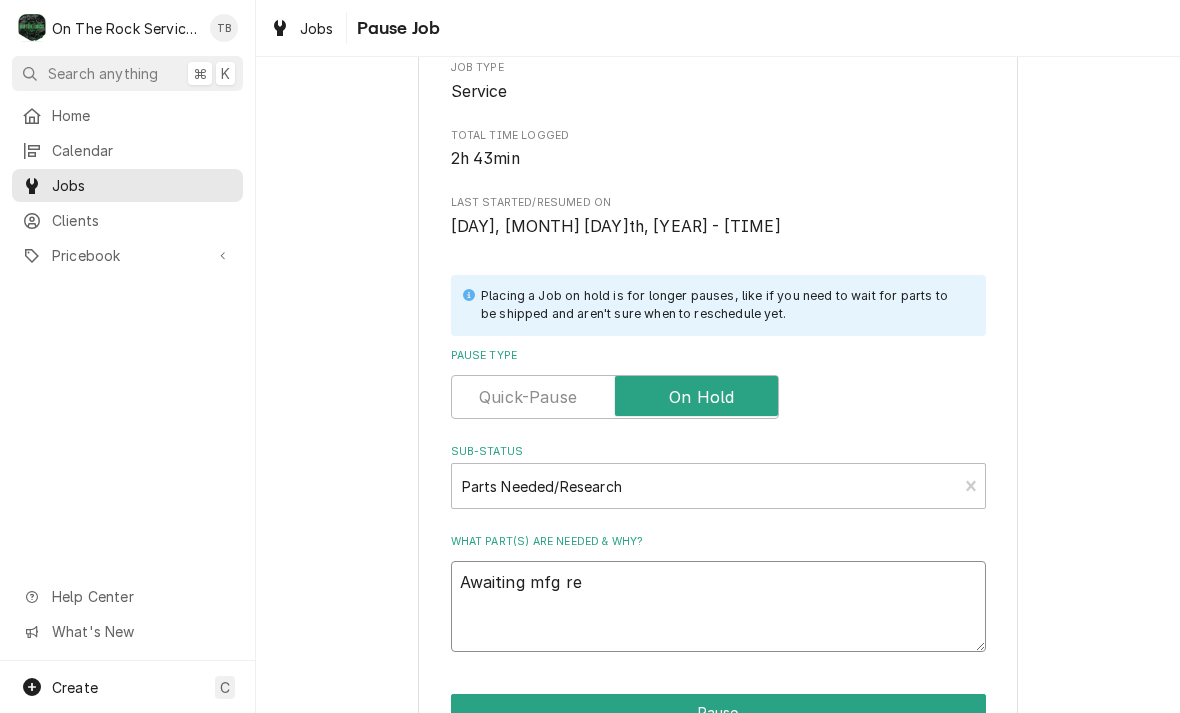 type on "x" 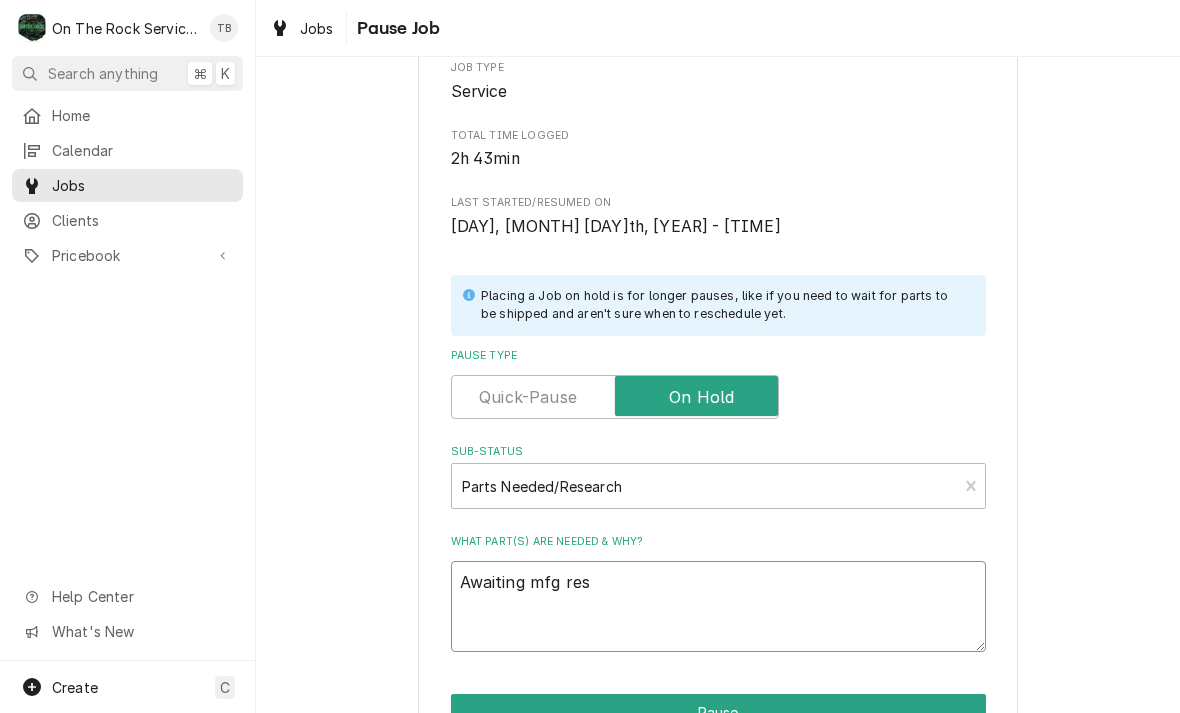 type on "x" 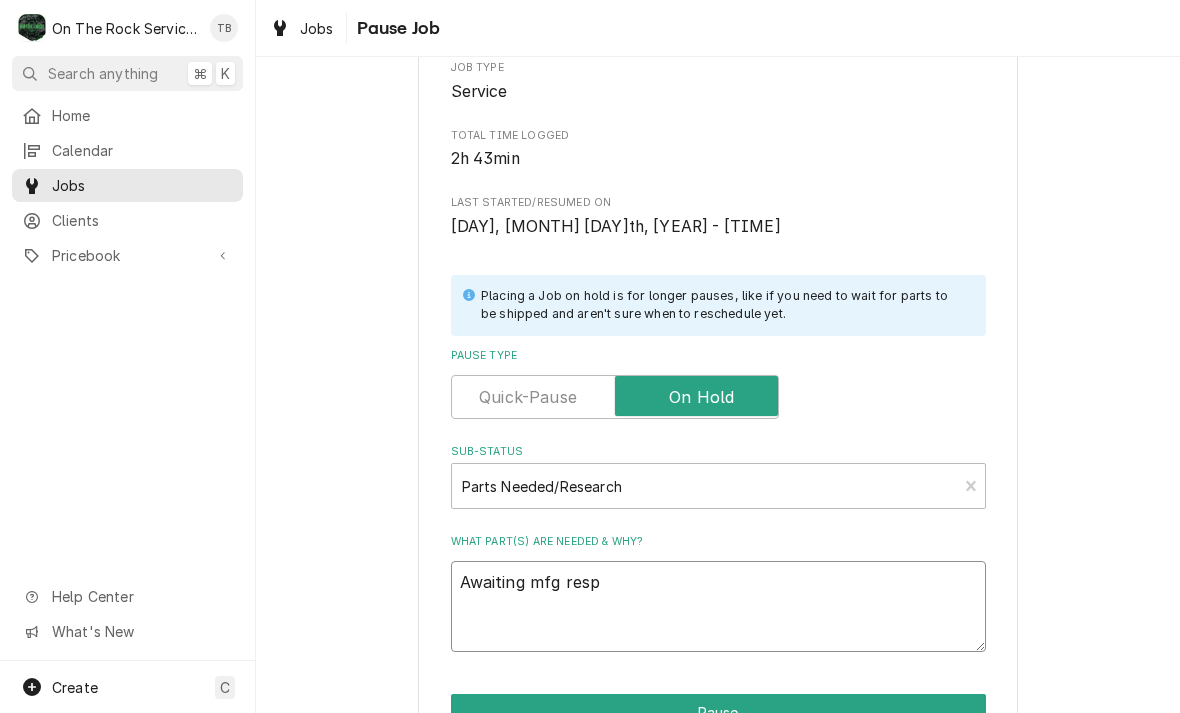 type on "x" 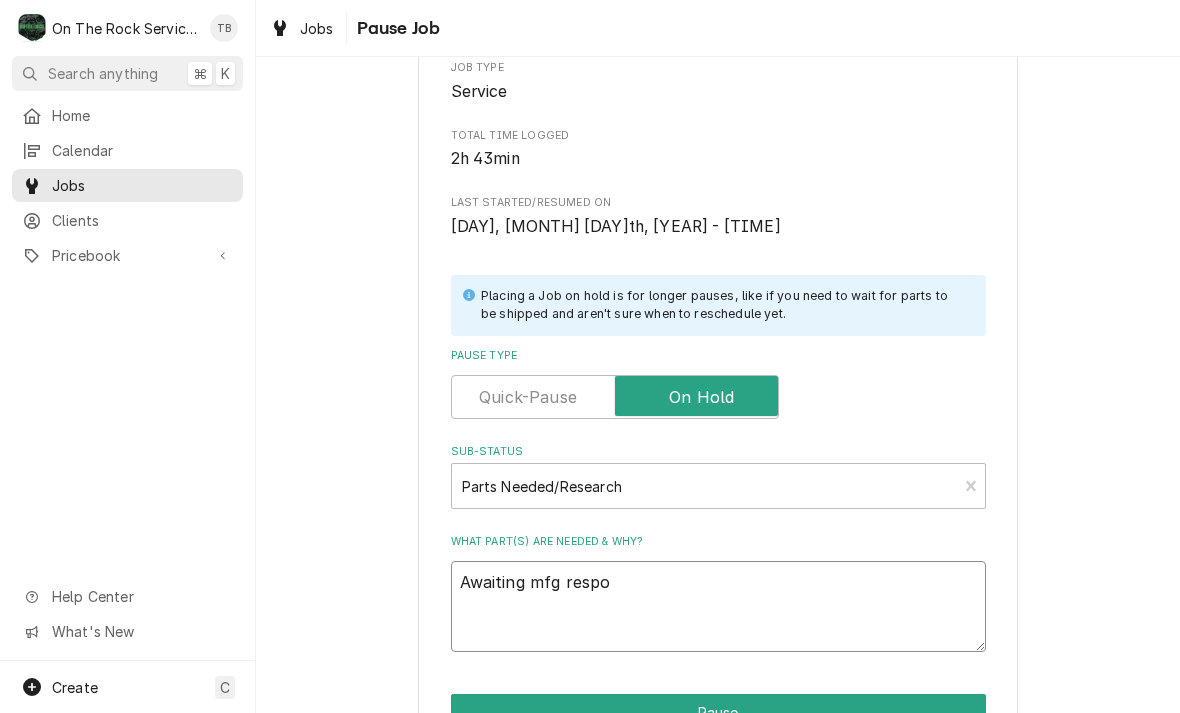 type on "x" 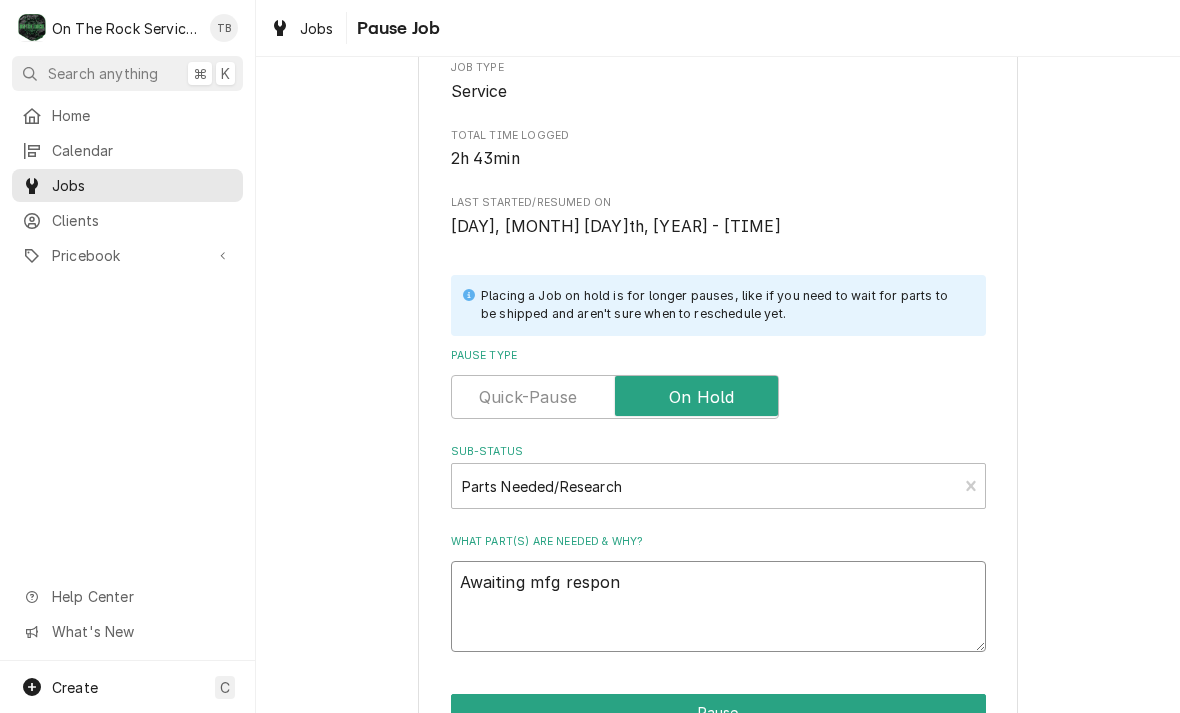 type on "x" 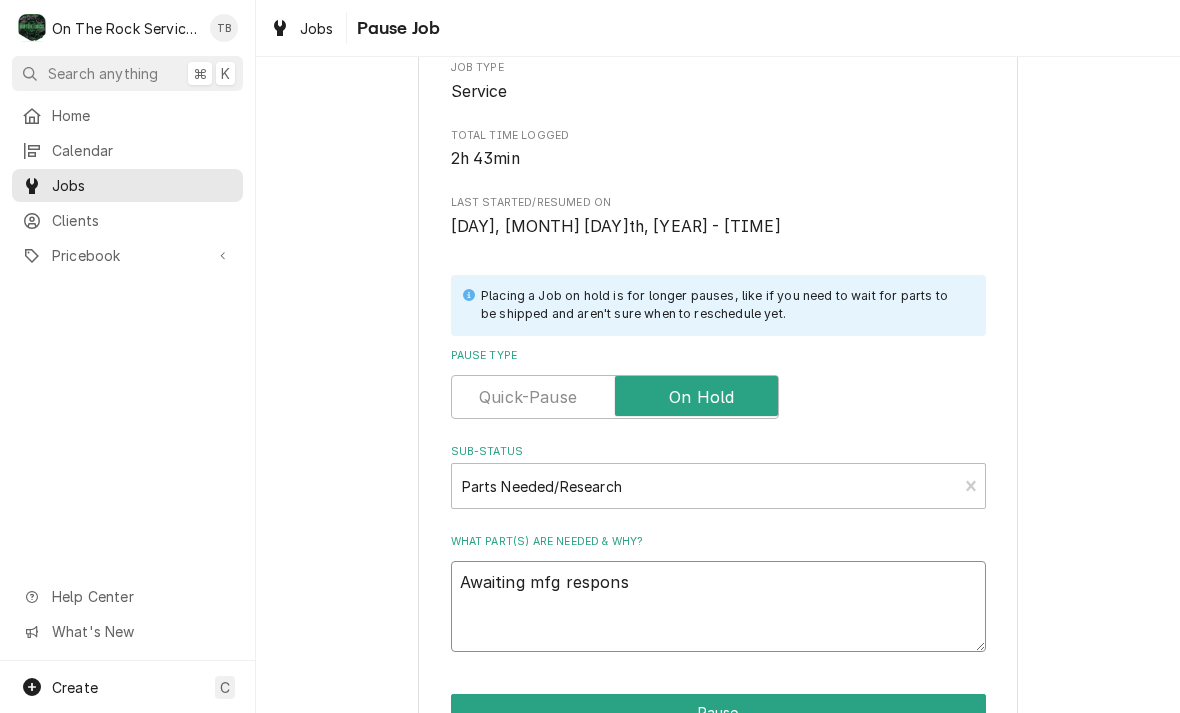 type on "x" 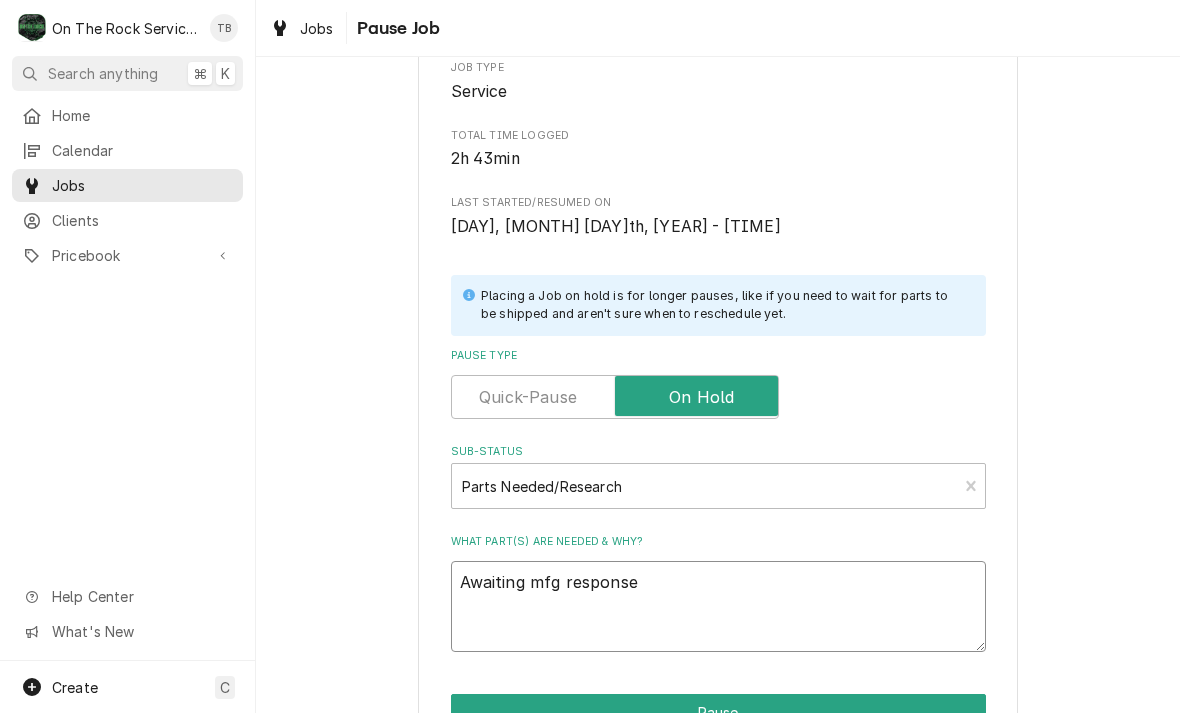 type on "x" 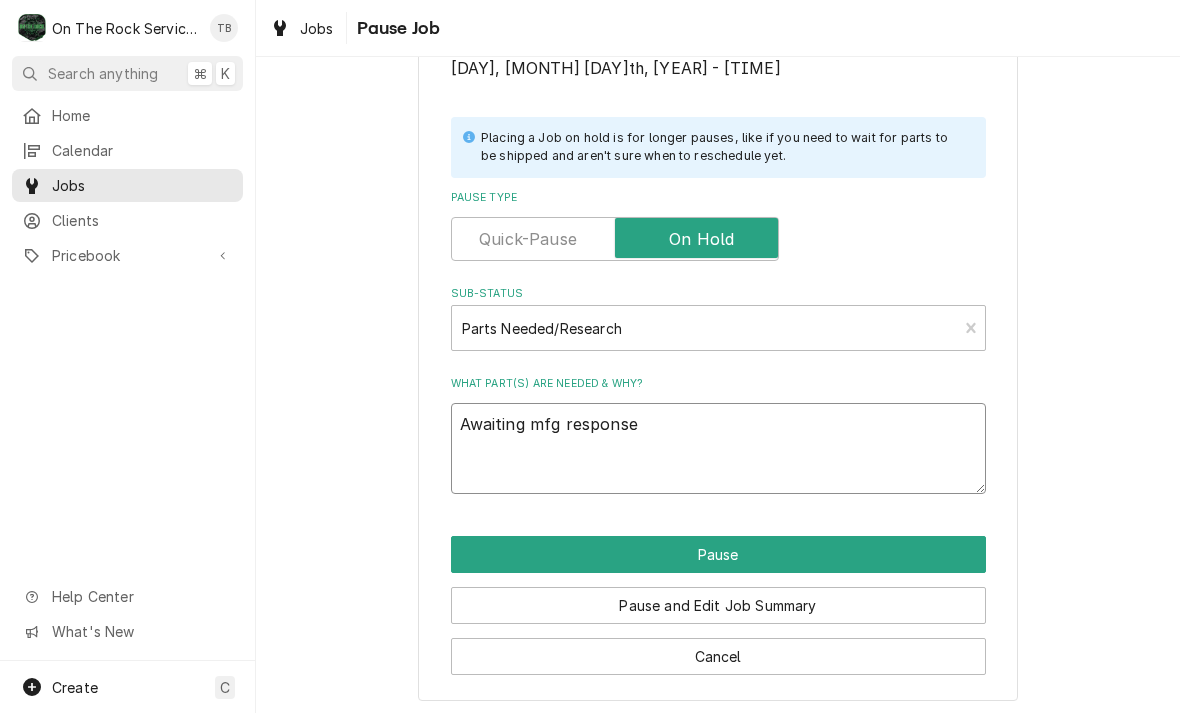 scroll, scrollTop: 402, scrollLeft: 0, axis: vertical 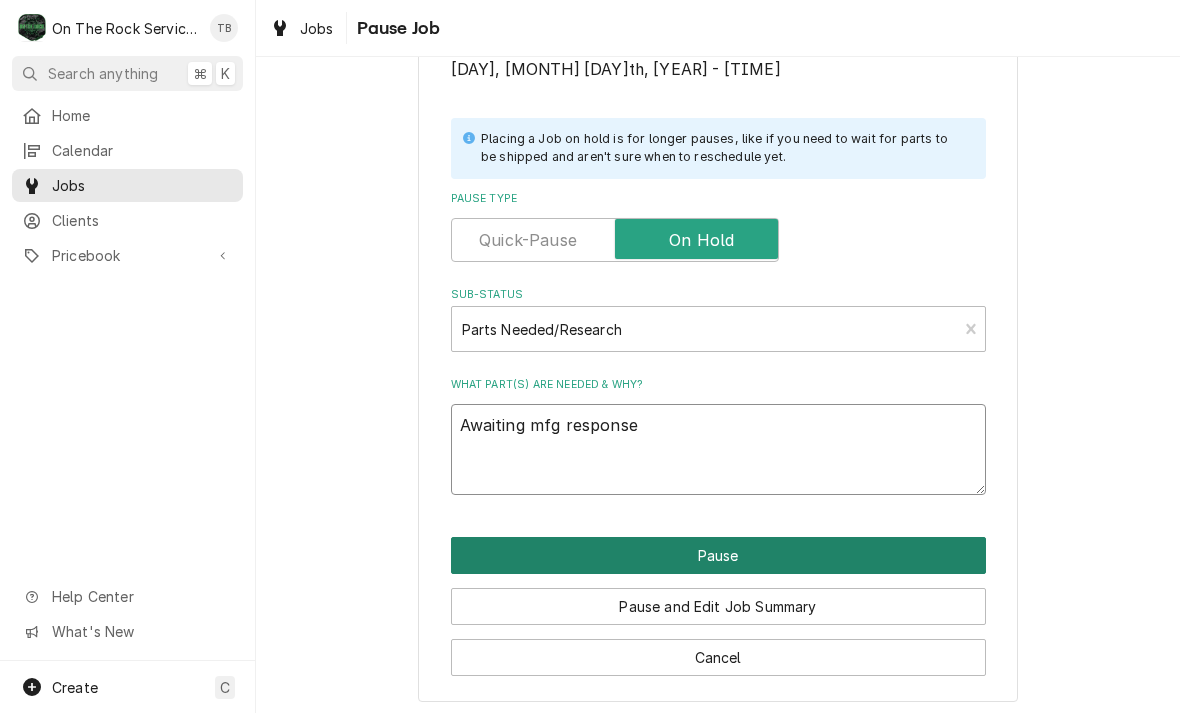 type on "Awaiting mfg response" 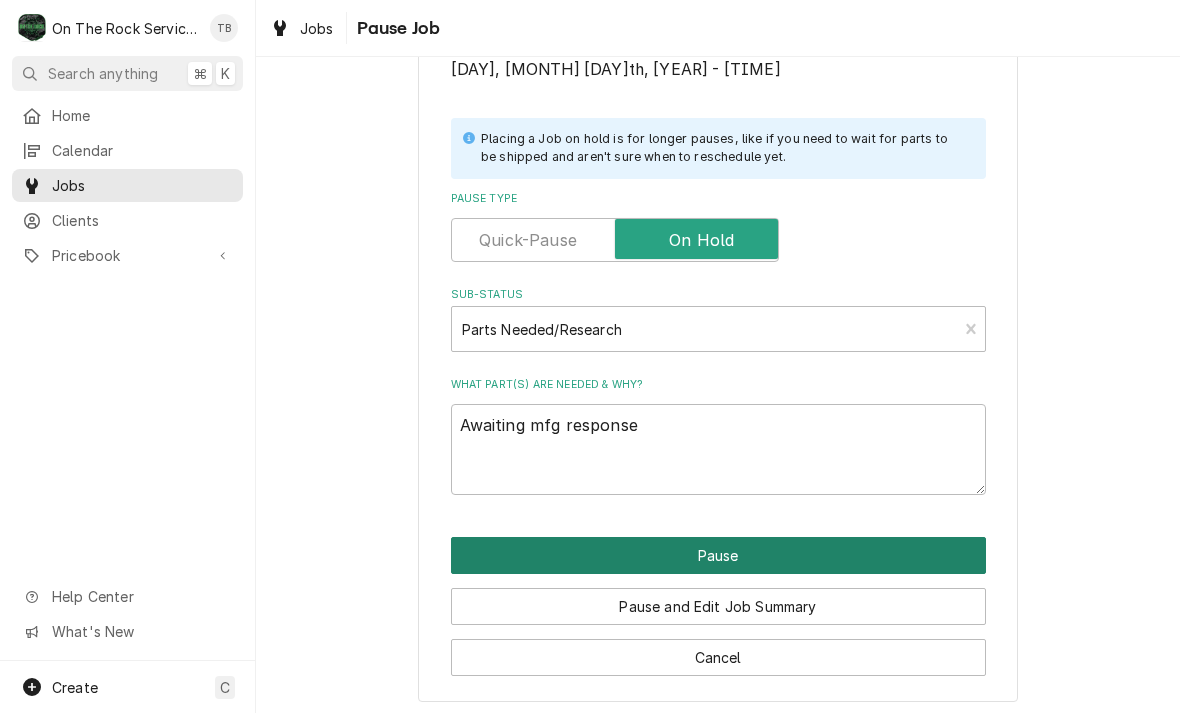 click on "Pause" at bounding box center (718, 555) 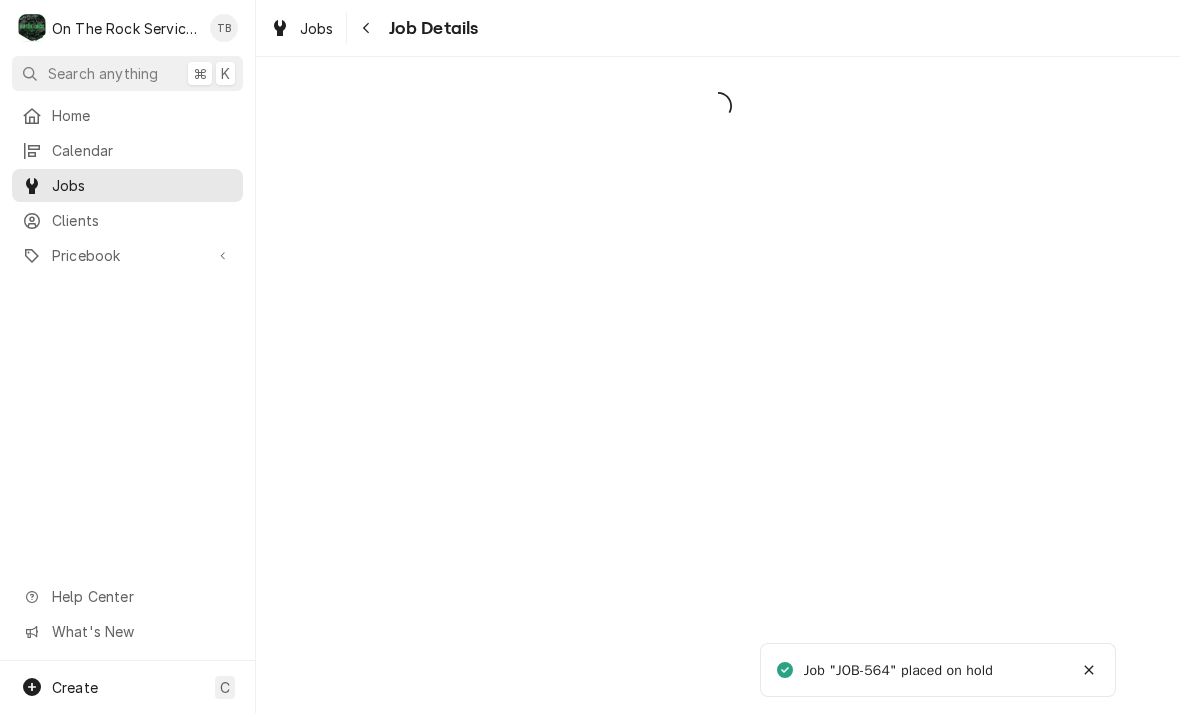 scroll, scrollTop: 0, scrollLeft: 0, axis: both 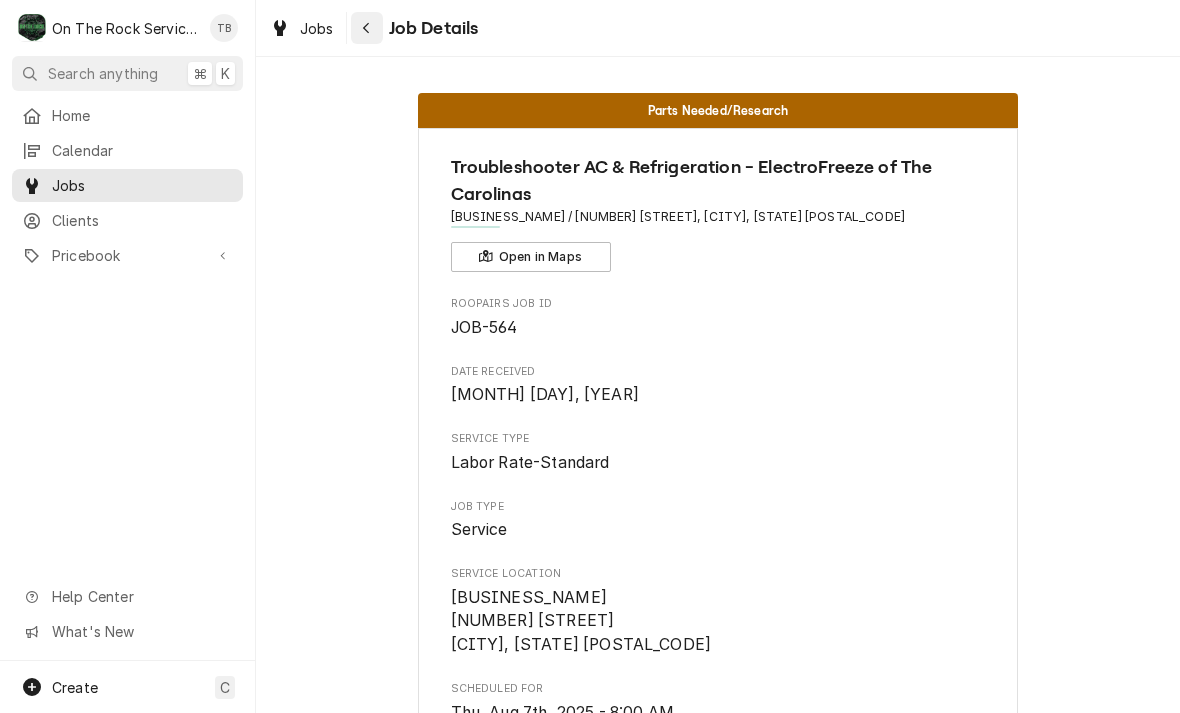 click at bounding box center (367, 28) 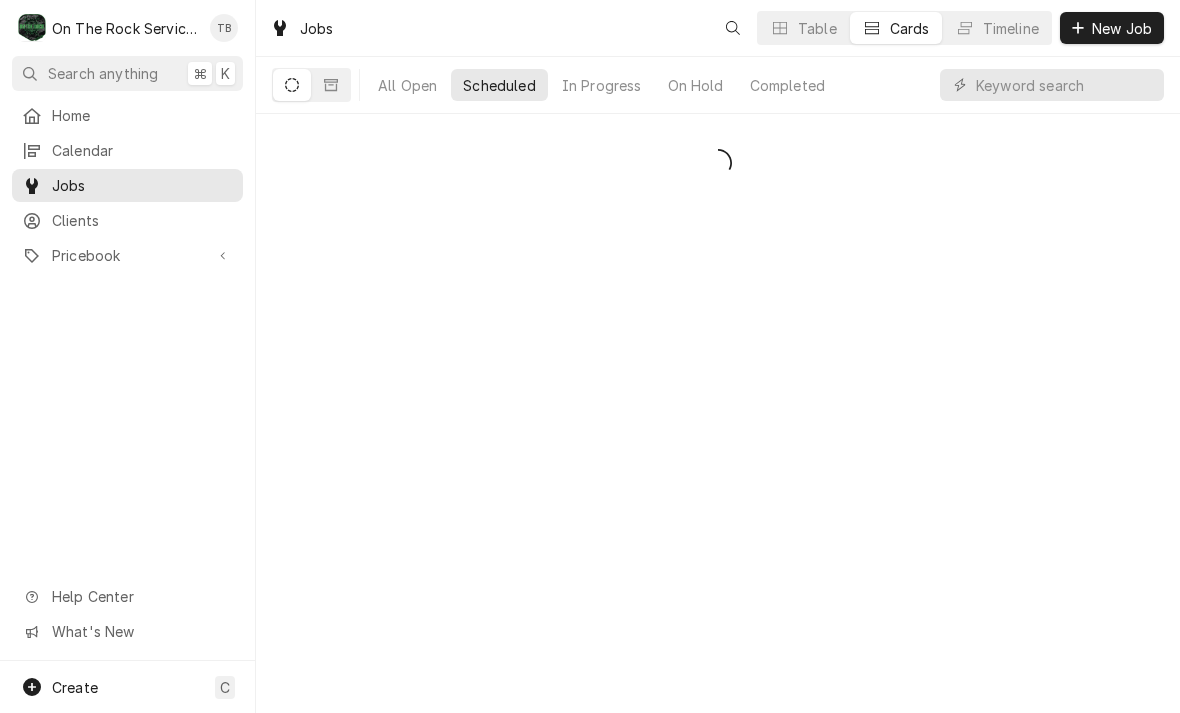 scroll, scrollTop: 0, scrollLeft: 0, axis: both 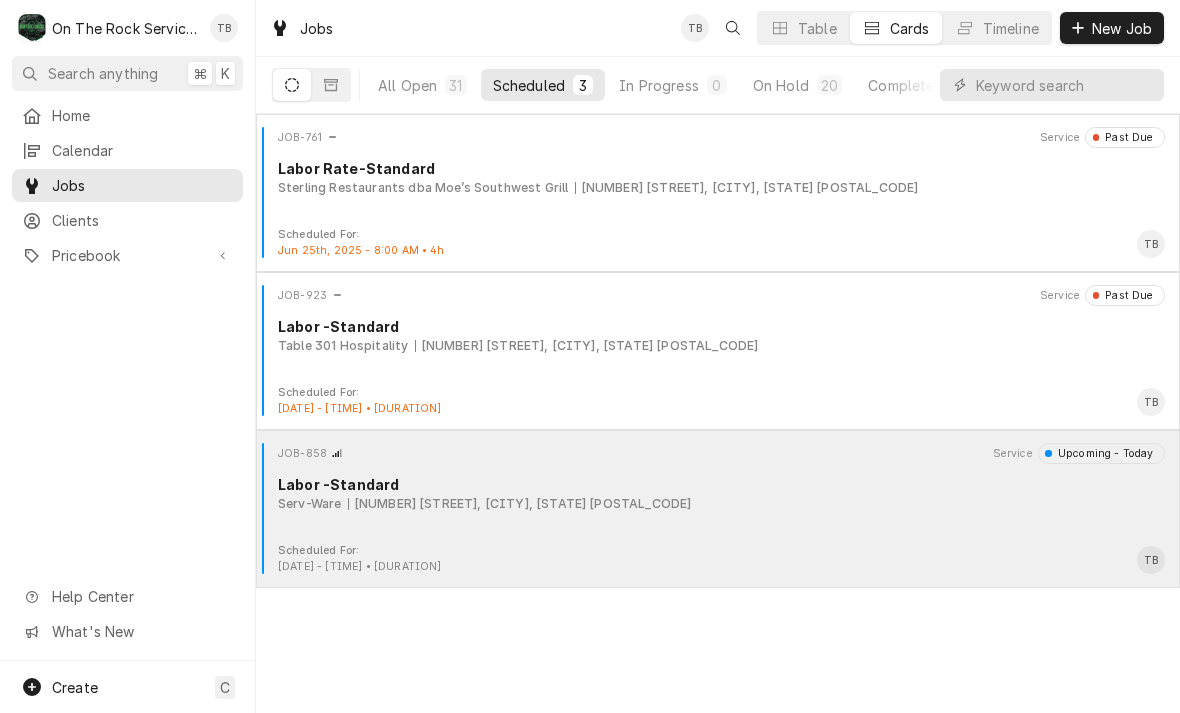 click on "JOB-858 Service Upcoming - Today Labor -Standard Serv-Ware 112 Musgrove St, Clinton, SC 29325" at bounding box center [718, 493] 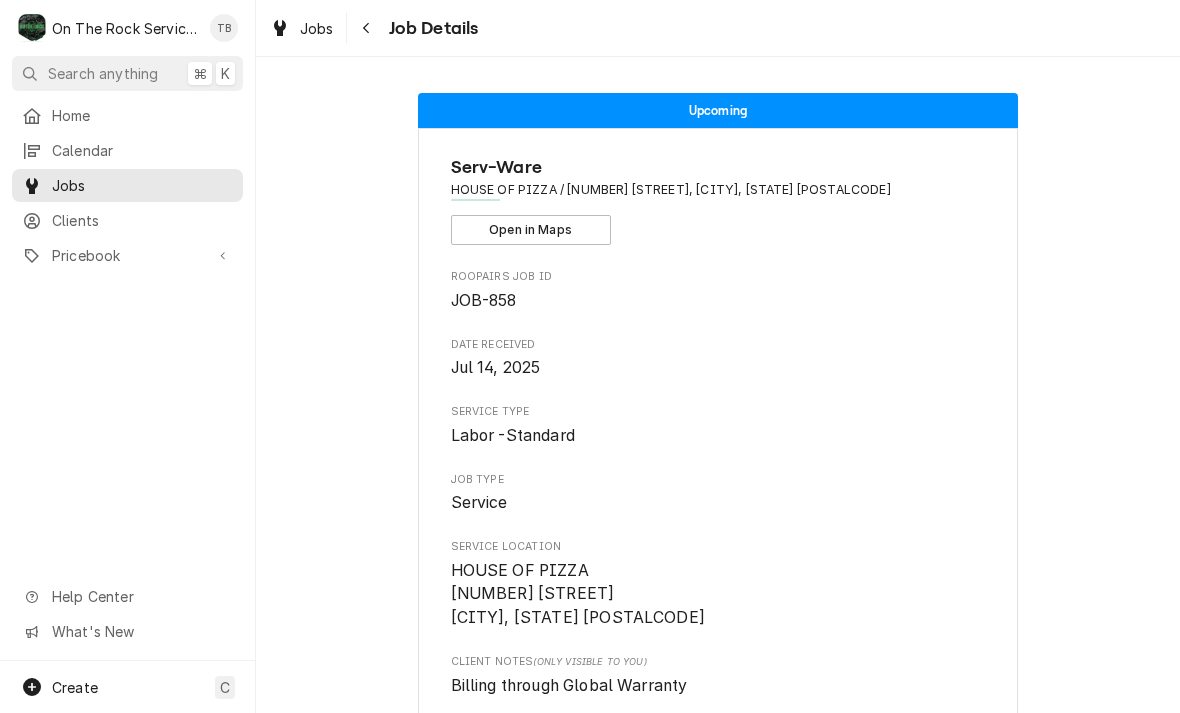 scroll, scrollTop: 0, scrollLeft: 0, axis: both 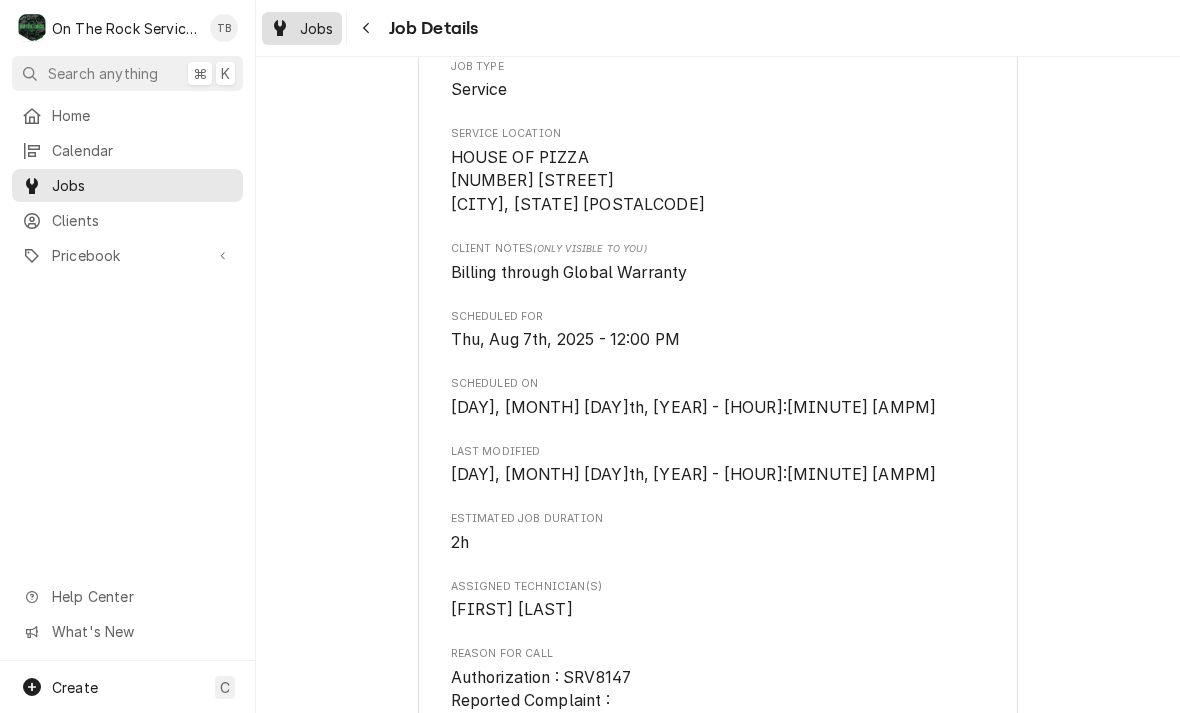 click on "Jobs" at bounding box center [317, 28] 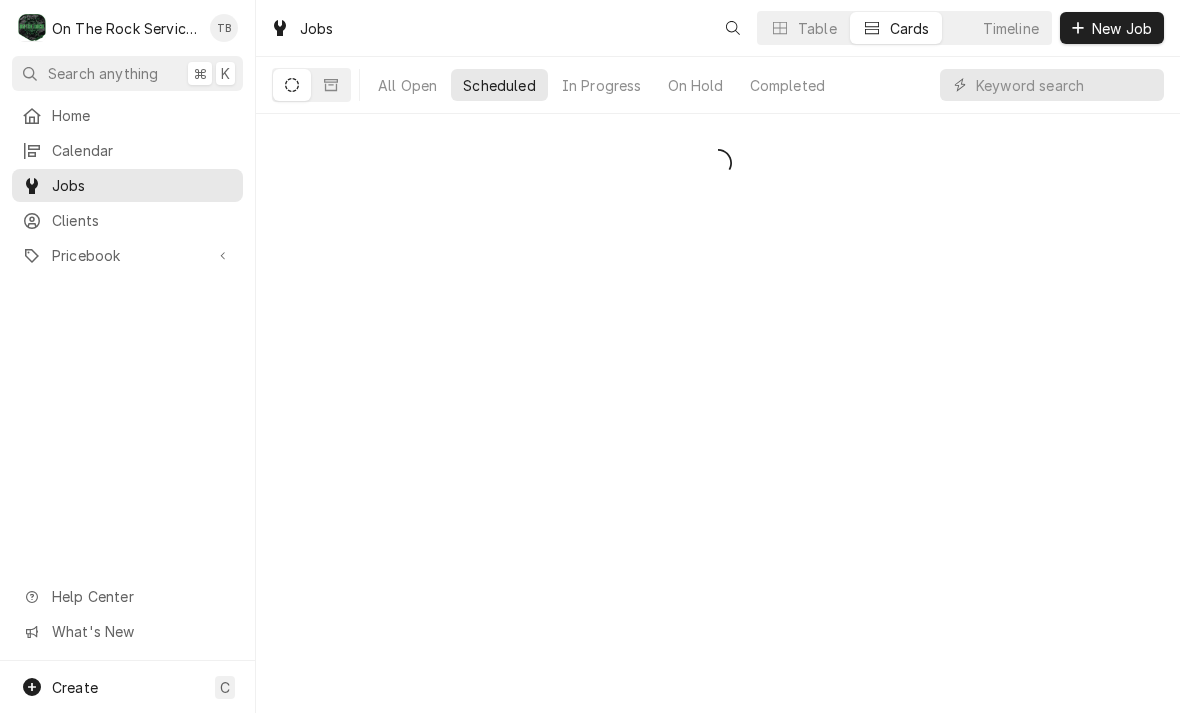 scroll, scrollTop: 0, scrollLeft: 0, axis: both 